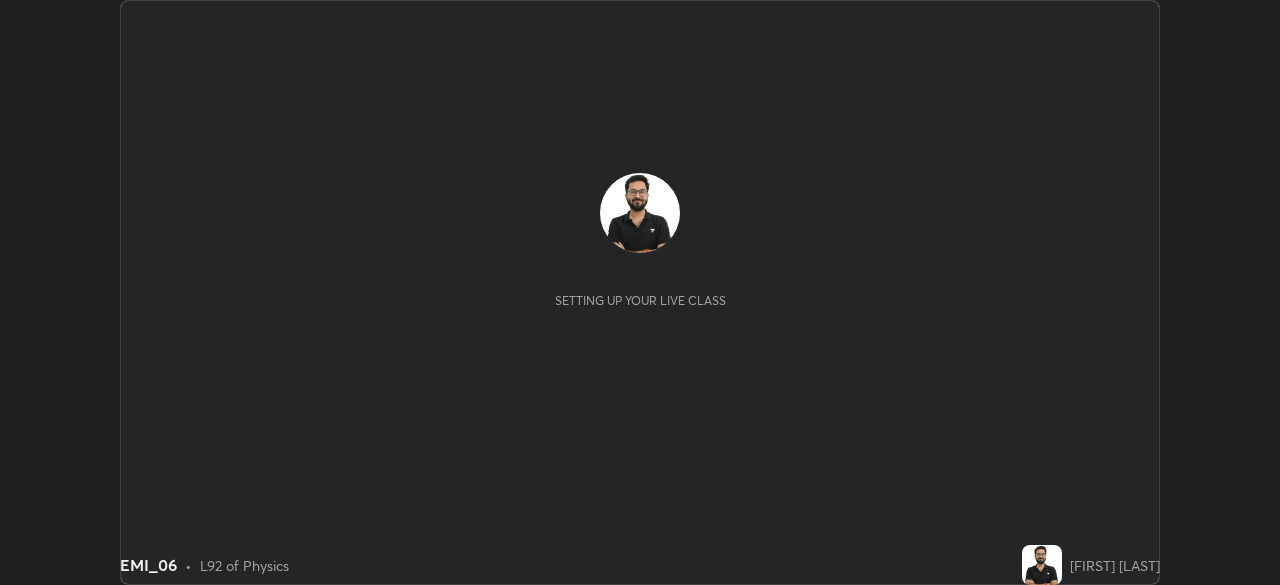 scroll, scrollTop: 0, scrollLeft: 0, axis: both 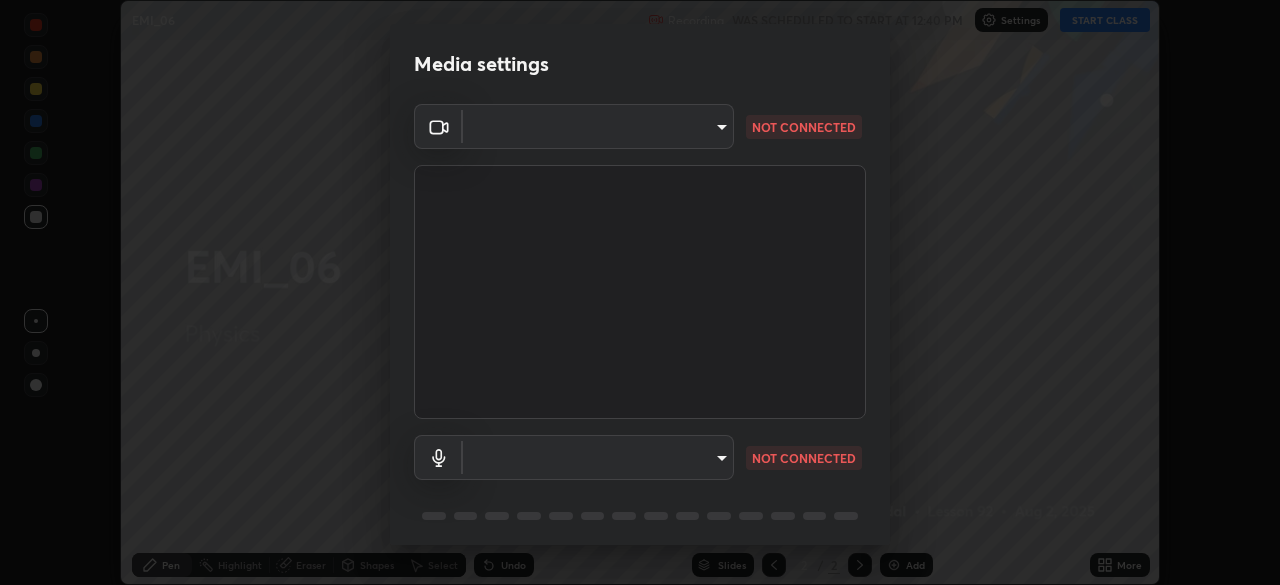 type on "9ce9bf5b38d6cfc450dc04700dda146ffef8b1f769f81d34cd4980de2a0341eb" 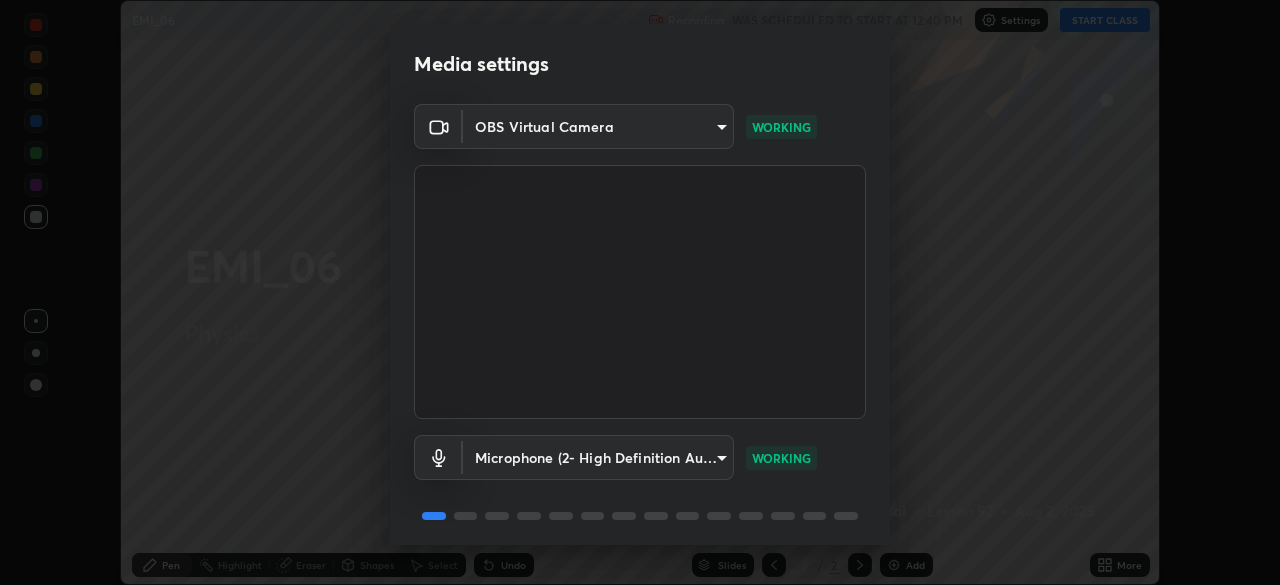 scroll, scrollTop: 71, scrollLeft: 0, axis: vertical 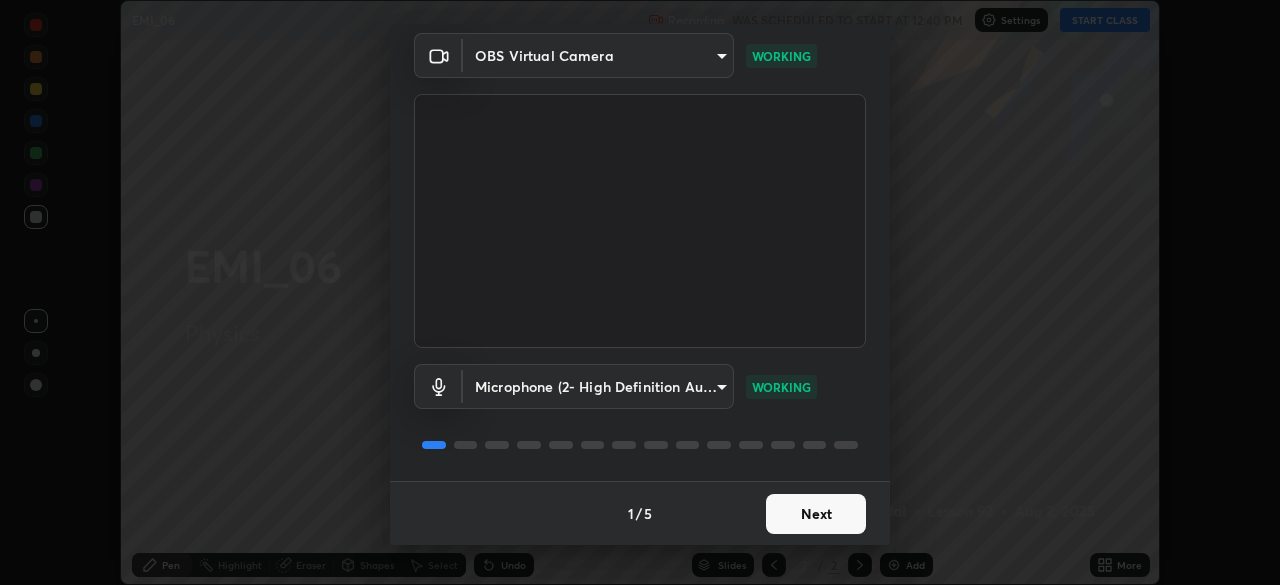 click on "Next" at bounding box center (816, 514) 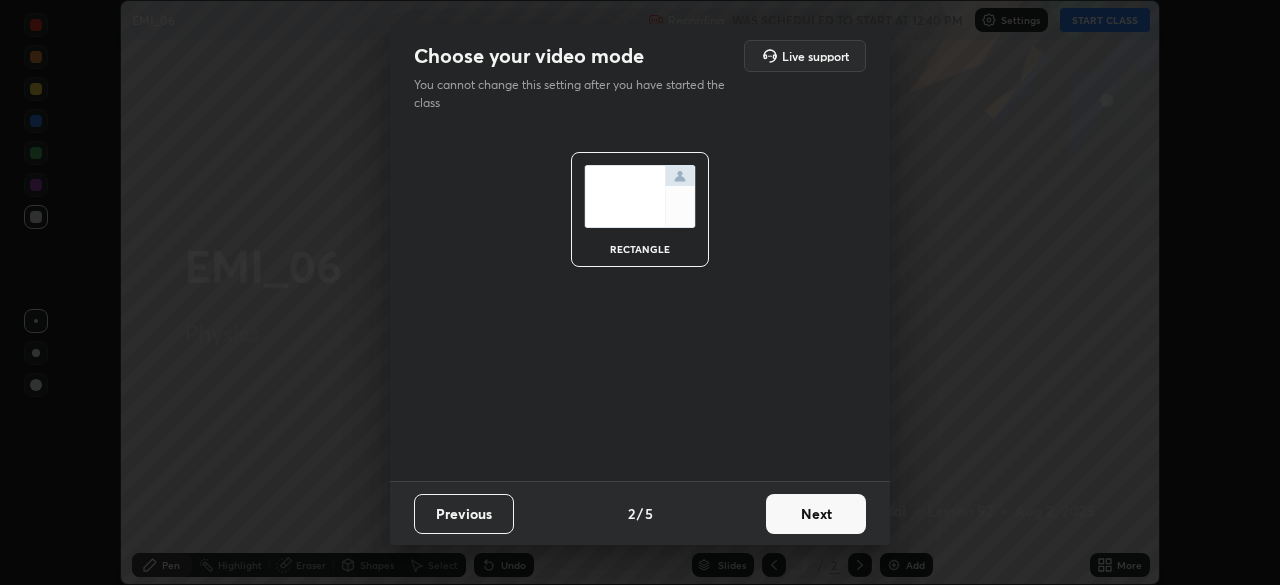 scroll, scrollTop: 0, scrollLeft: 0, axis: both 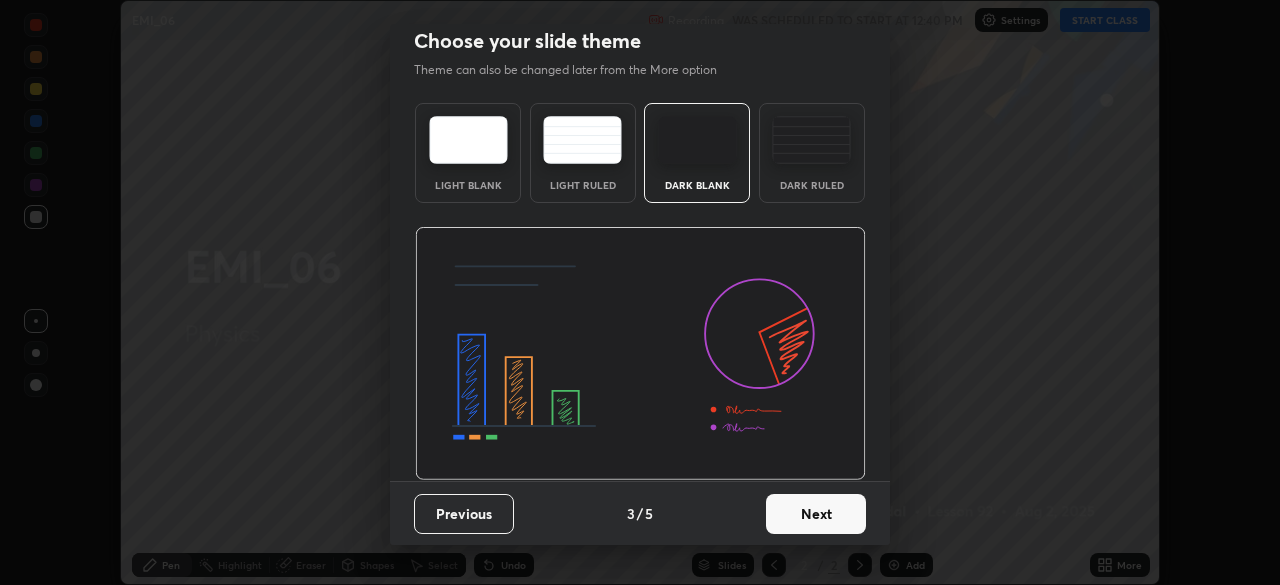 click on "Next" at bounding box center (816, 514) 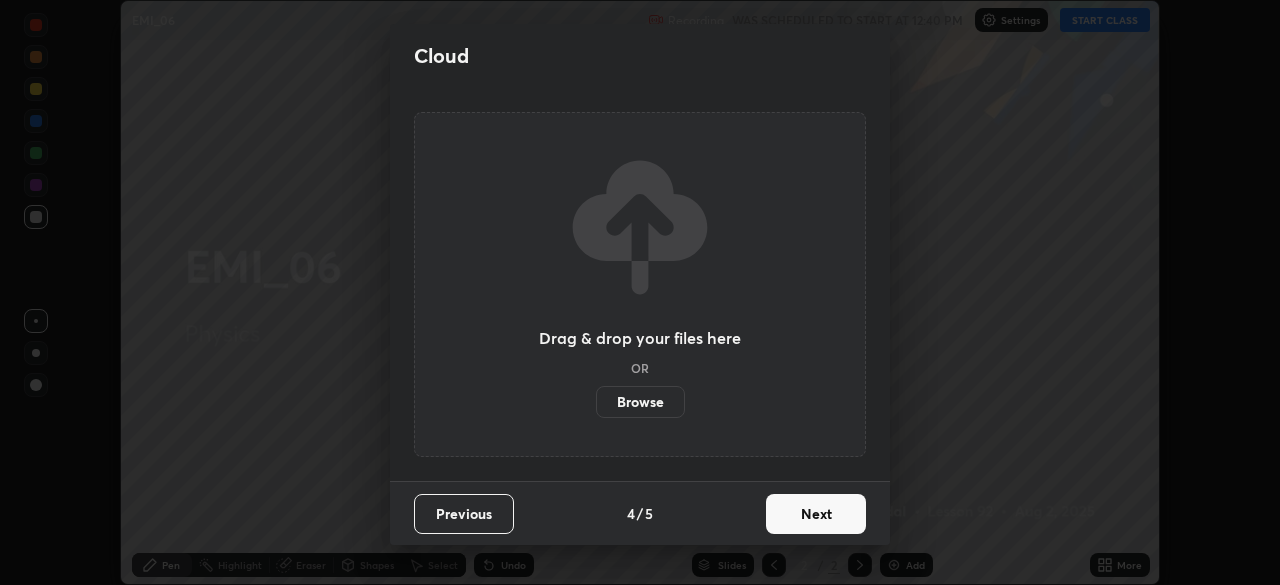 click on "Next" at bounding box center [816, 514] 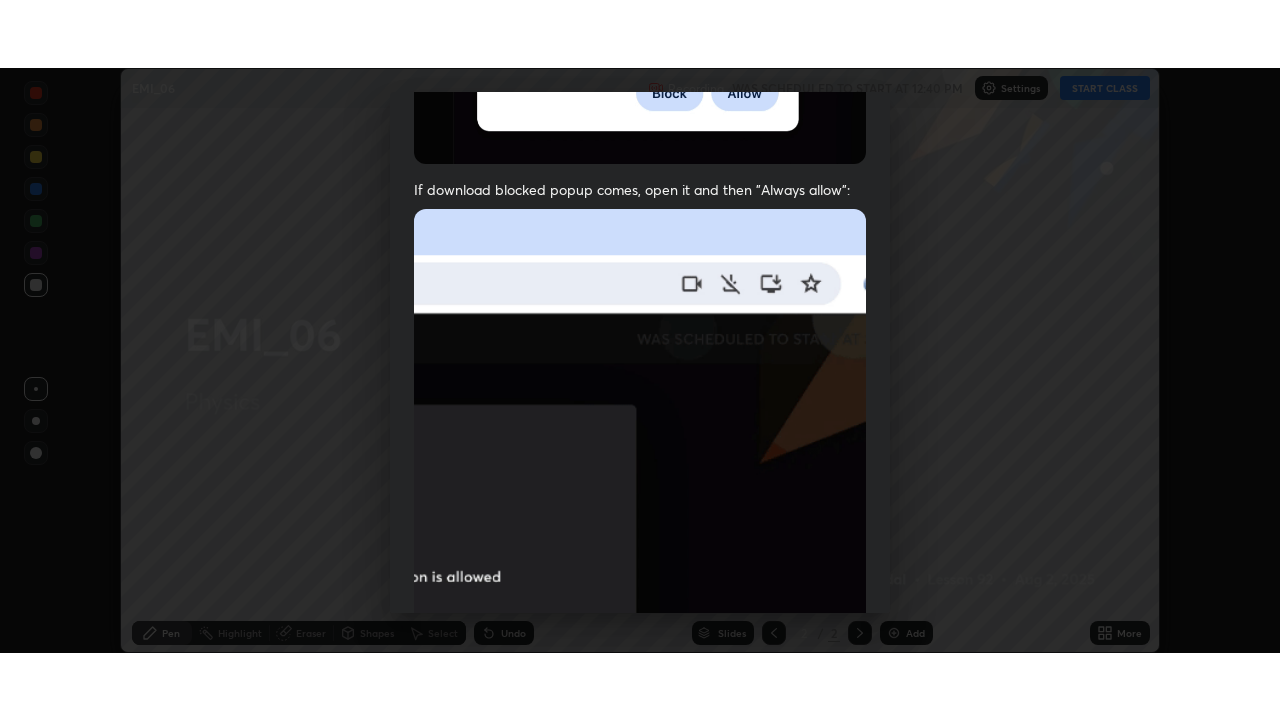 scroll, scrollTop: 479, scrollLeft: 0, axis: vertical 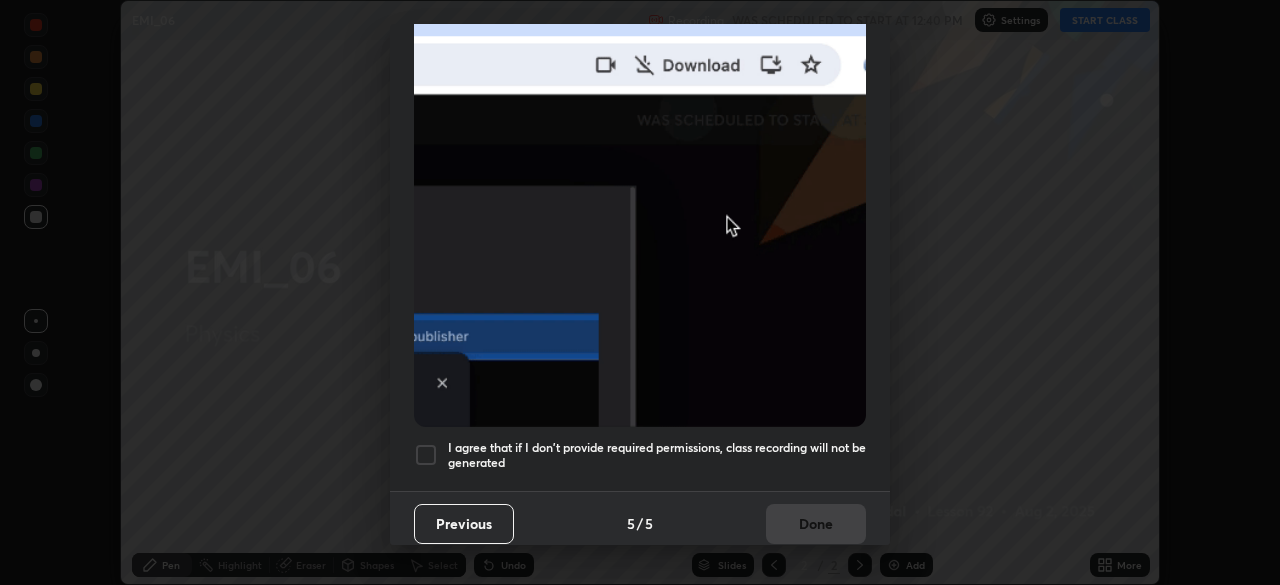 click on "Allow "Download multiple files" if prompted: If download blocked popup comes, open it and then "Always allow": I agree that if I don't provide required permissions, class recording will not be generated" at bounding box center (640, 70) 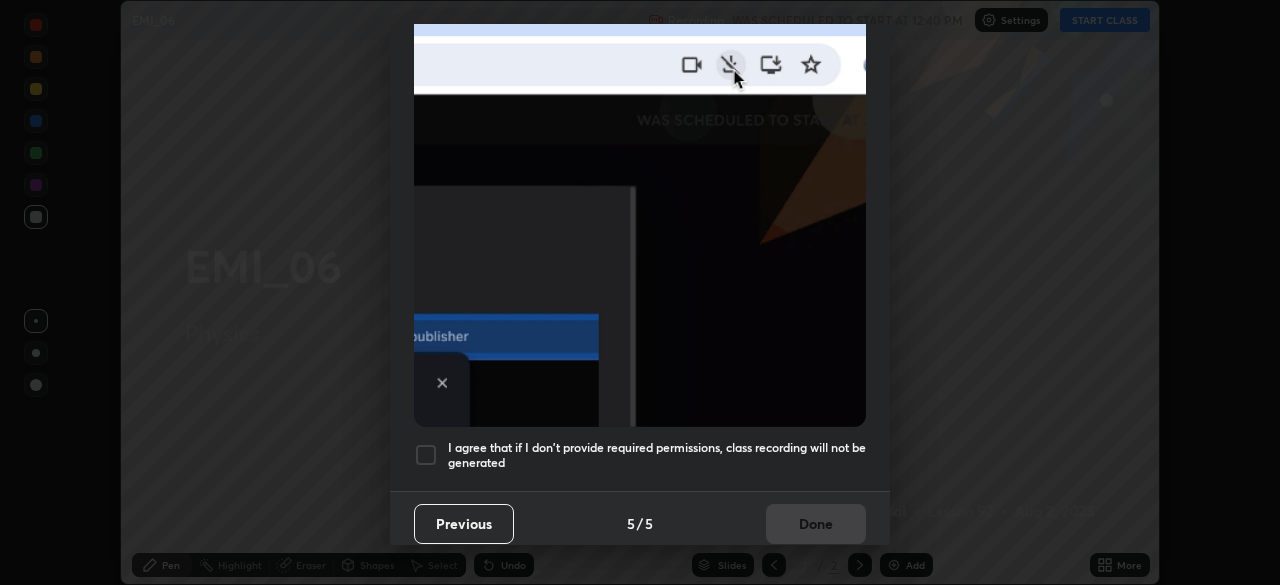 click on "I agree that if I don't provide required permissions, class recording will not be generated" at bounding box center [657, 455] 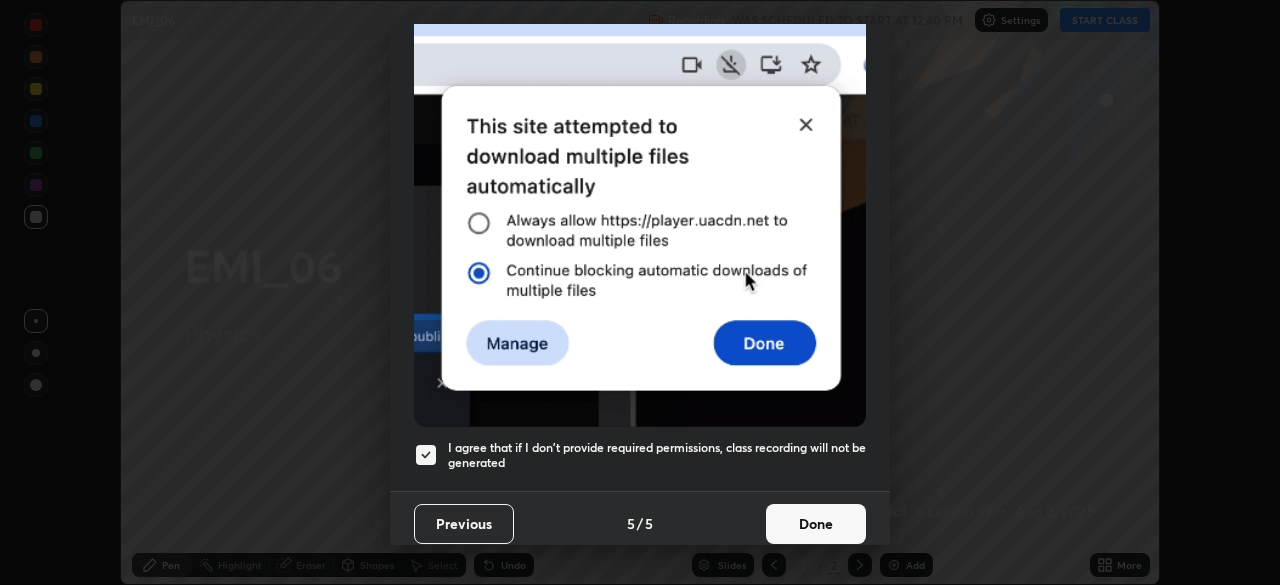 click on "Done" at bounding box center (816, 524) 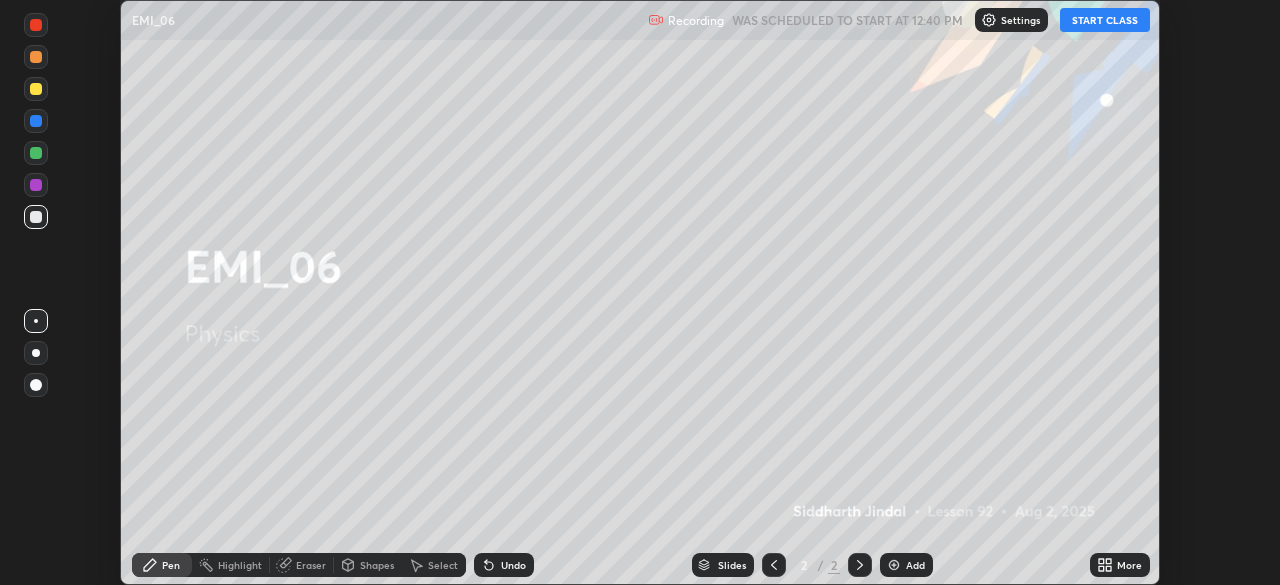 click on "More" at bounding box center (1129, 565) 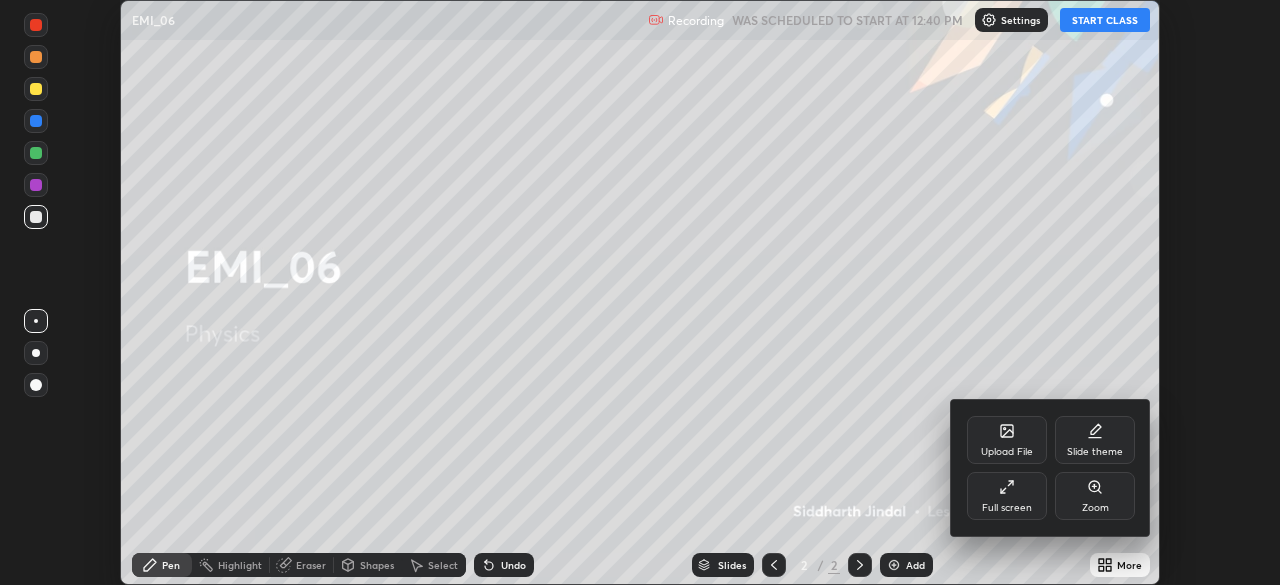 click on "Full screen" at bounding box center (1007, 496) 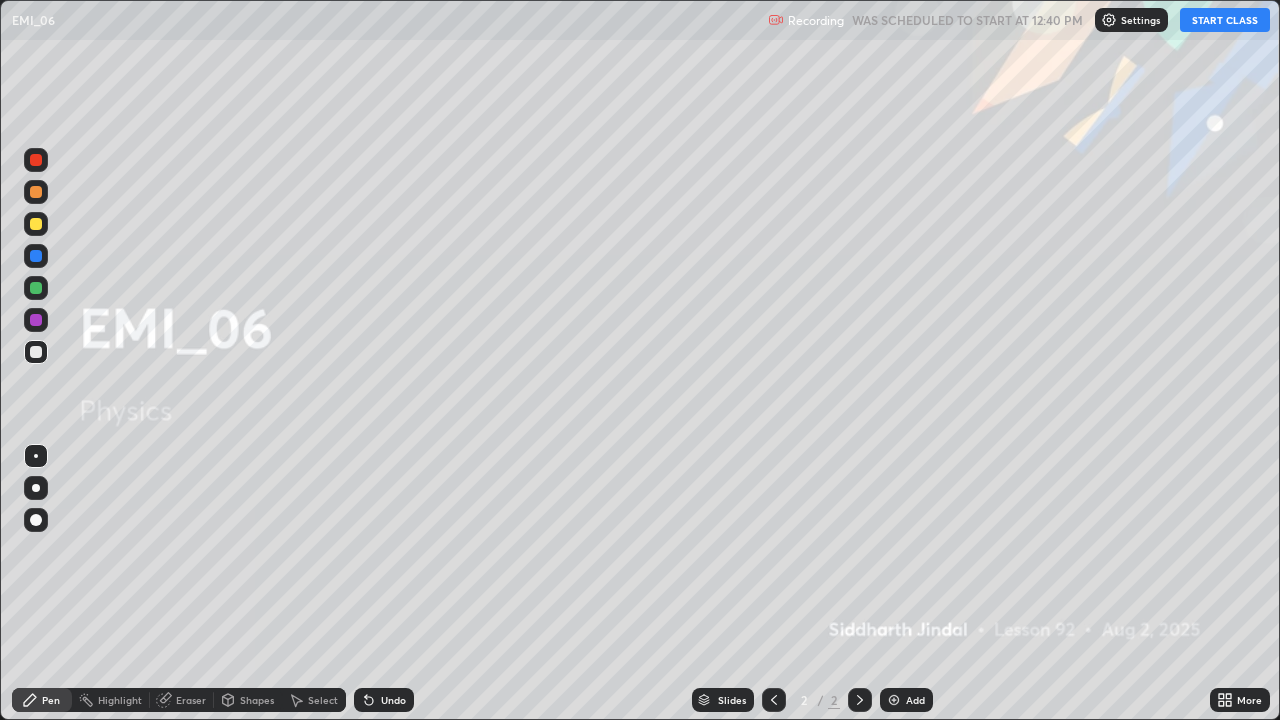 scroll, scrollTop: 99280, scrollLeft: 98720, axis: both 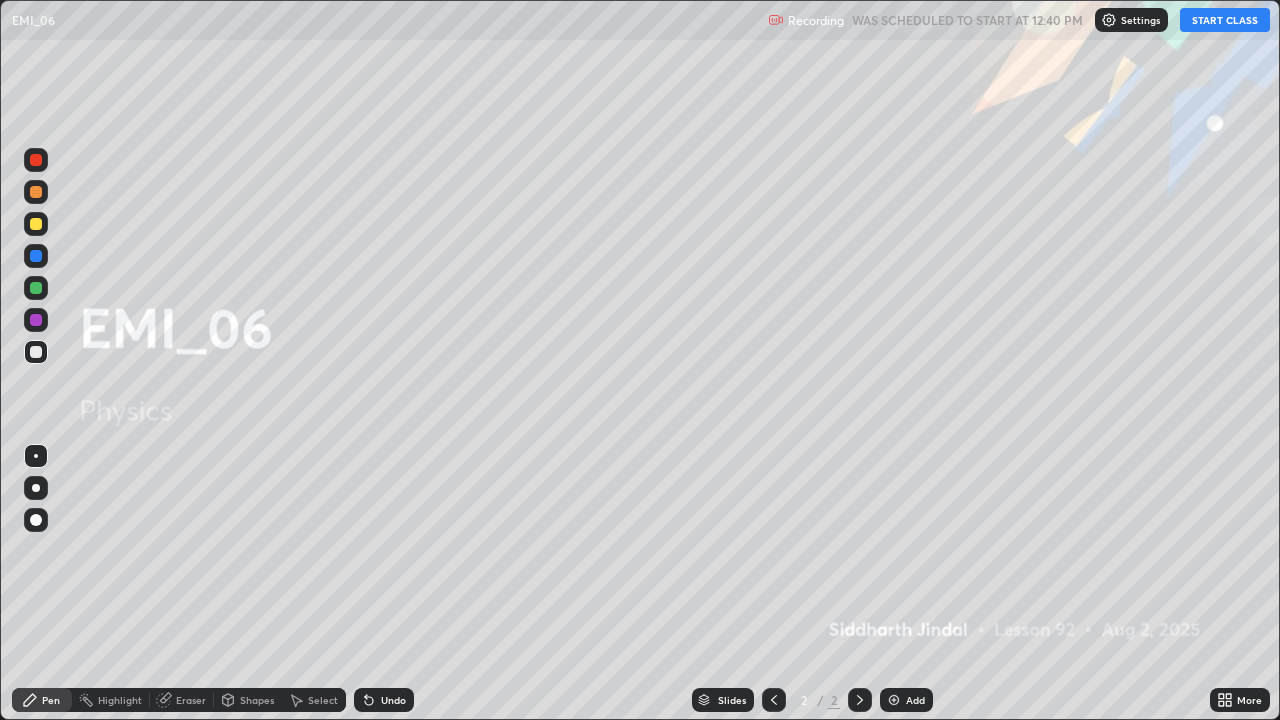 click on "START CLASS" at bounding box center (1225, 20) 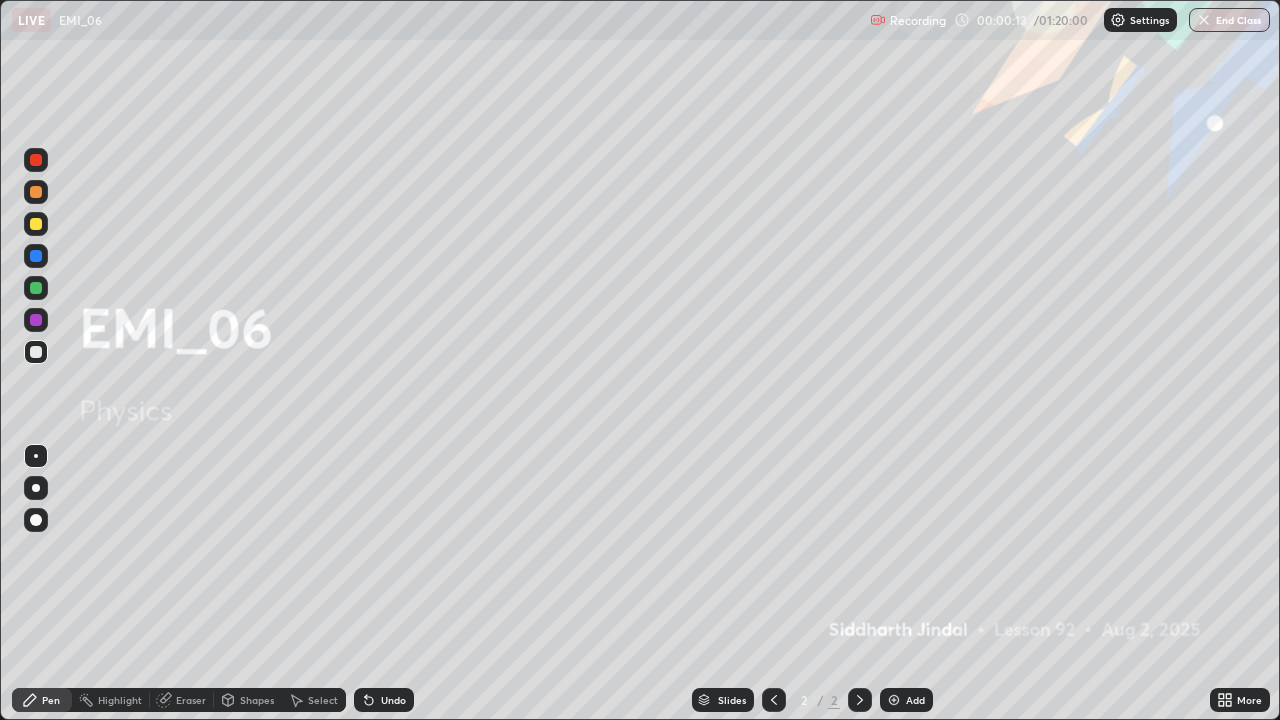 click at bounding box center (36, 488) 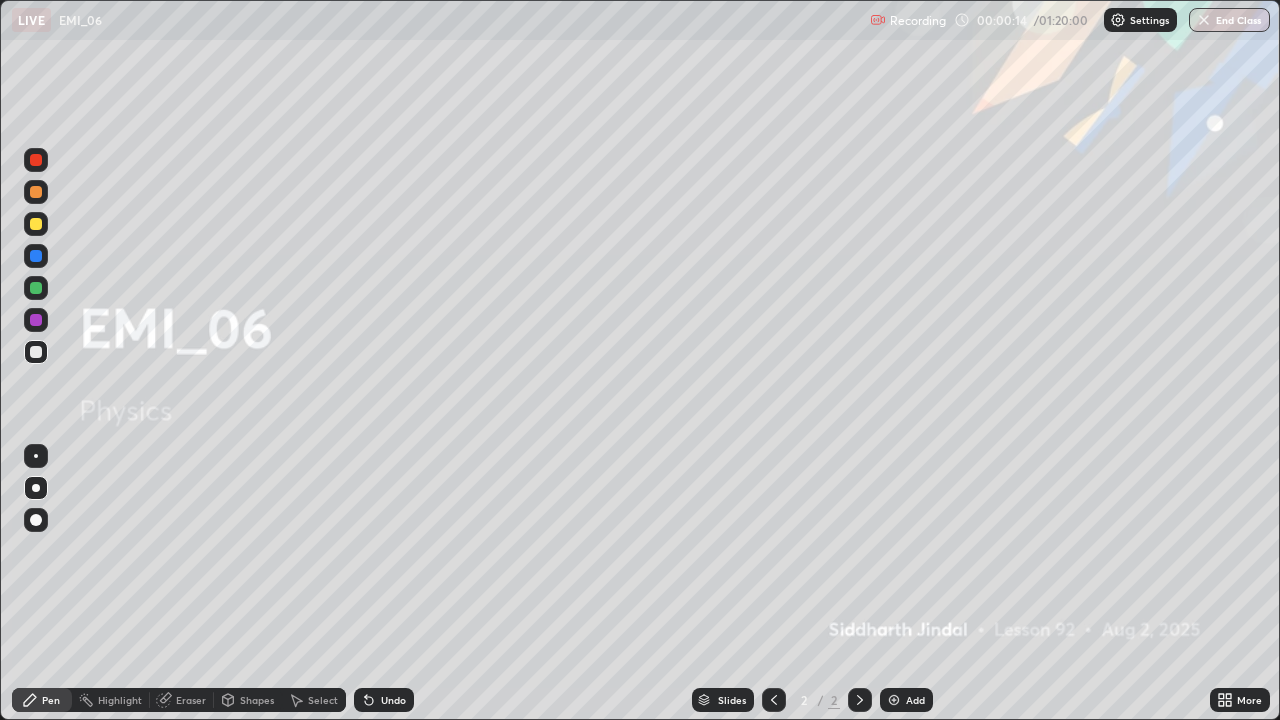 click 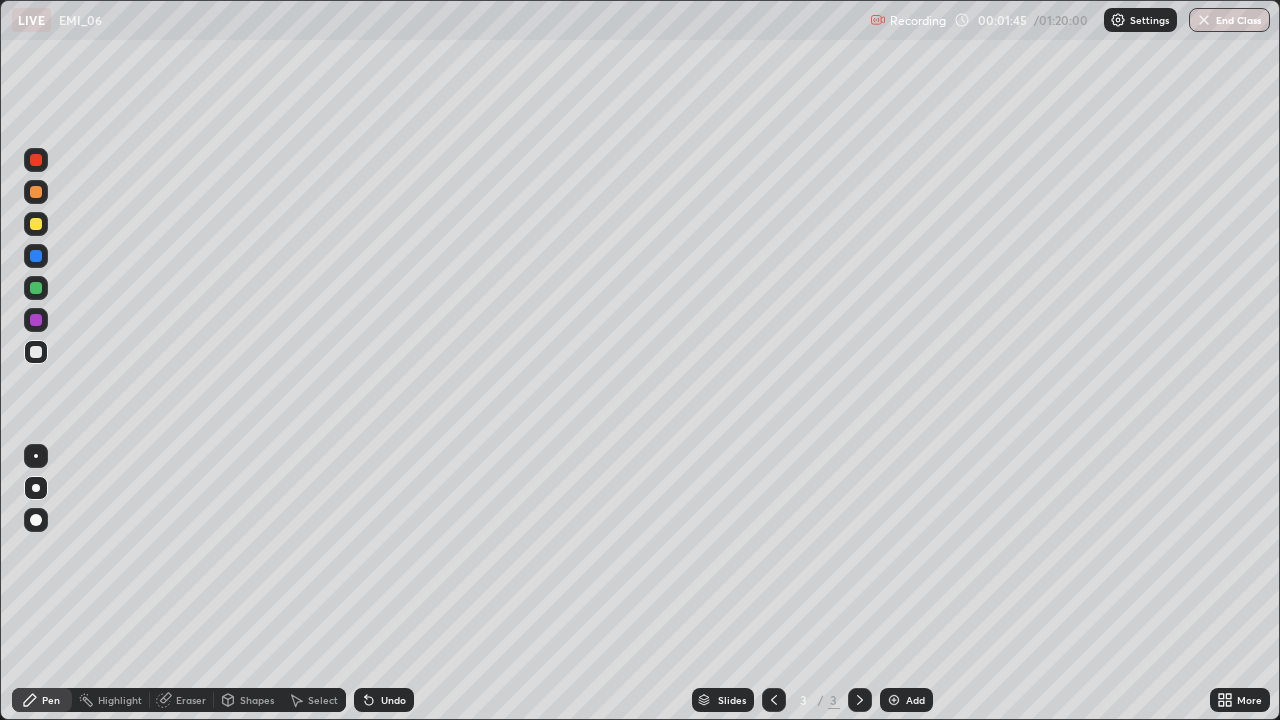 click 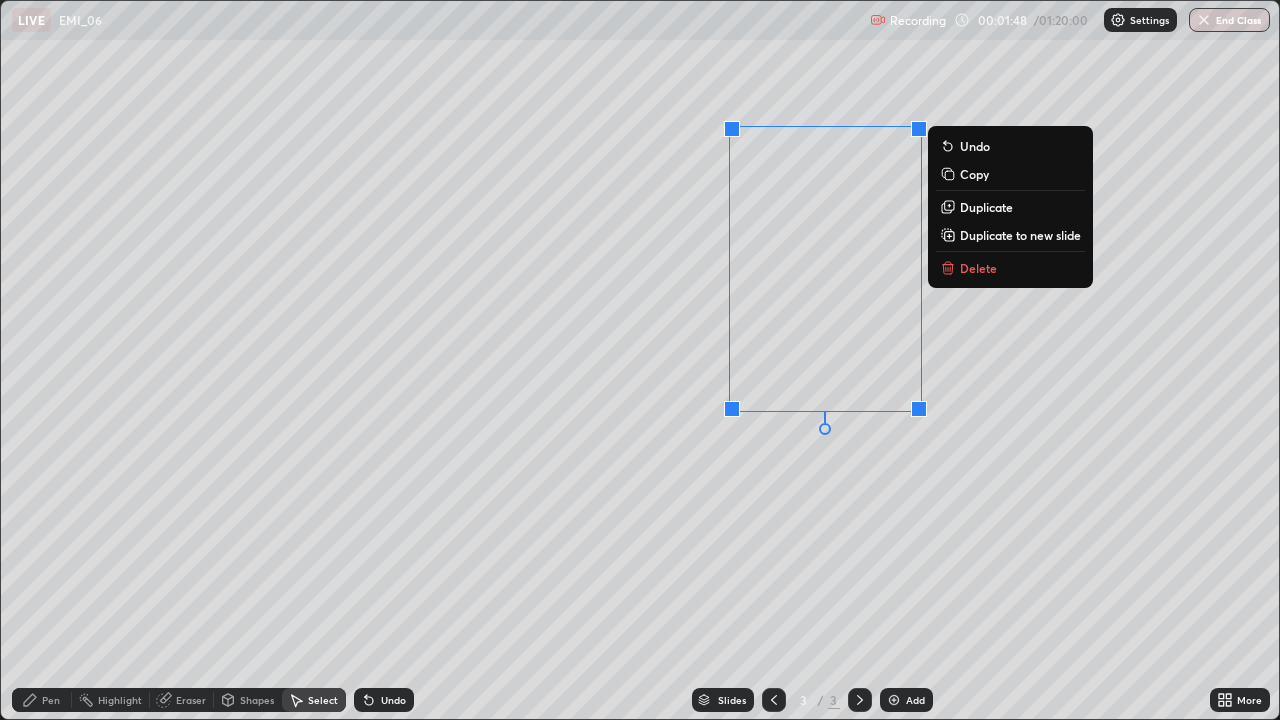 click on "Delete" at bounding box center (1010, 268) 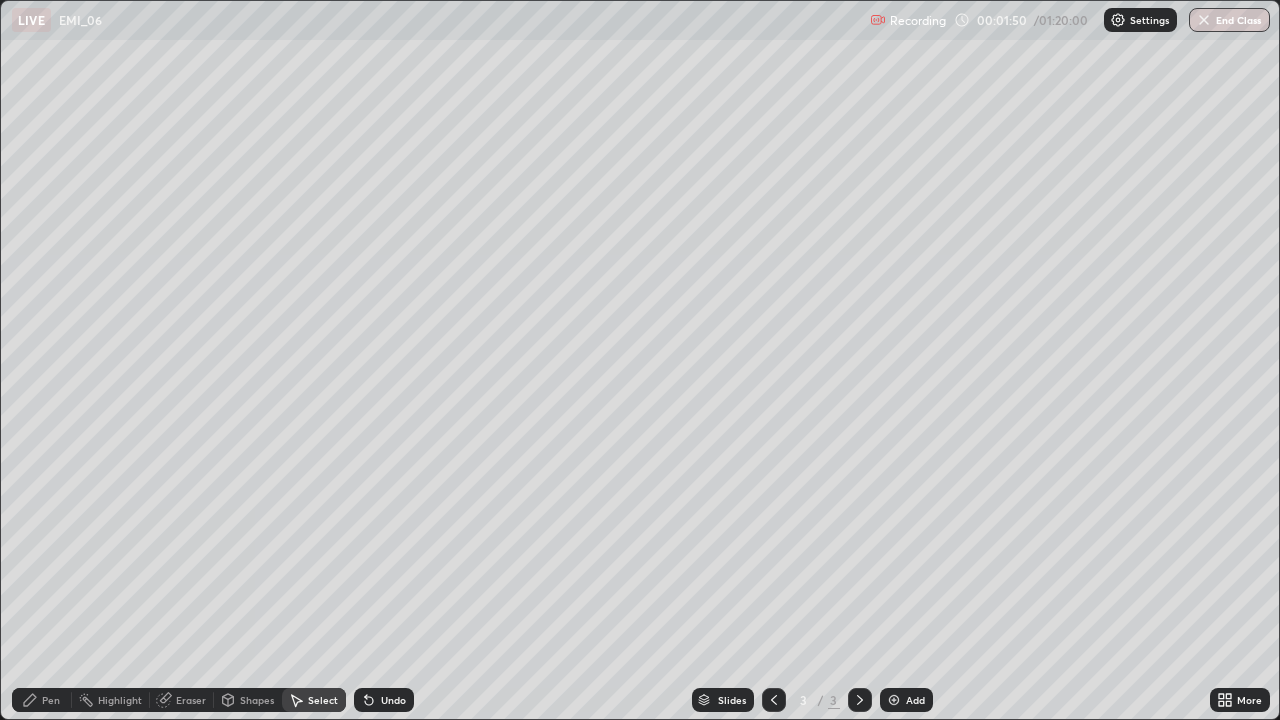 click on "Pen" at bounding box center (42, 700) 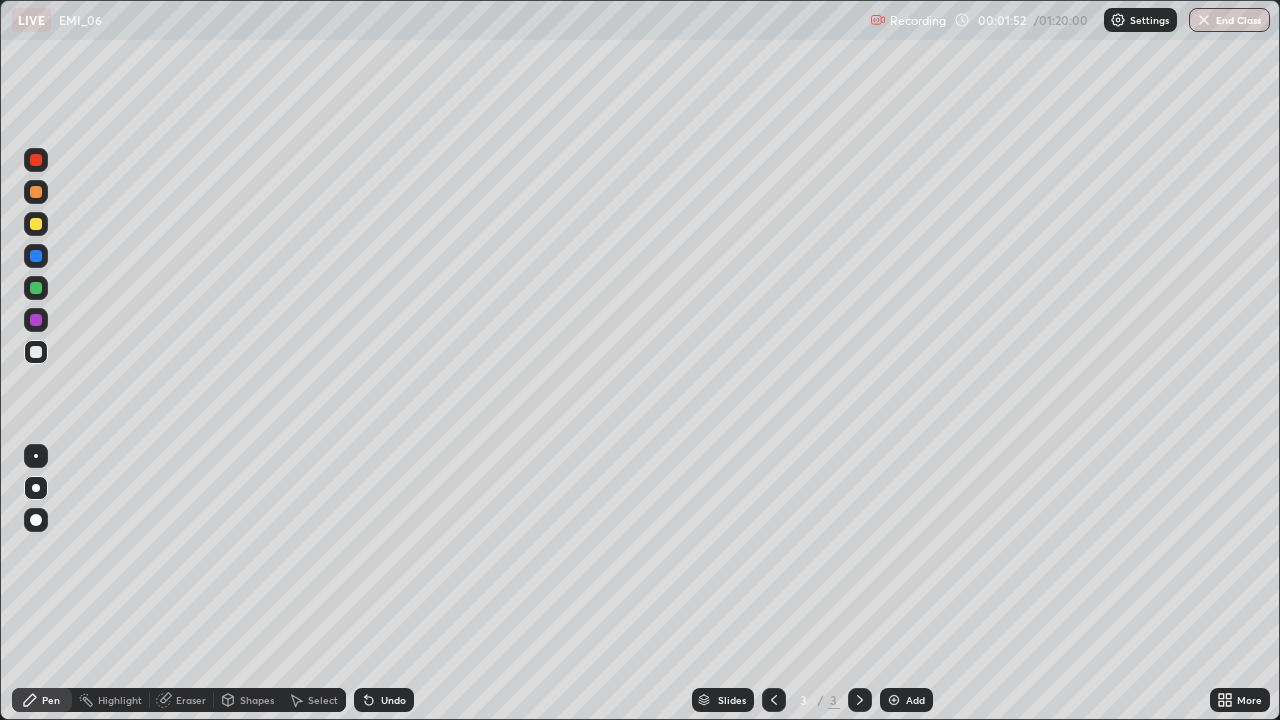 click at bounding box center [36, 288] 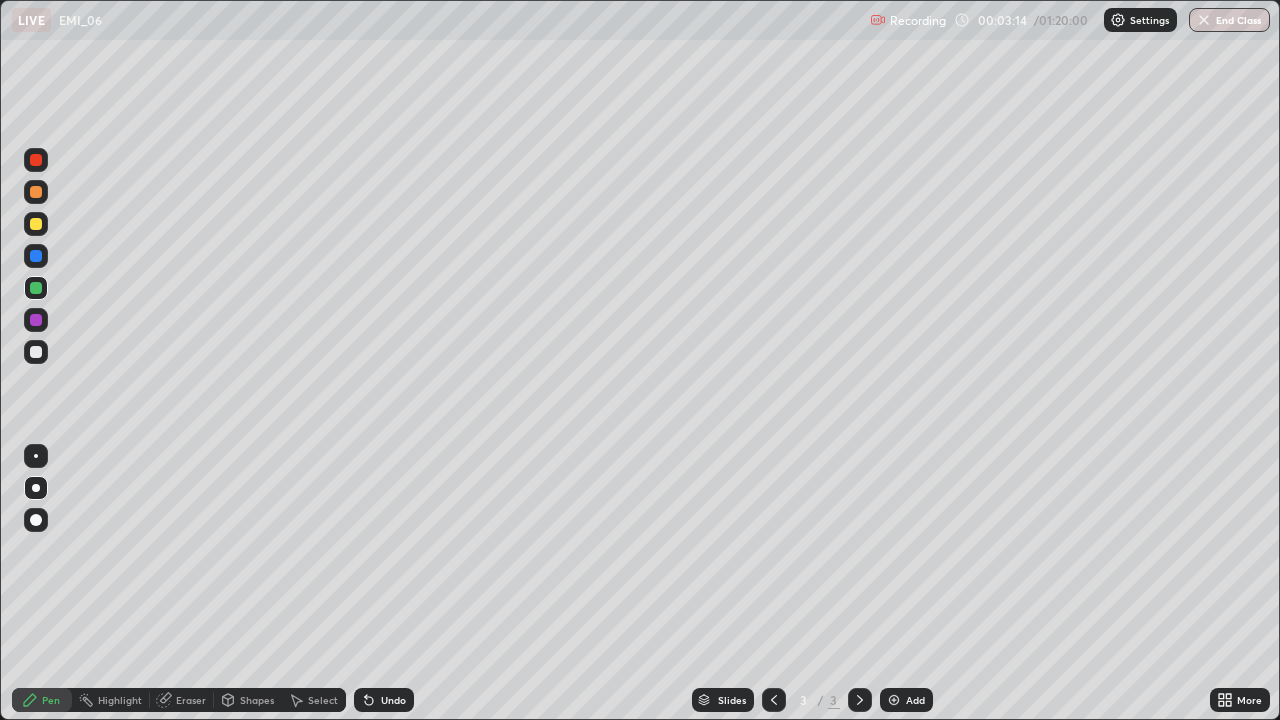 click 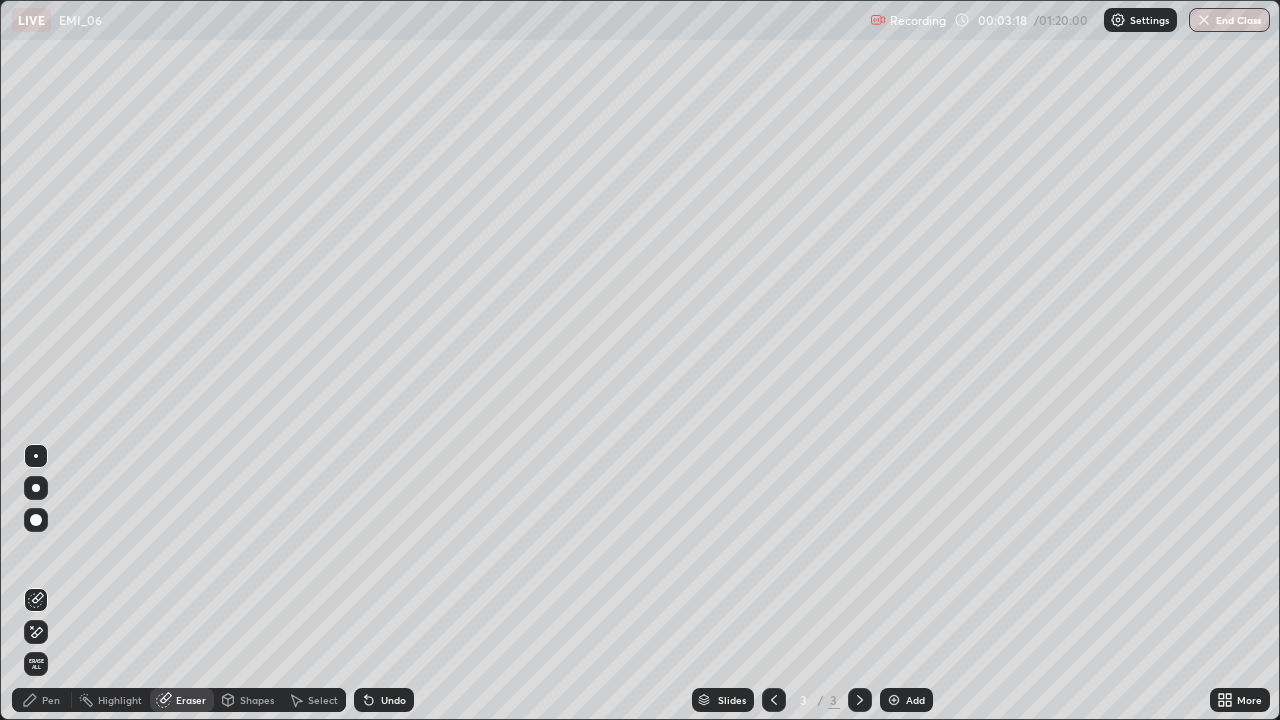 click 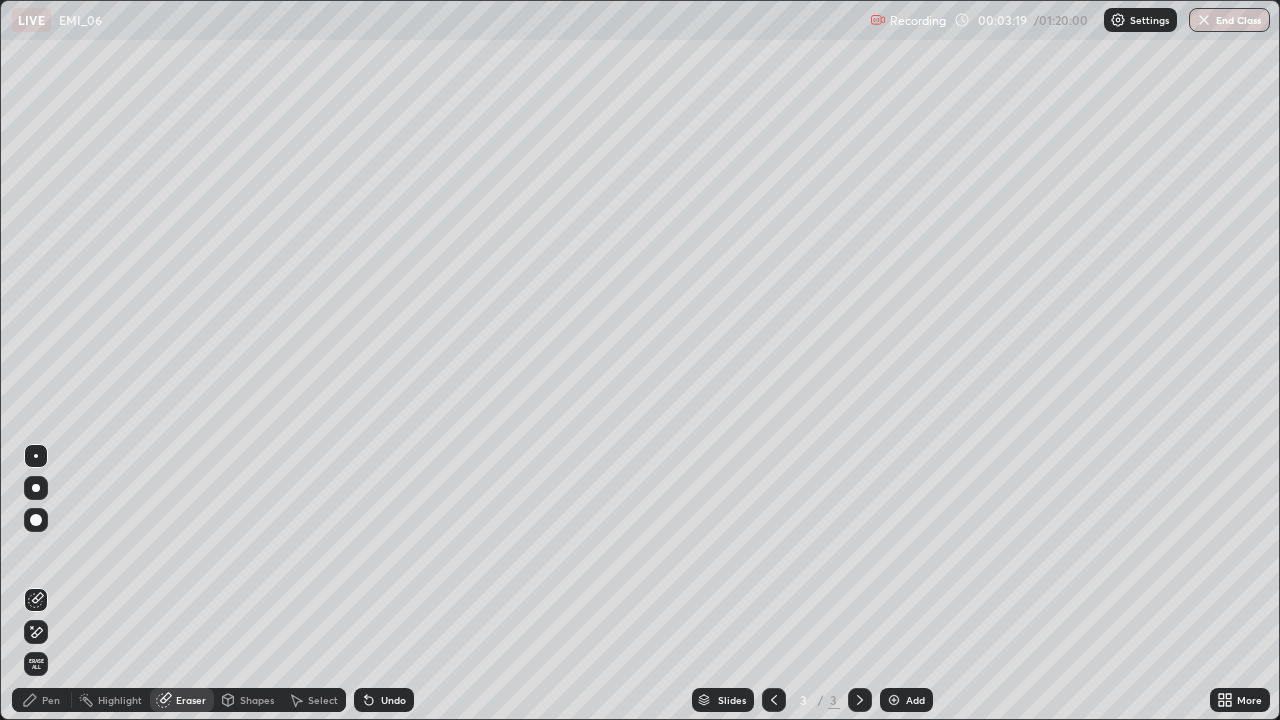 click 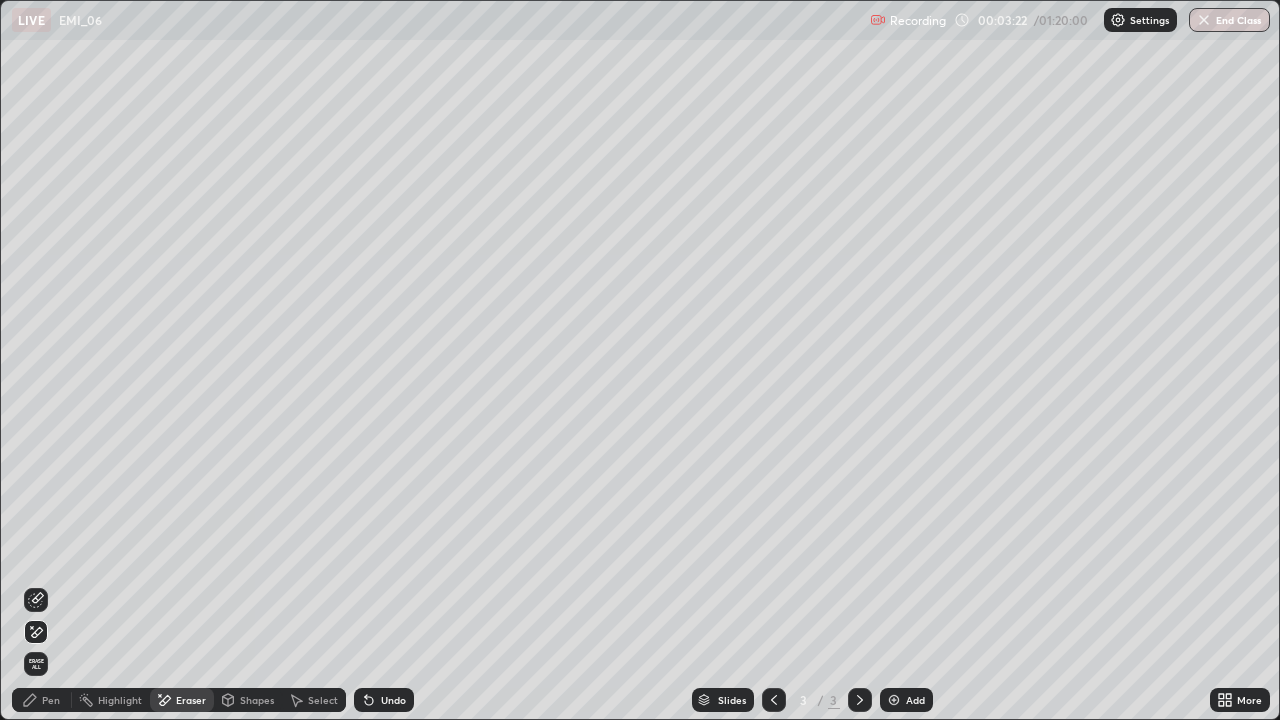 click on "Pen" at bounding box center (42, 700) 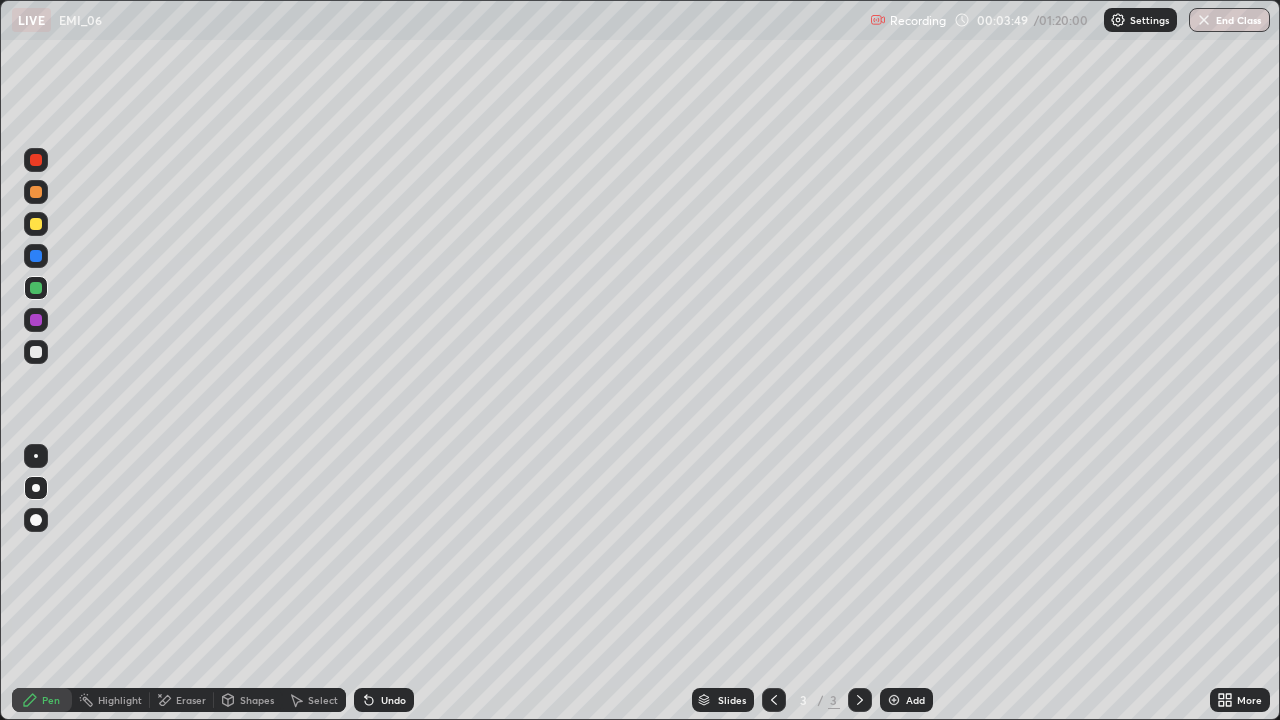 click at bounding box center [36, 224] 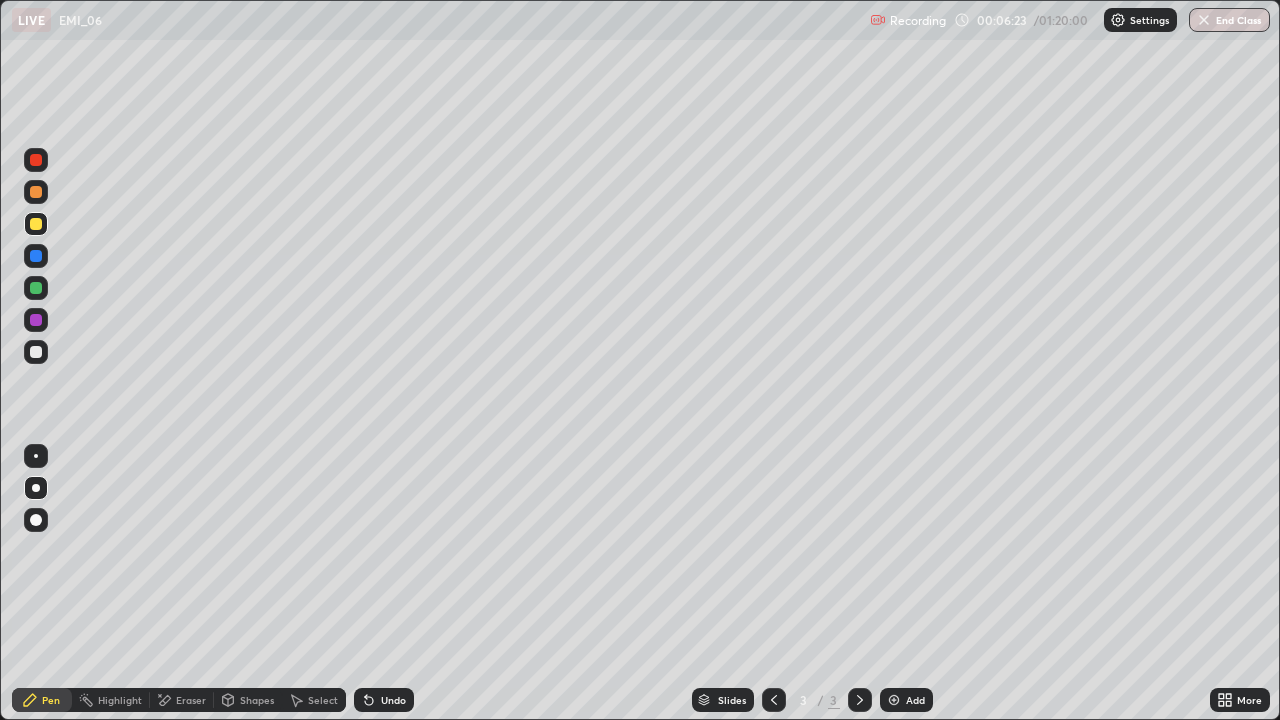 click at bounding box center (36, 288) 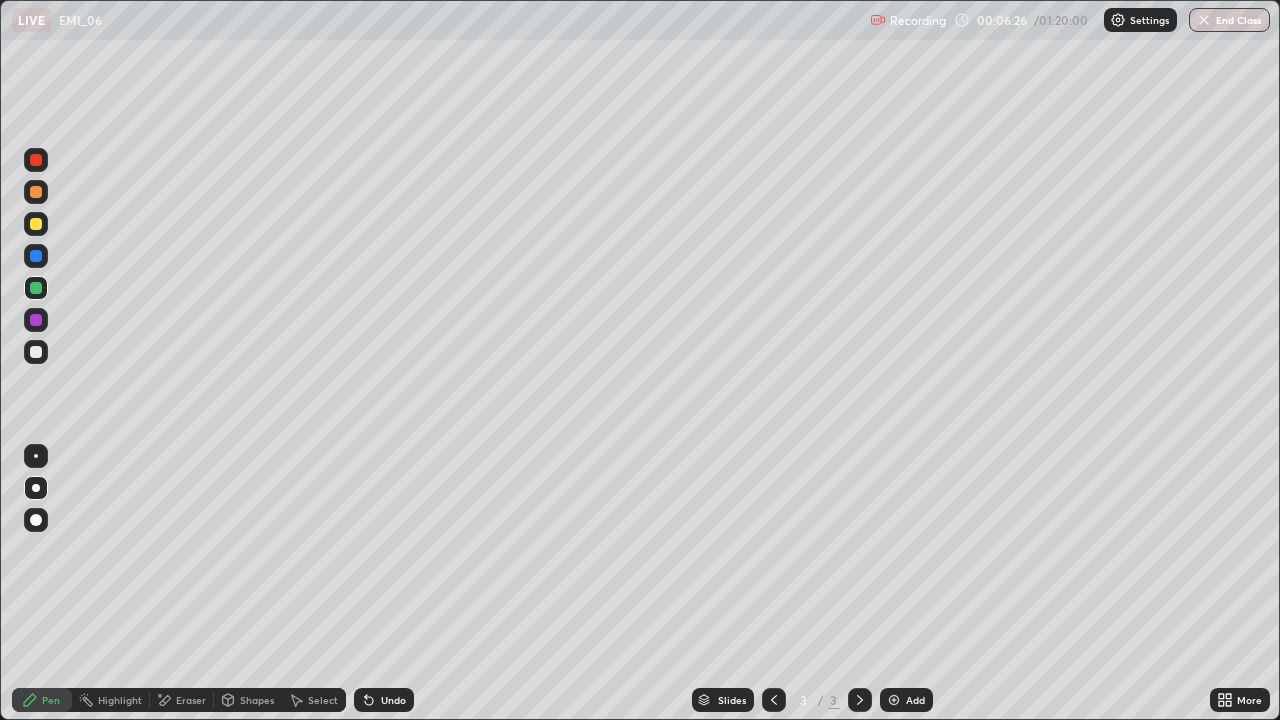 click on "Select" at bounding box center (323, 700) 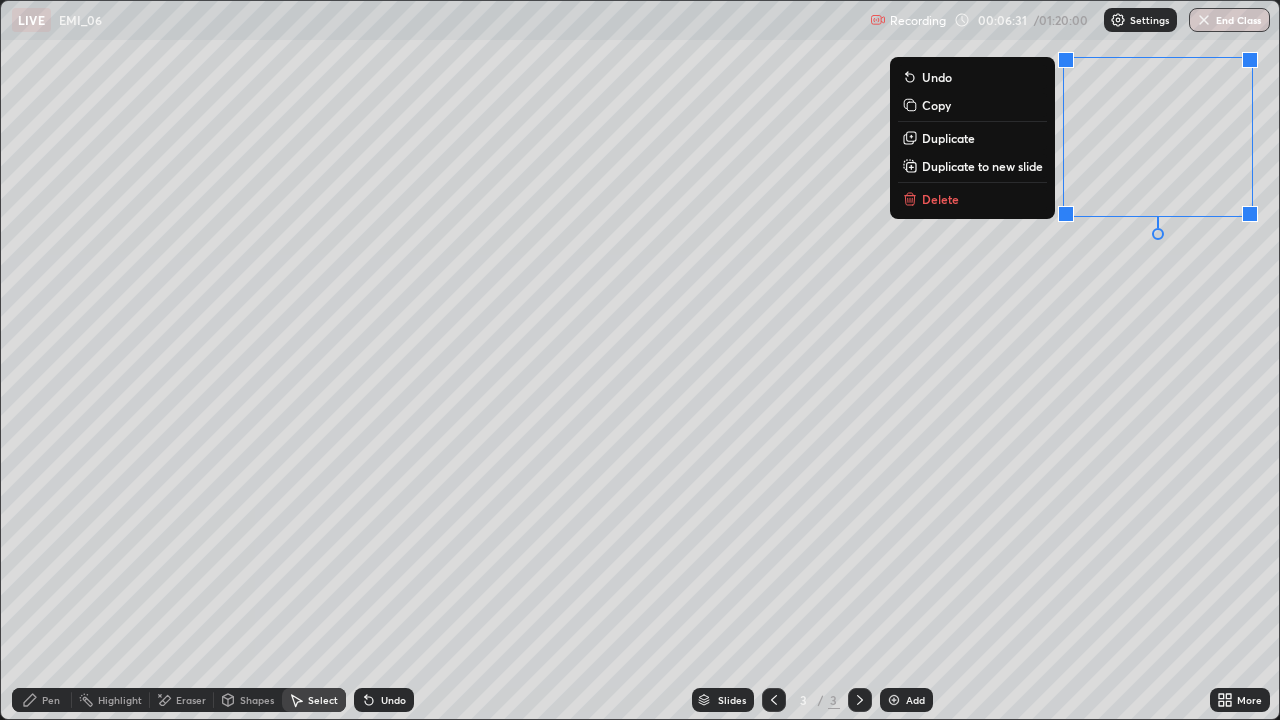 click on "0 ° Undo Copy Duplicate Duplicate to new slide Delete" at bounding box center (640, 360) 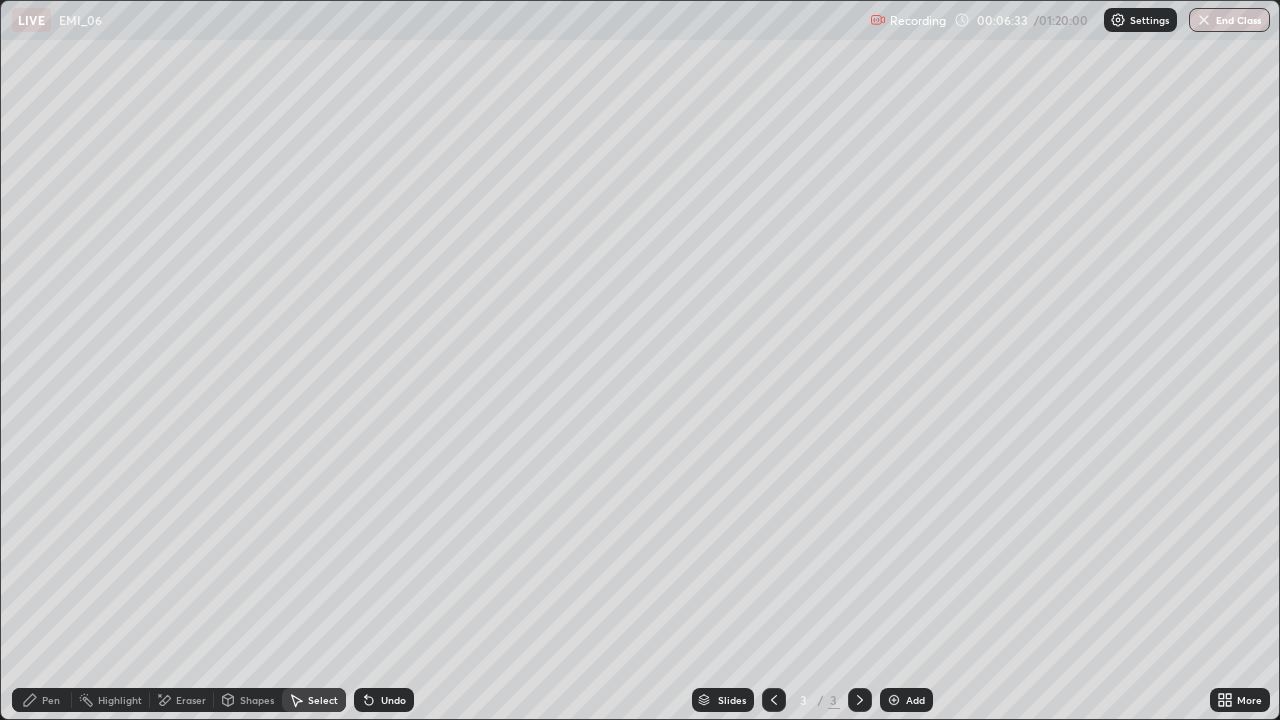 click on "Pen" at bounding box center [42, 700] 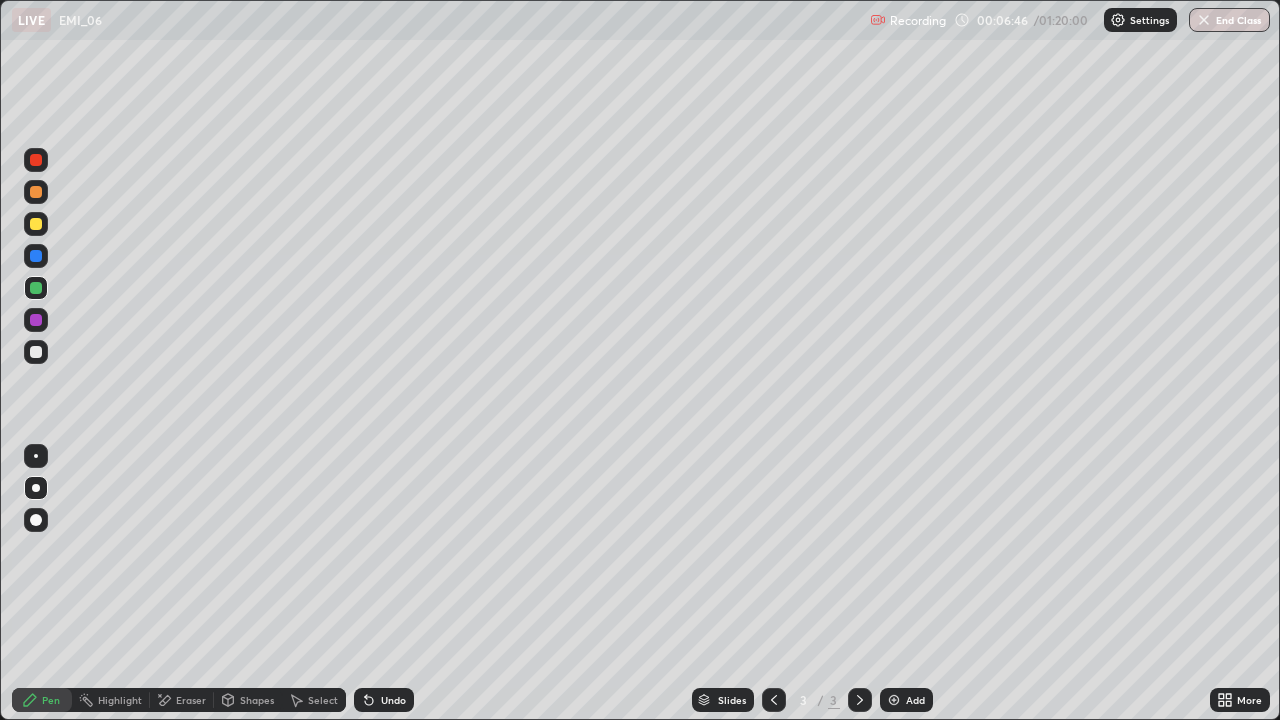 click on "Eraser" at bounding box center (191, 700) 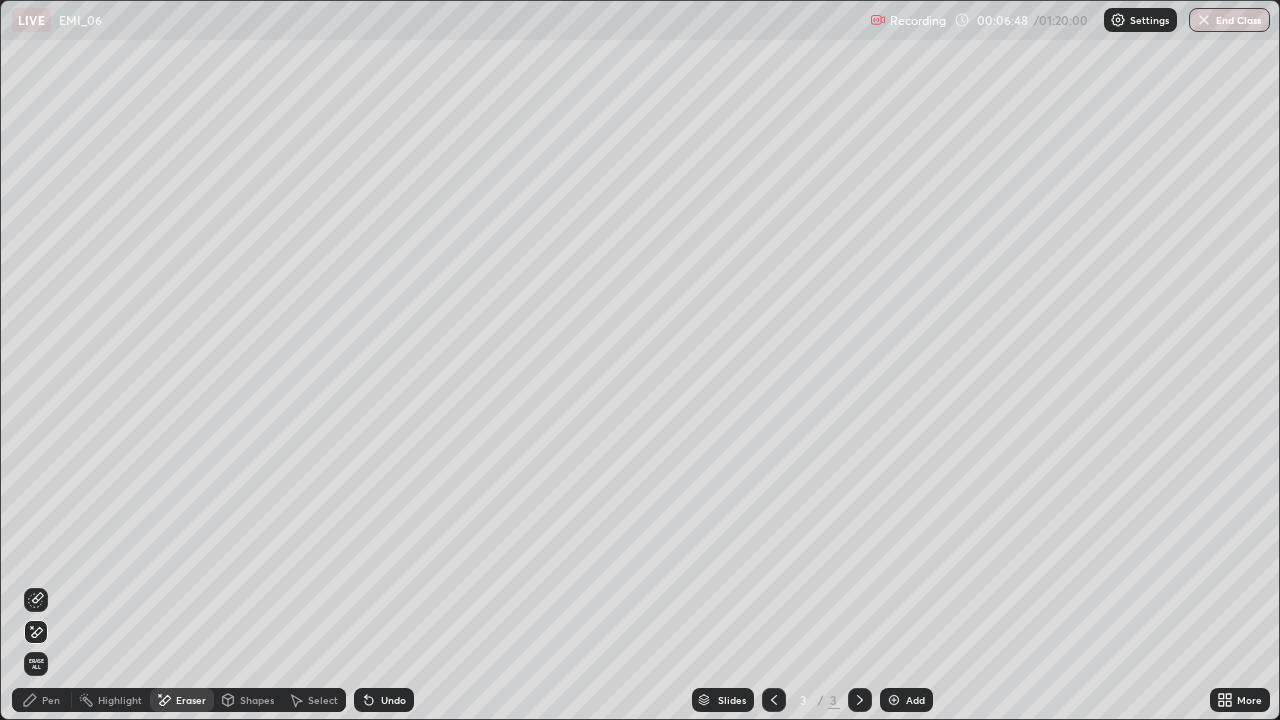 click on "Pen" at bounding box center (42, 700) 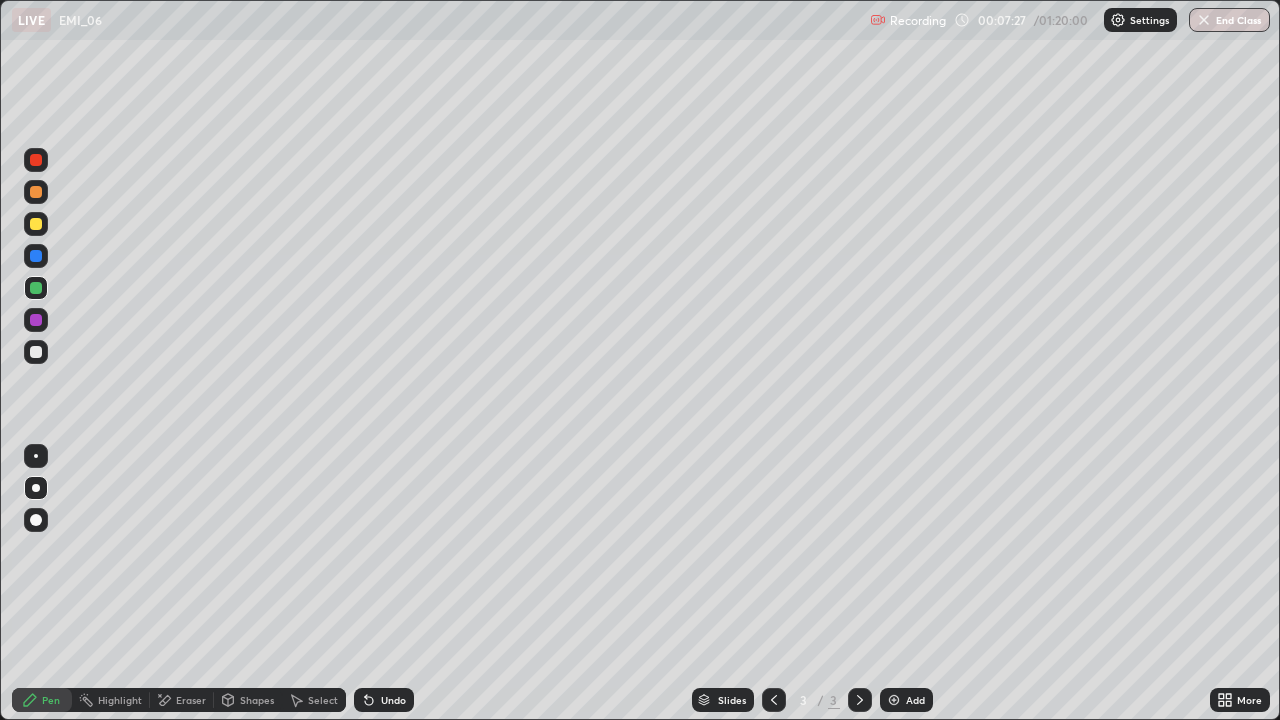 click on "Undo" at bounding box center (393, 700) 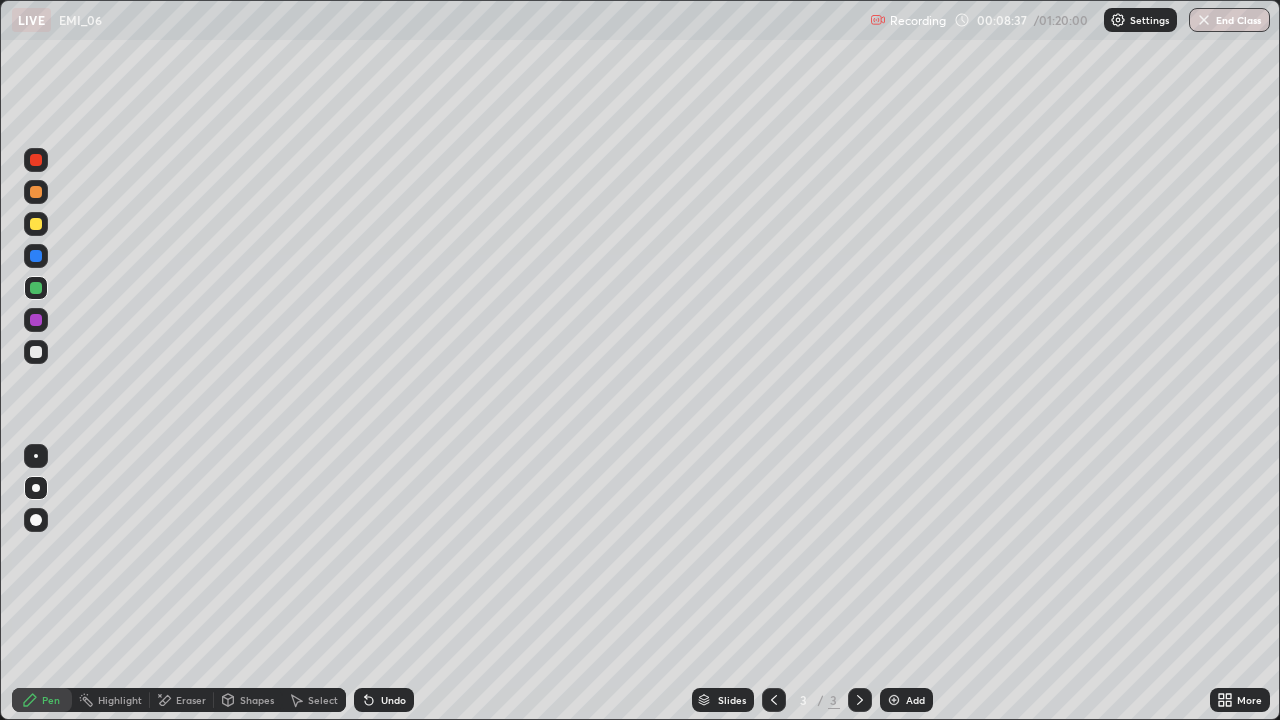 click 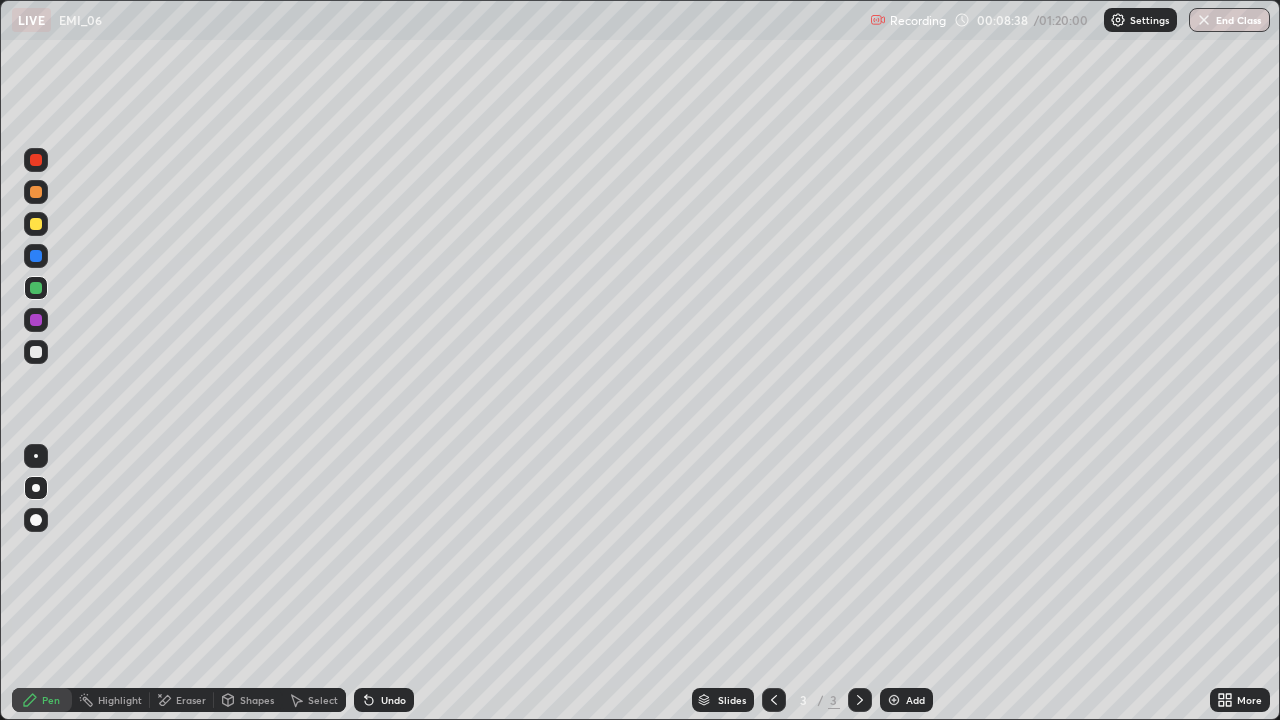 click on "Undo" at bounding box center (384, 700) 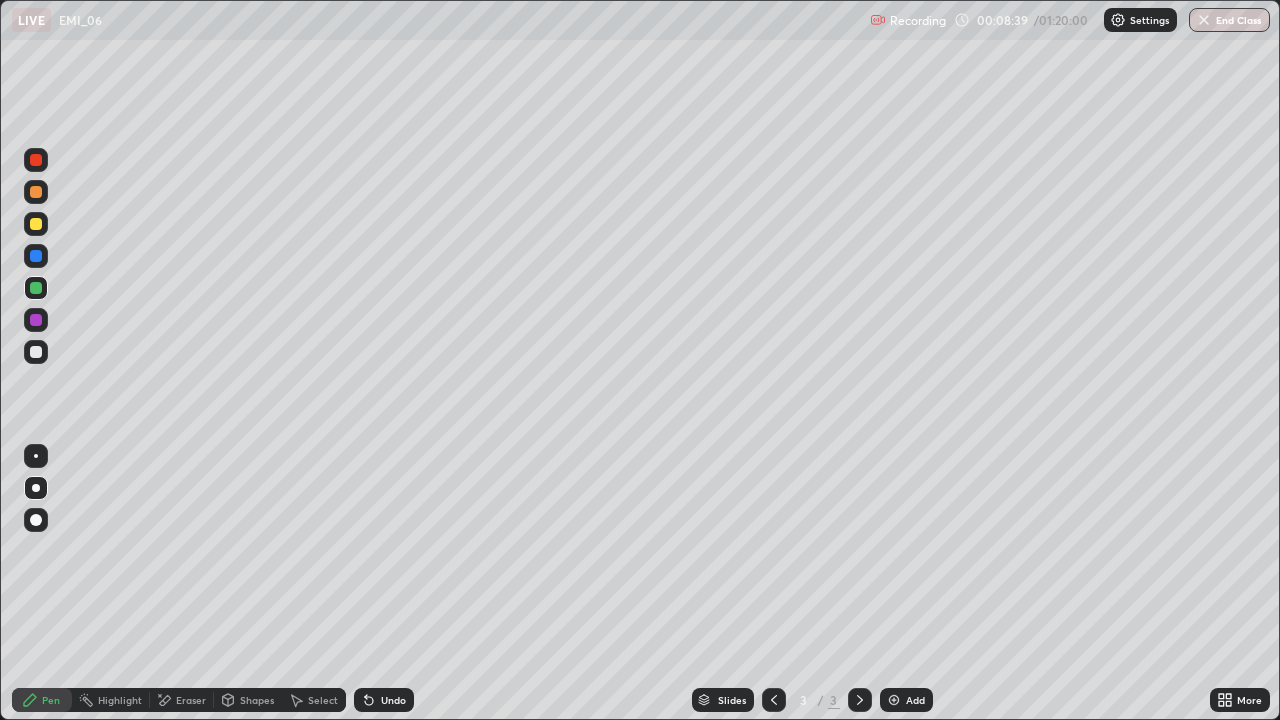 click on "Undo" at bounding box center [393, 700] 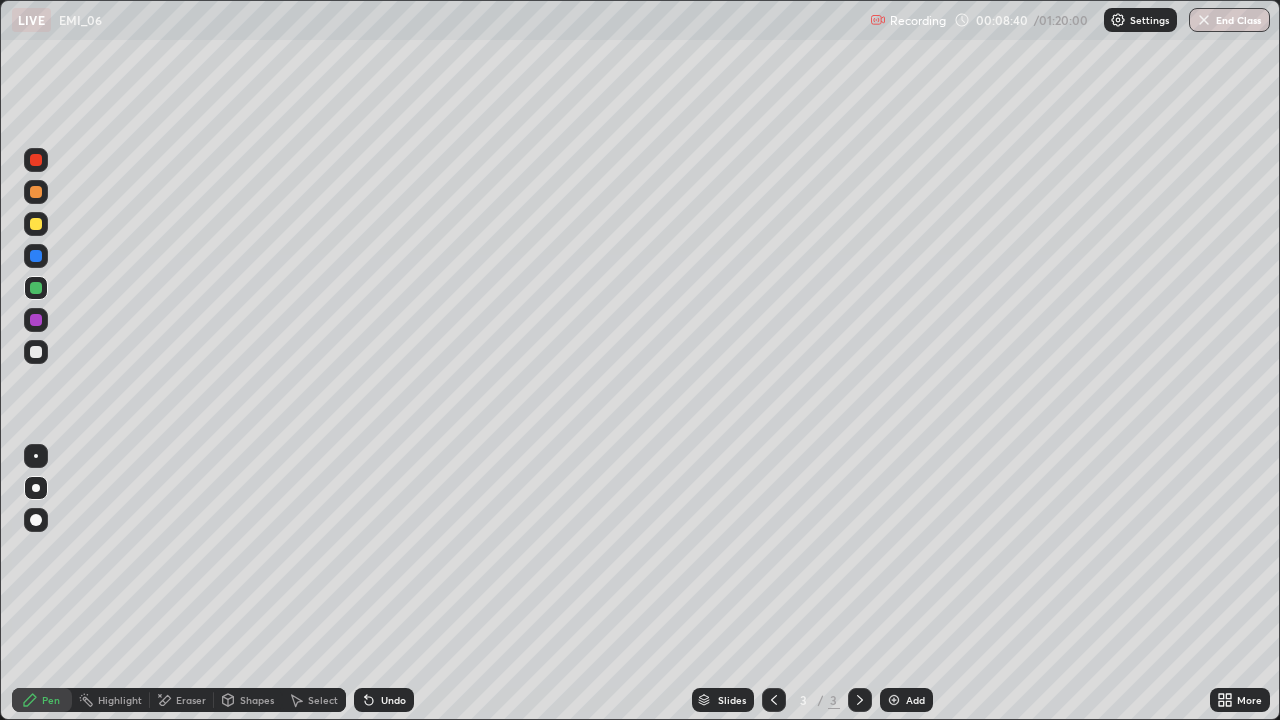 click on "Undo" at bounding box center (393, 700) 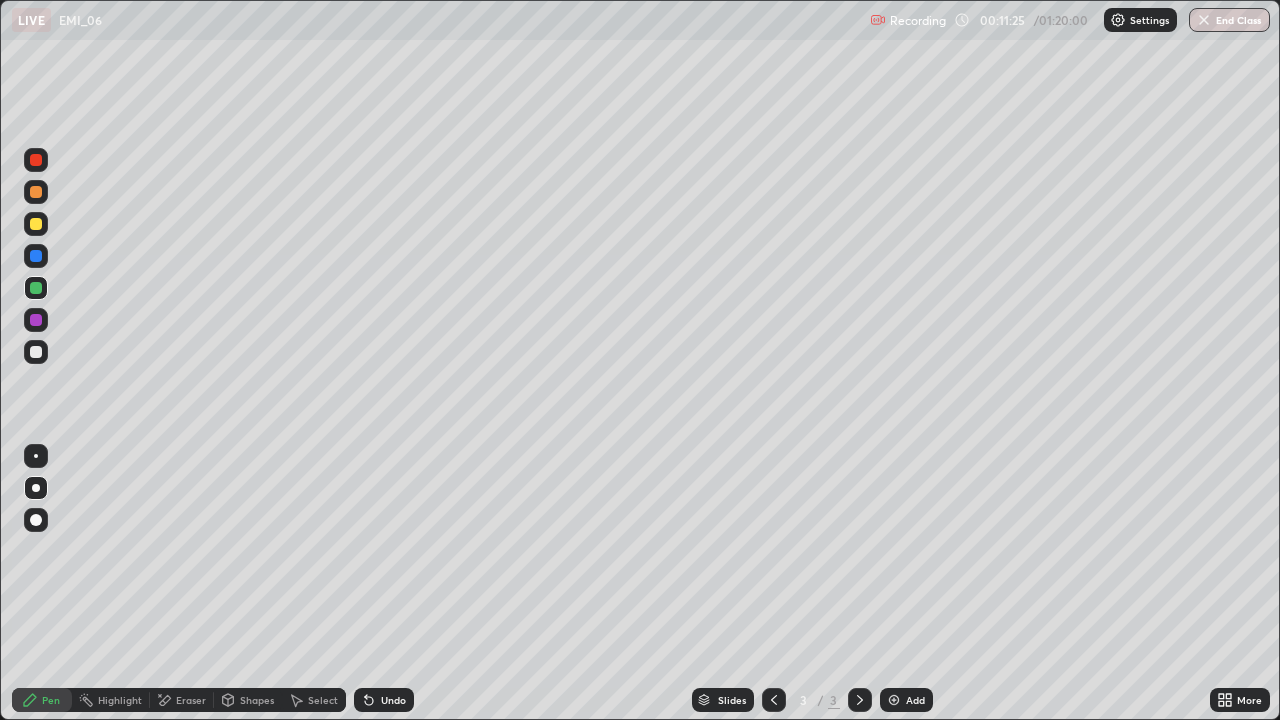 click 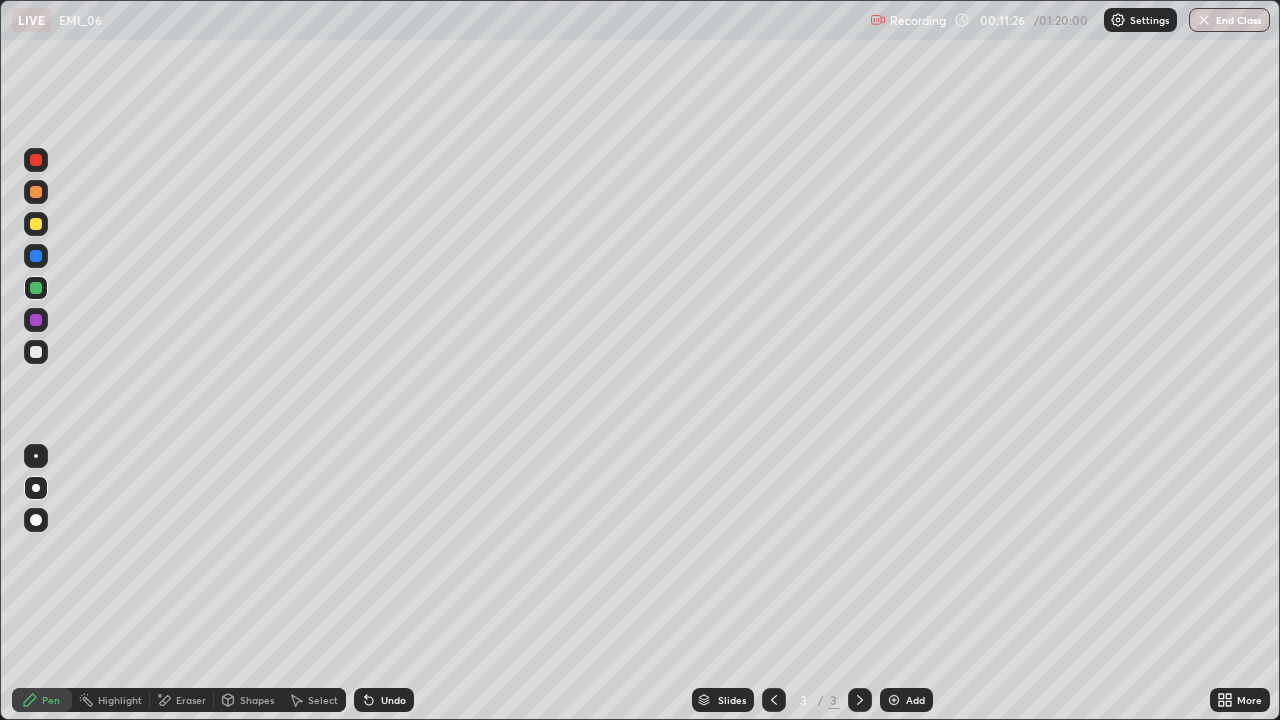 click at bounding box center (894, 700) 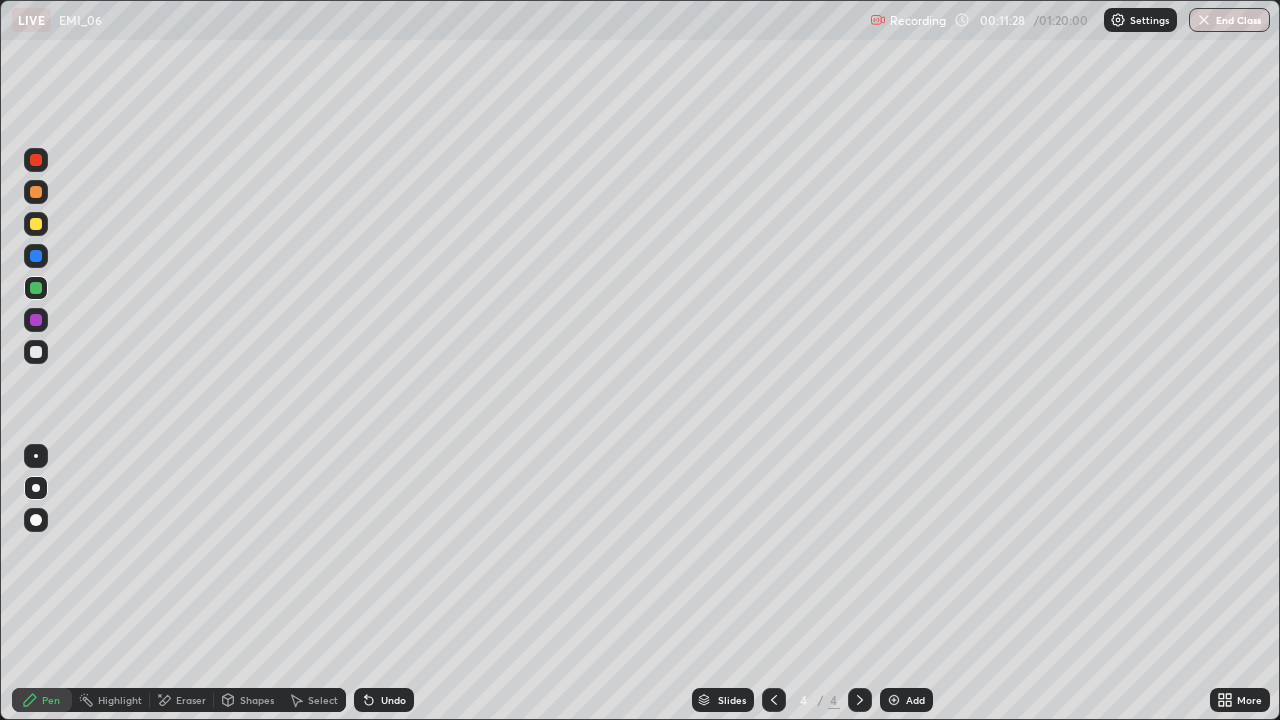 click at bounding box center [36, 352] 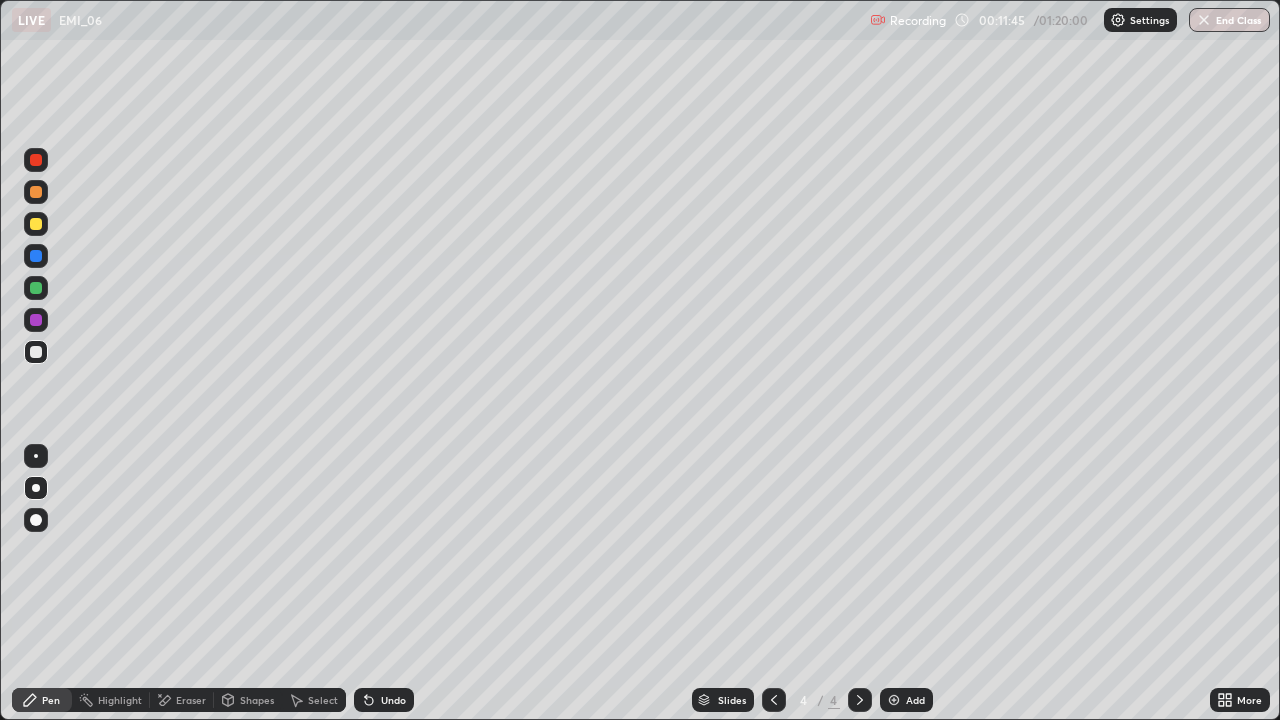click on "Undo" at bounding box center (384, 700) 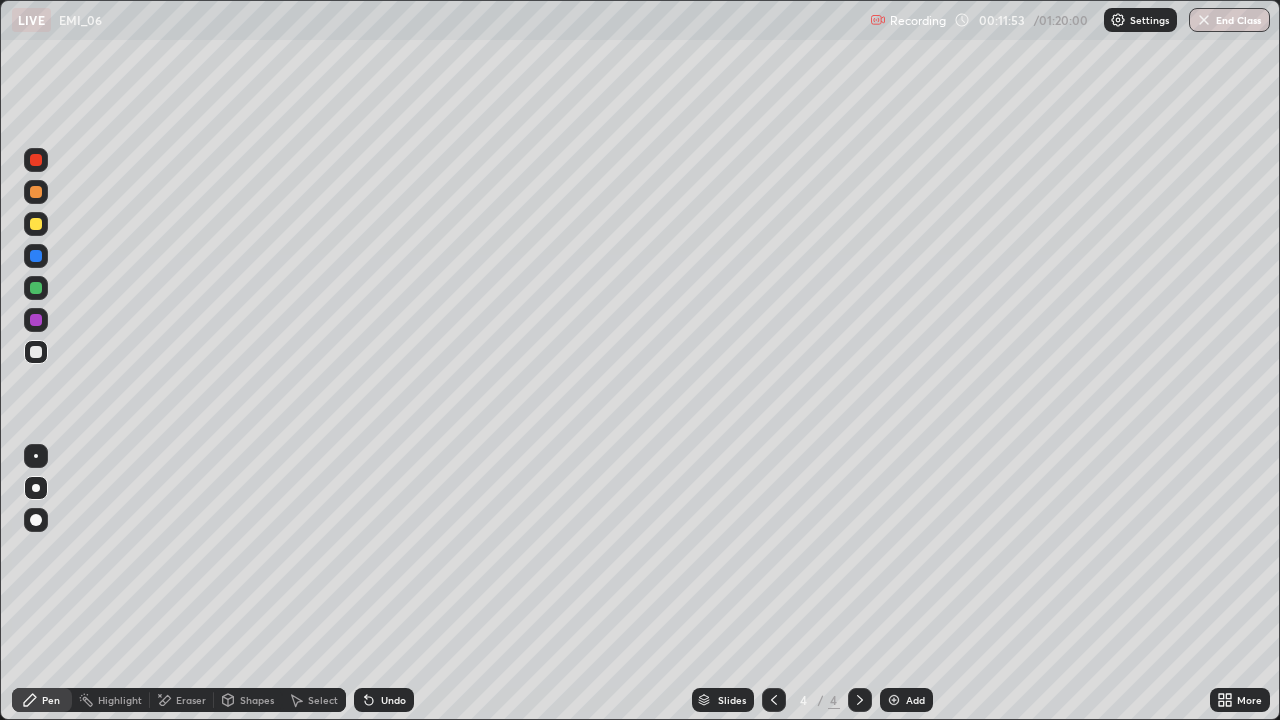 click at bounding box center [36, 288] 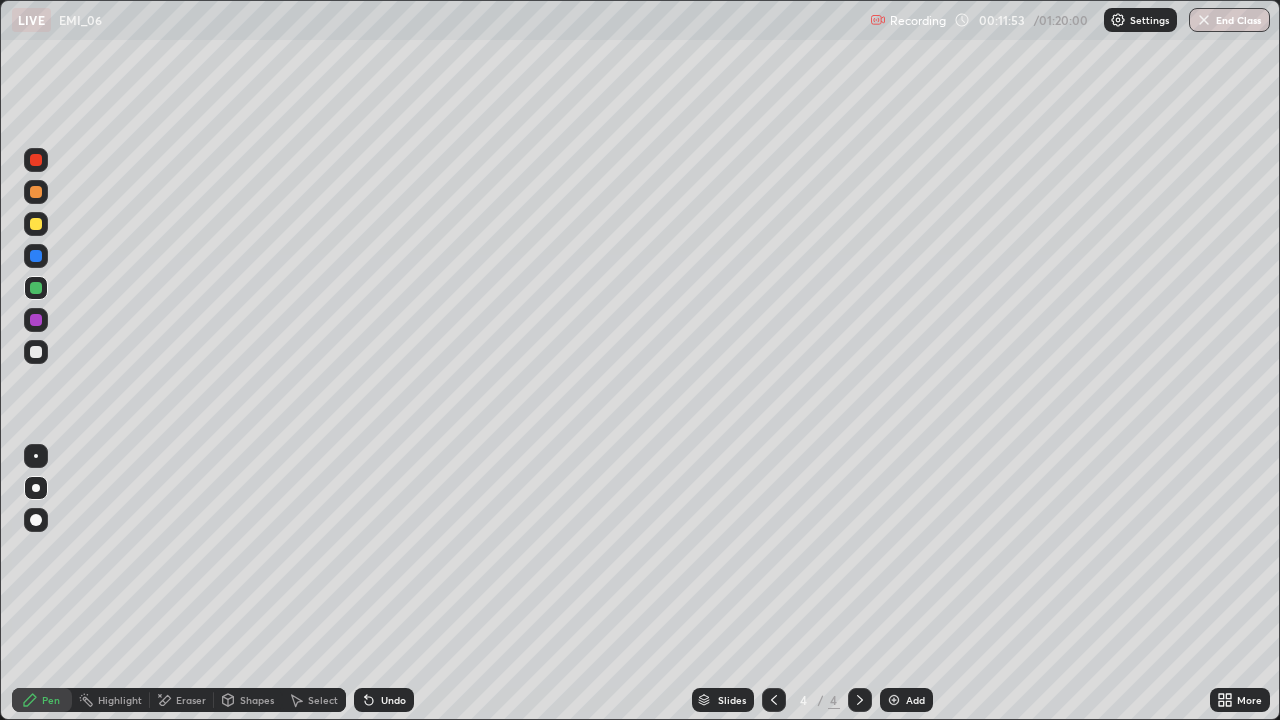 click at bounding box center (36, 456) 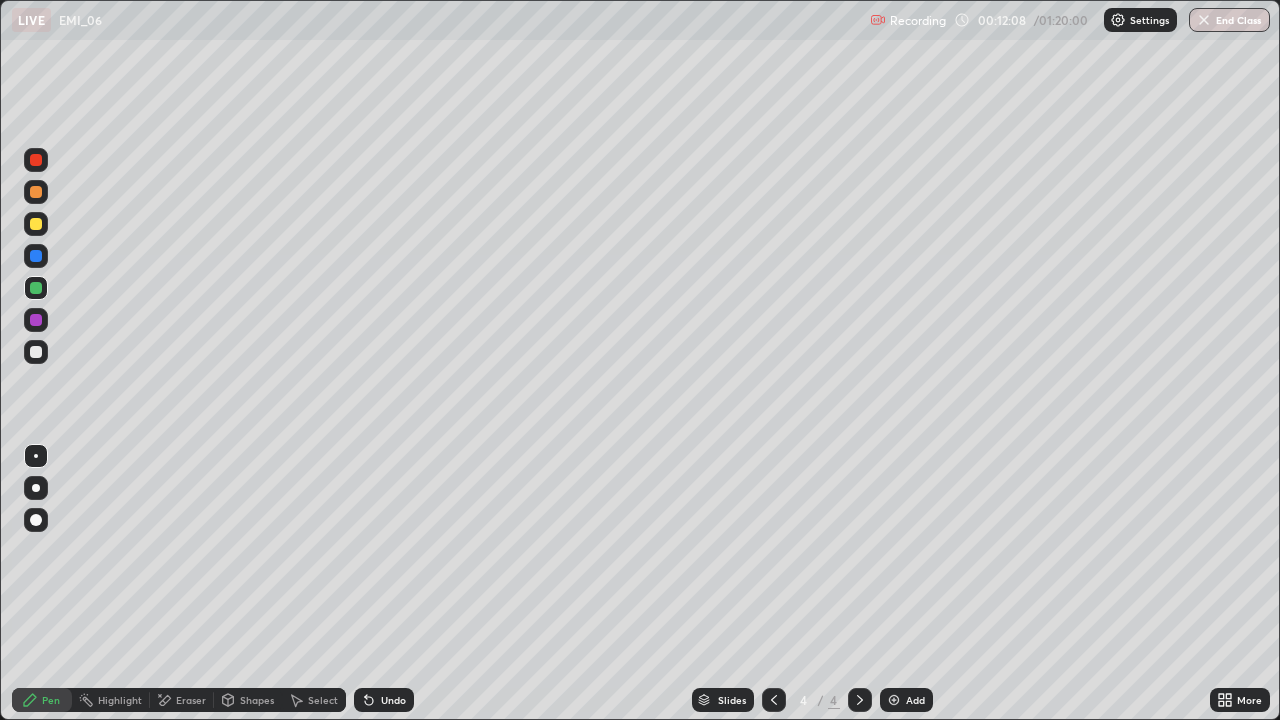 click at bounding box center [36, 352] 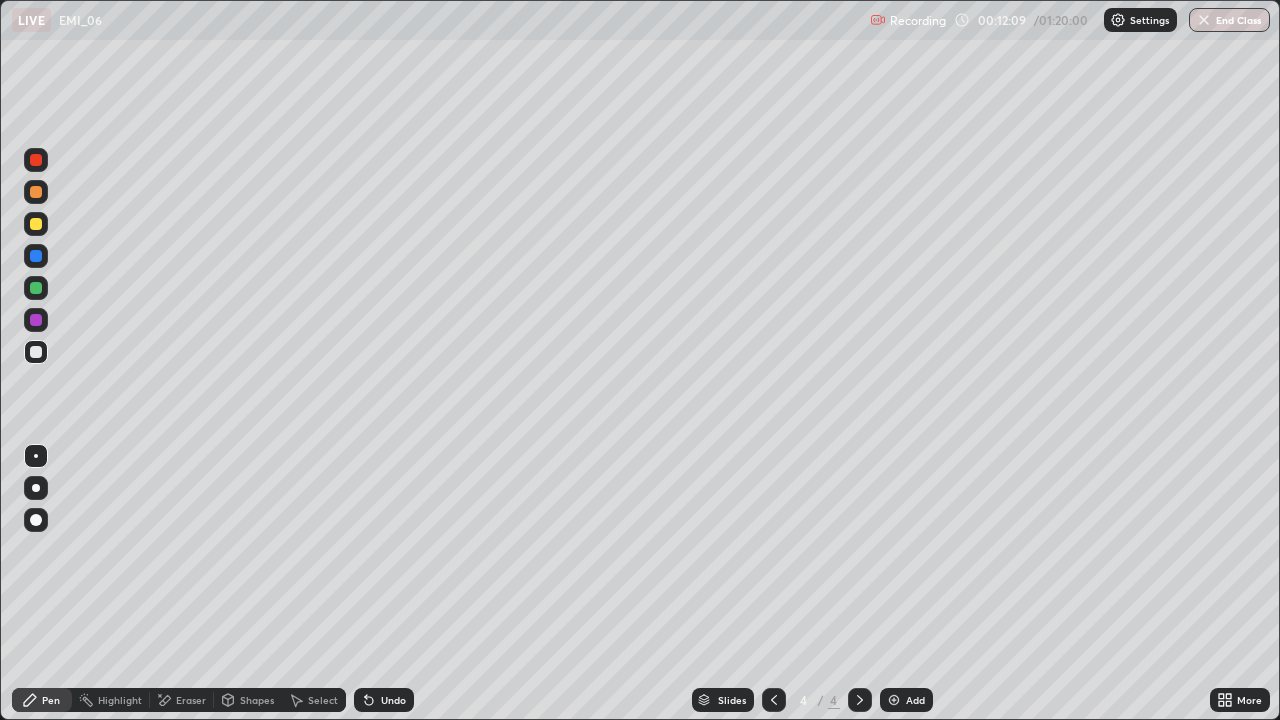 click at bounding box center (36, 488) 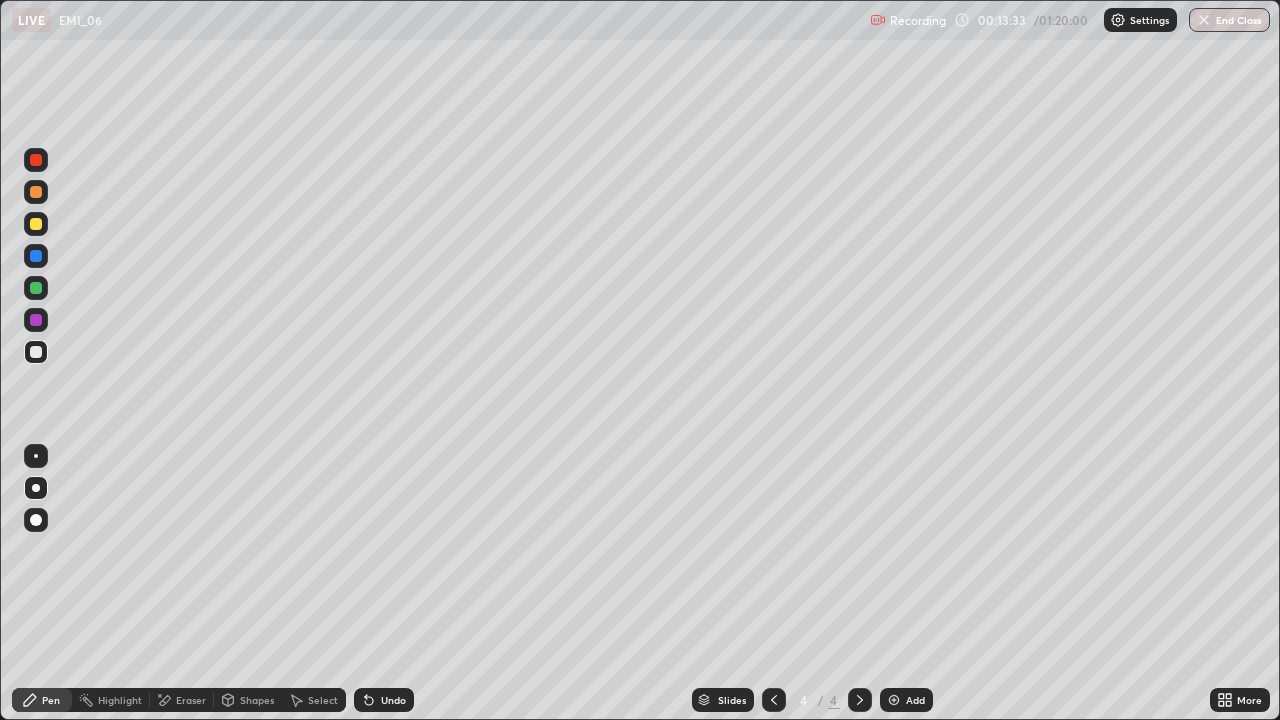 click at bounding box center [36, 224] 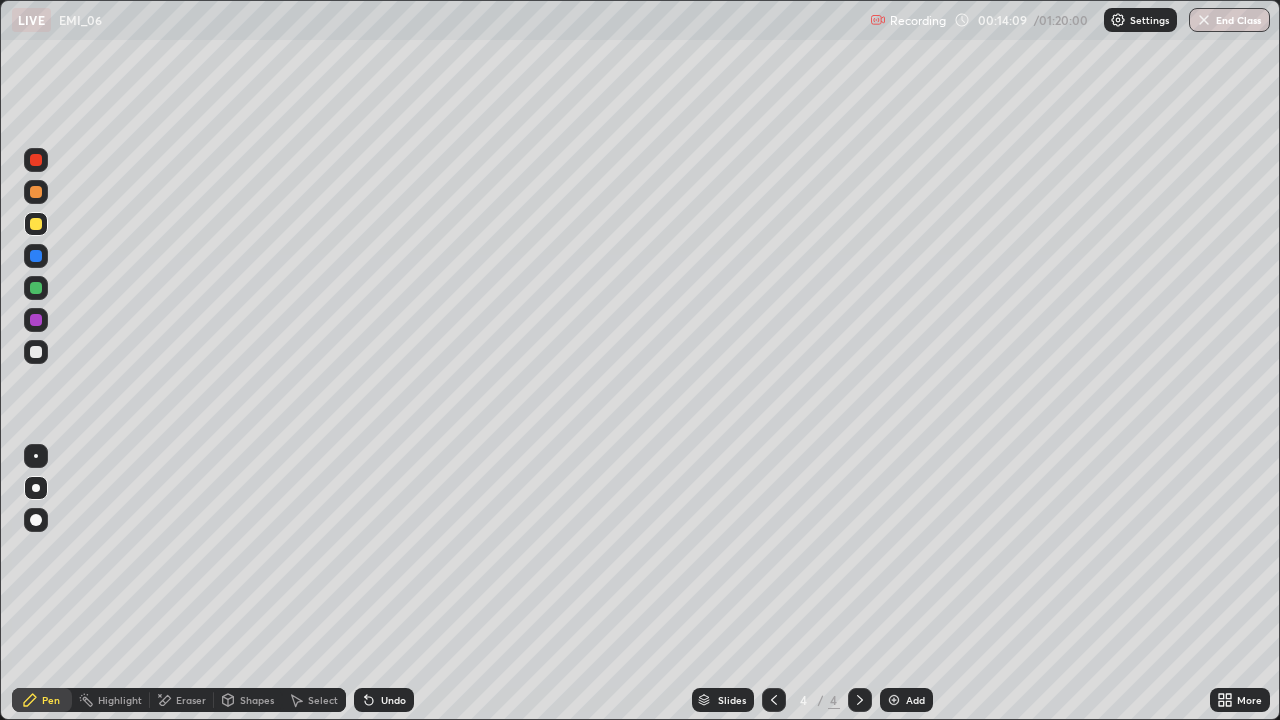 click on "Undo" at bounding box center (393, 700) 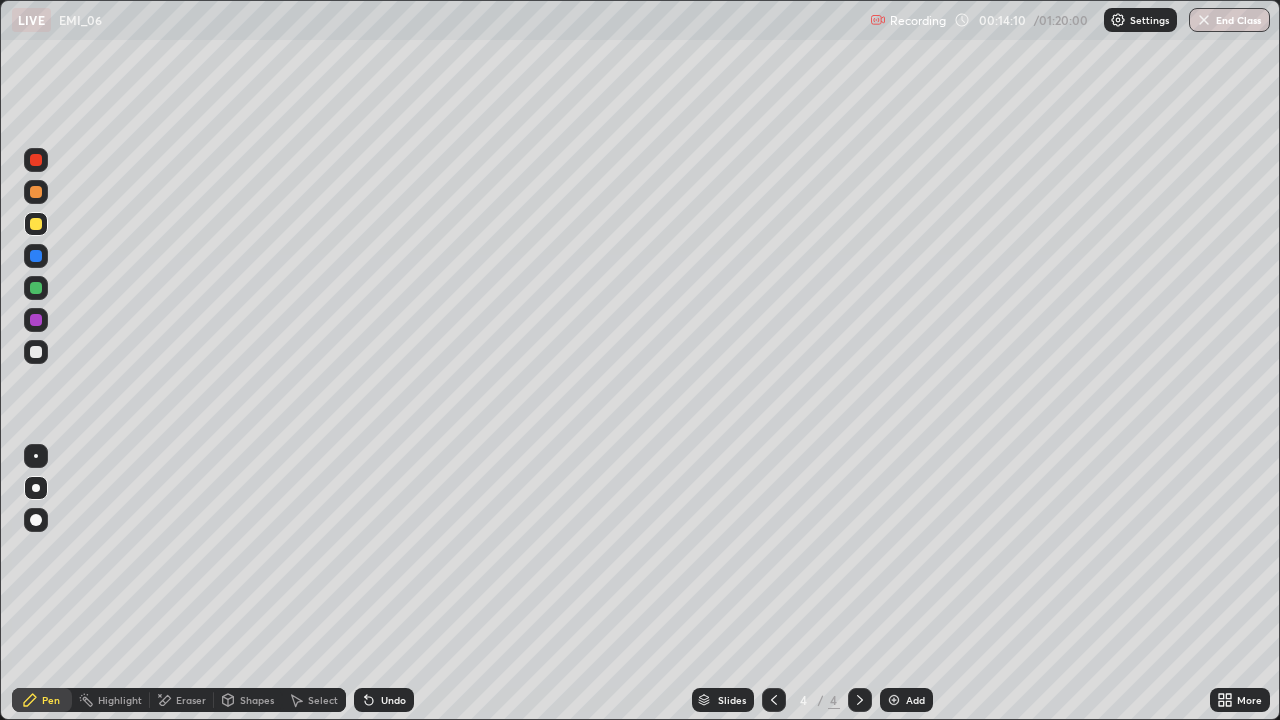 click on "Undo" at bounding box center [393, 700] 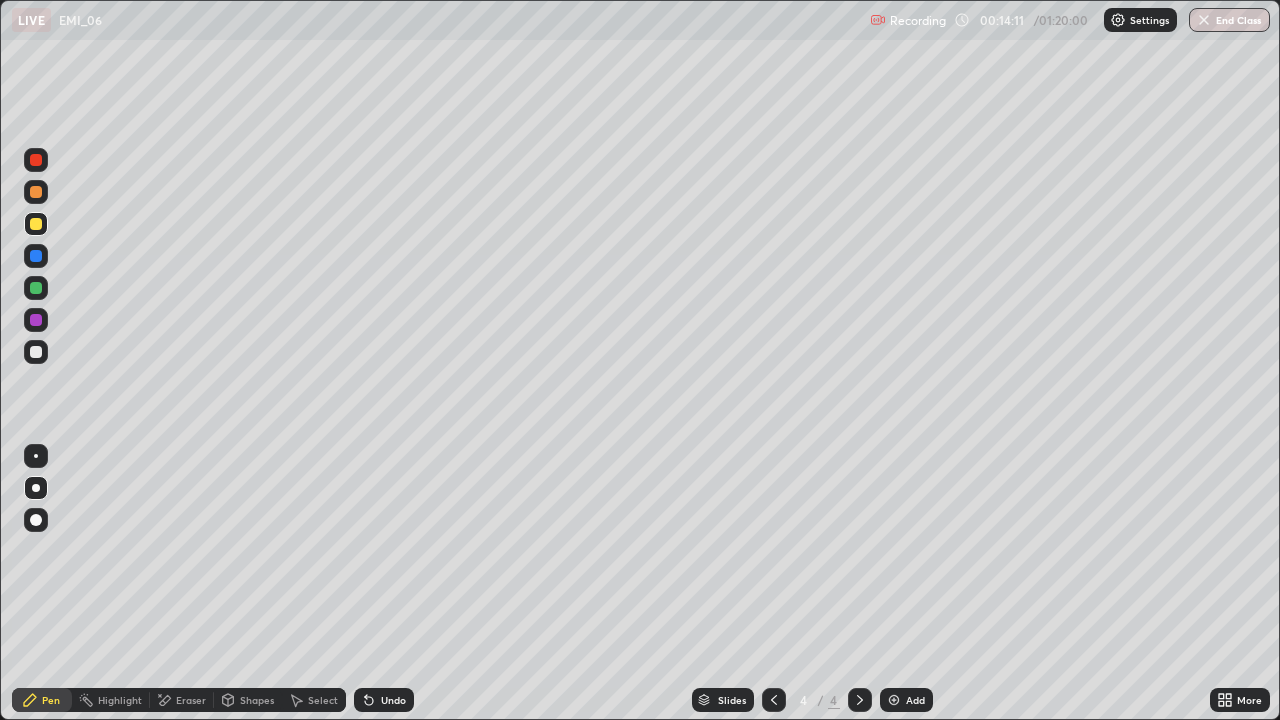 click on "Undo" at bounding box center (393, 700) 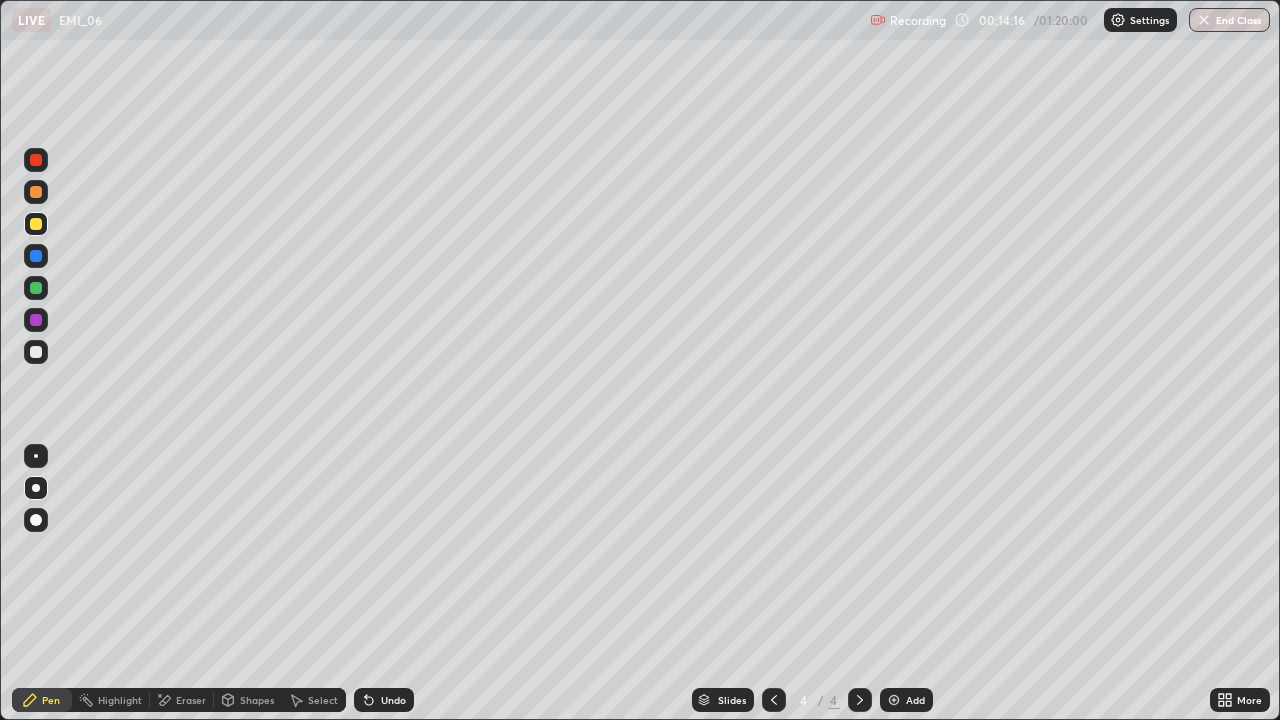 click at bounding box center (36, 288) 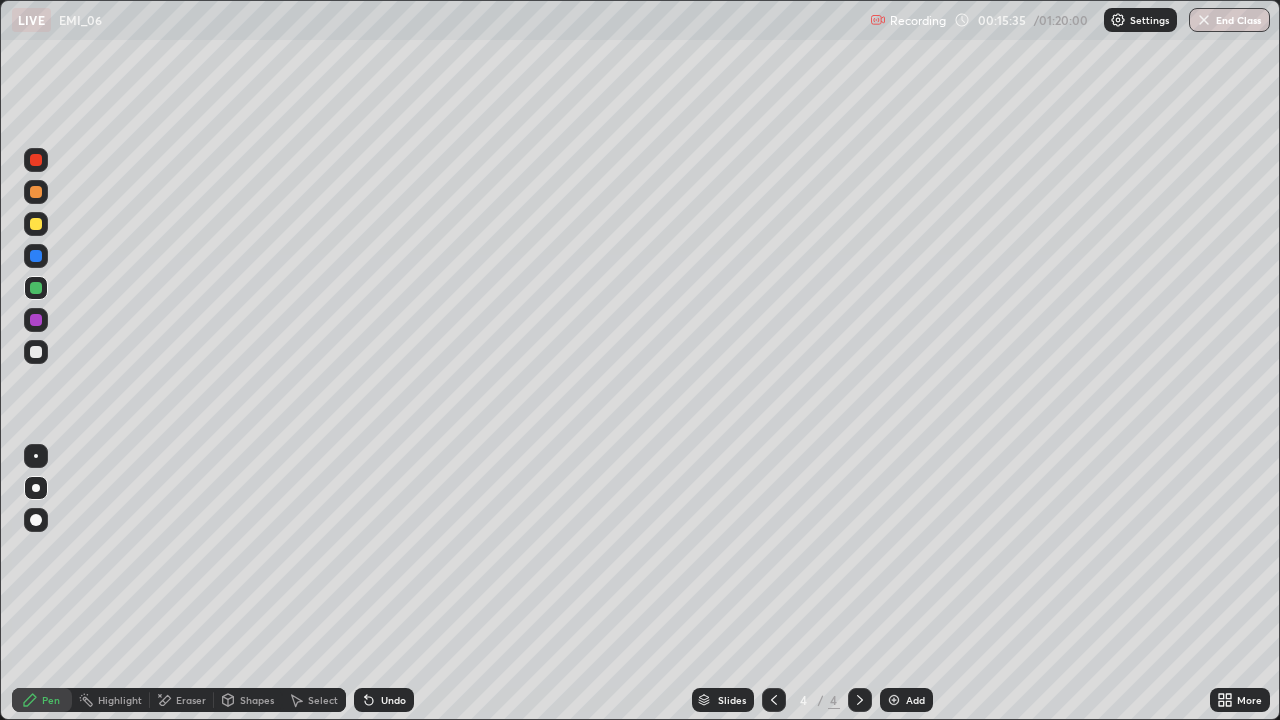 click on "Eraser" at bounding box center (191, 700) 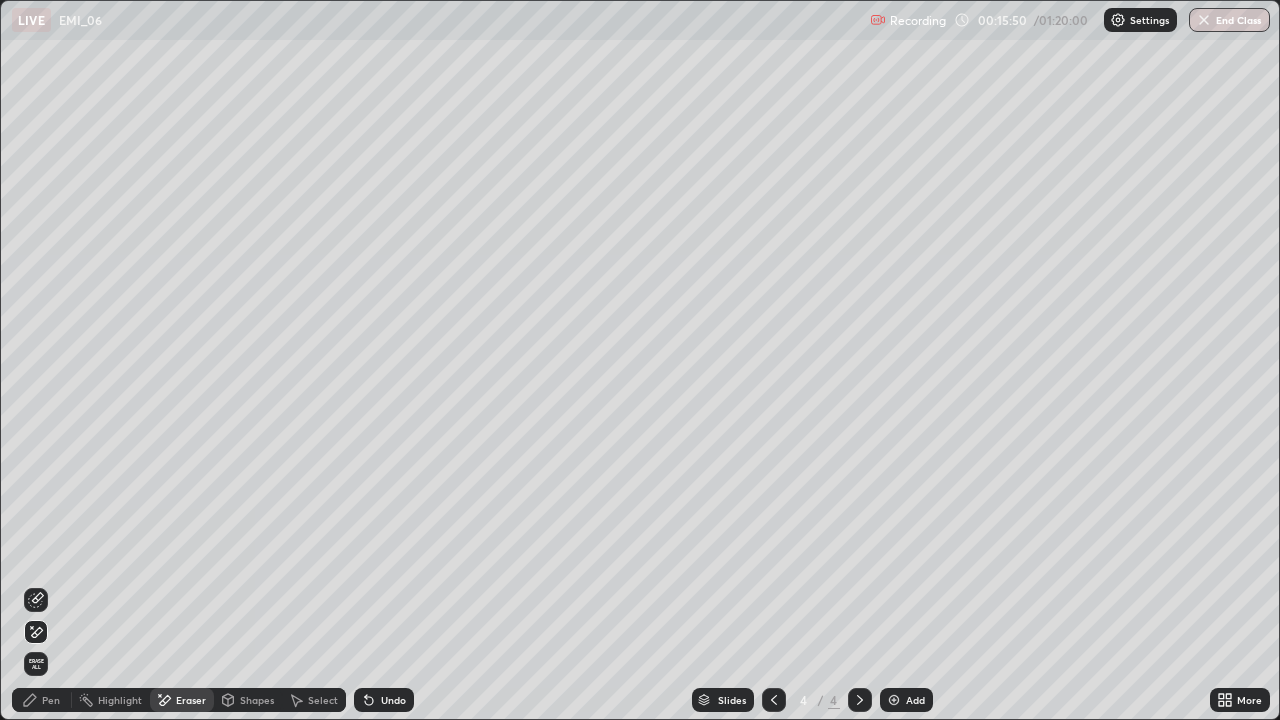 click on "Pen" at bounding box center [51, 700] 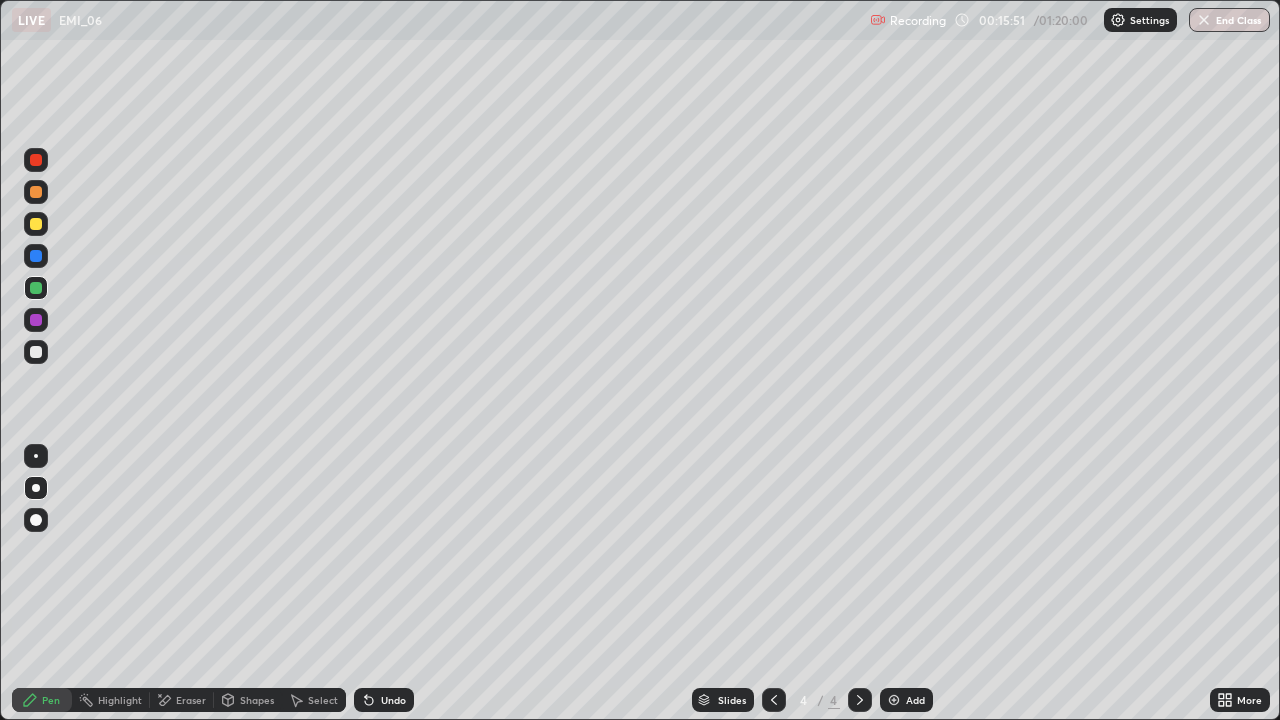 click at bounding box center (36, 352) 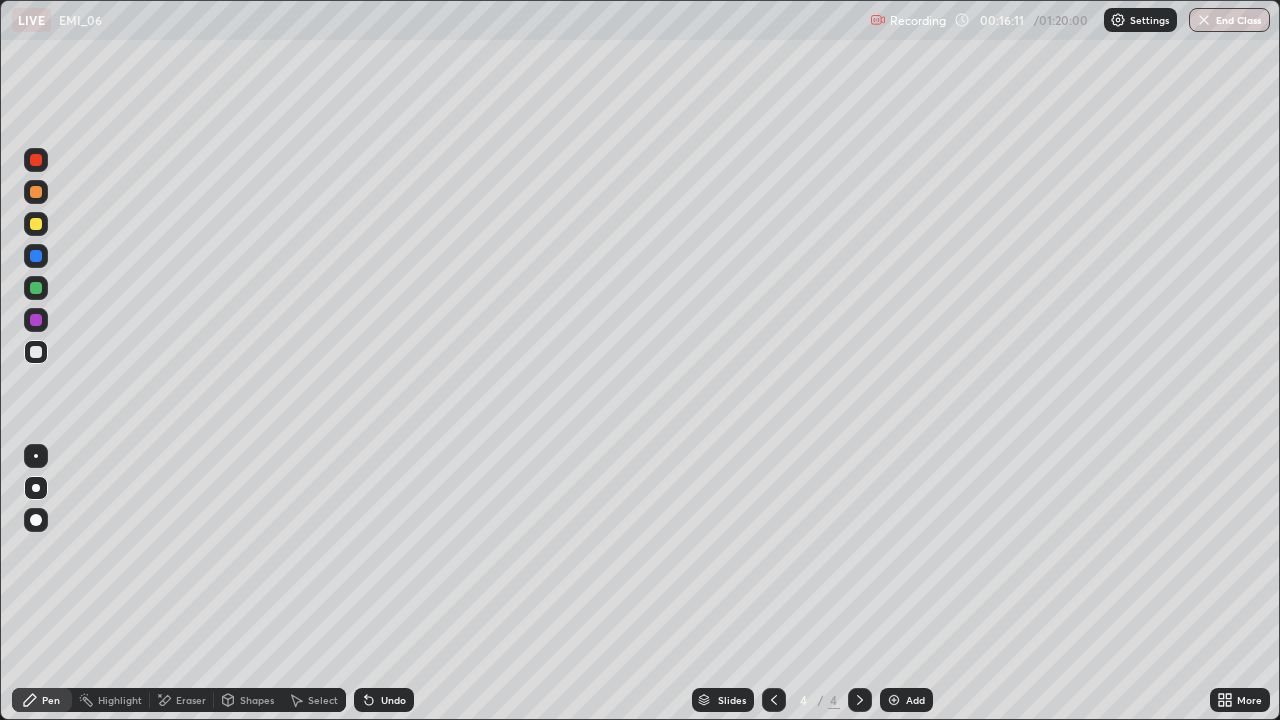 click at bounding box center (36, 288) 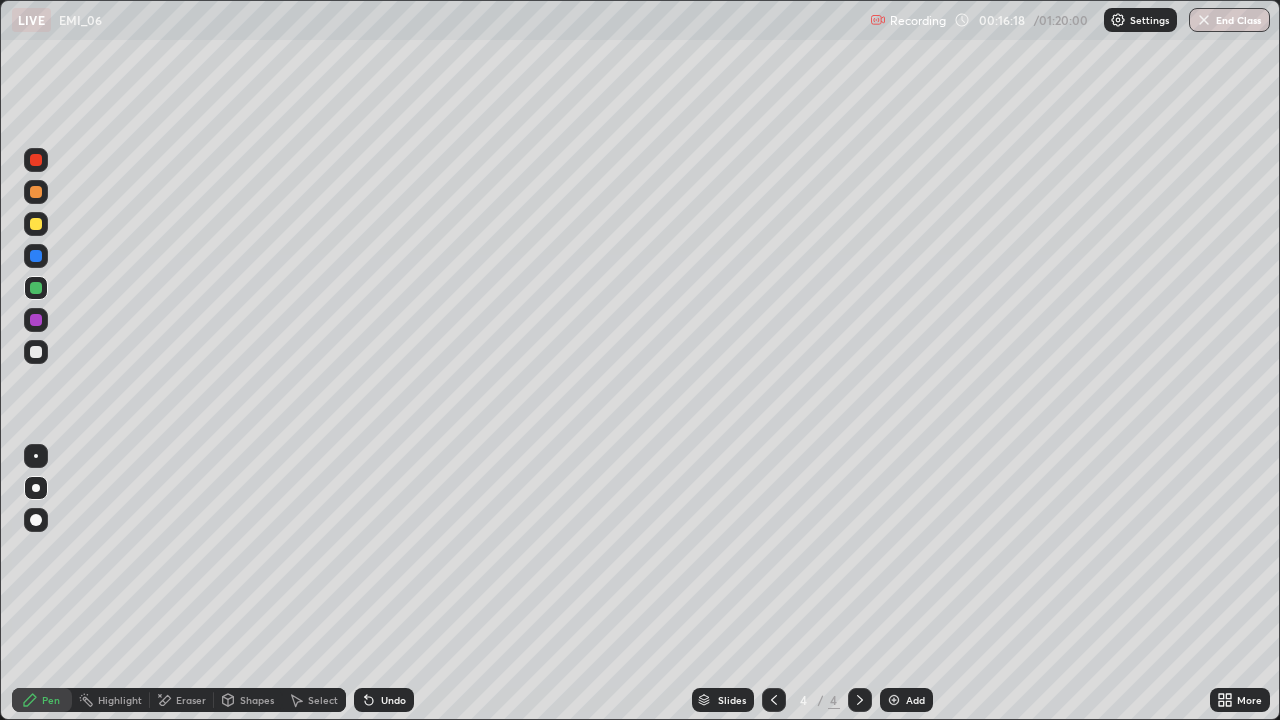 click at bounding box center (36, 352) 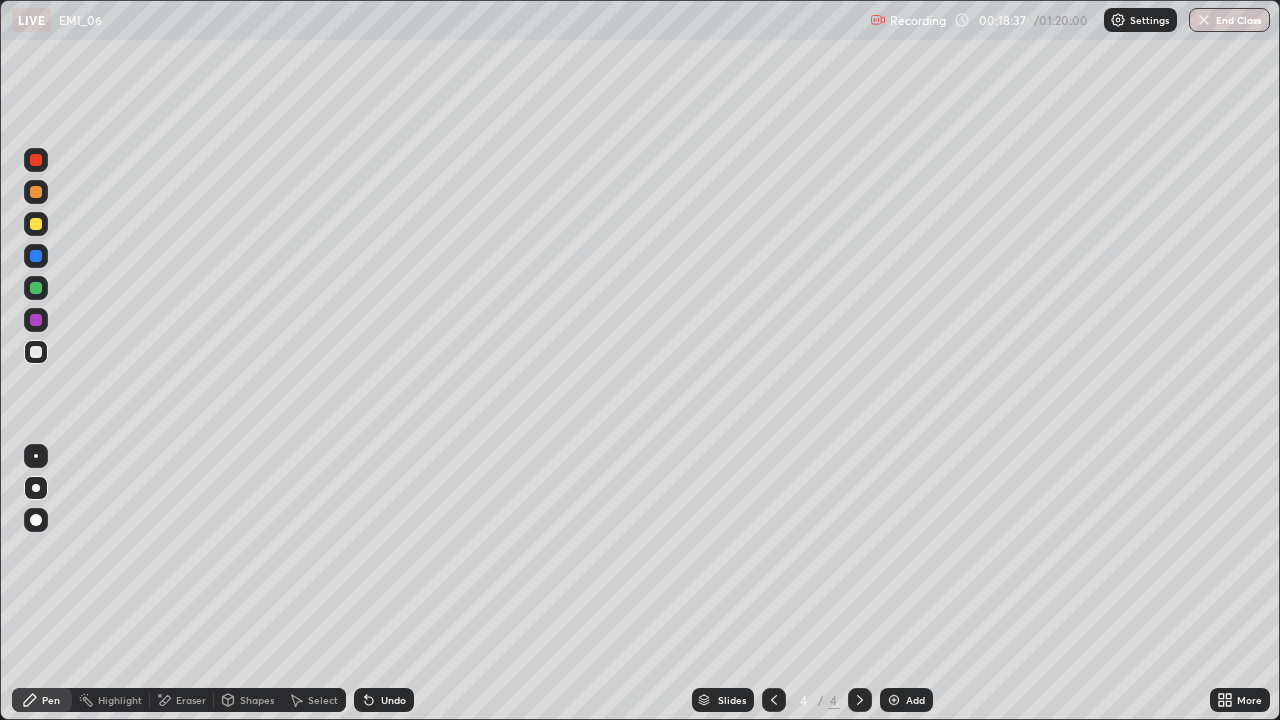 click at bounding box center [36, 224] 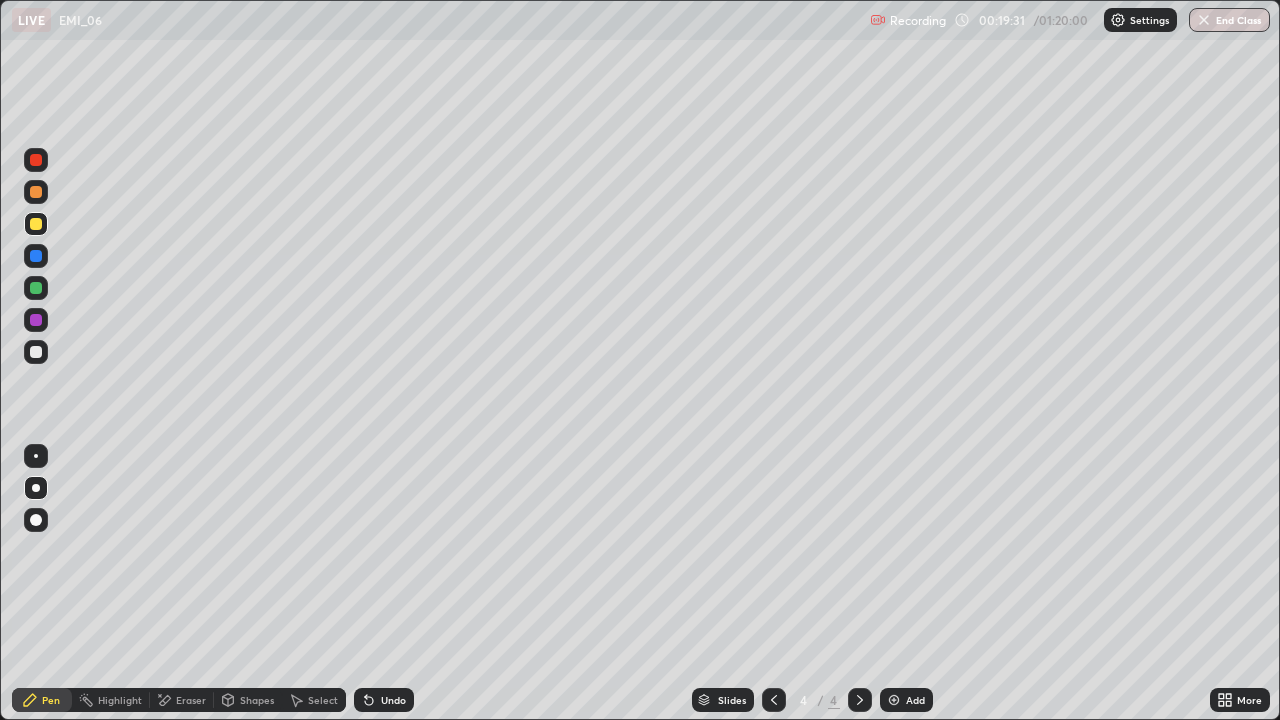 click on "Undo" at bounding box center (384, 700) 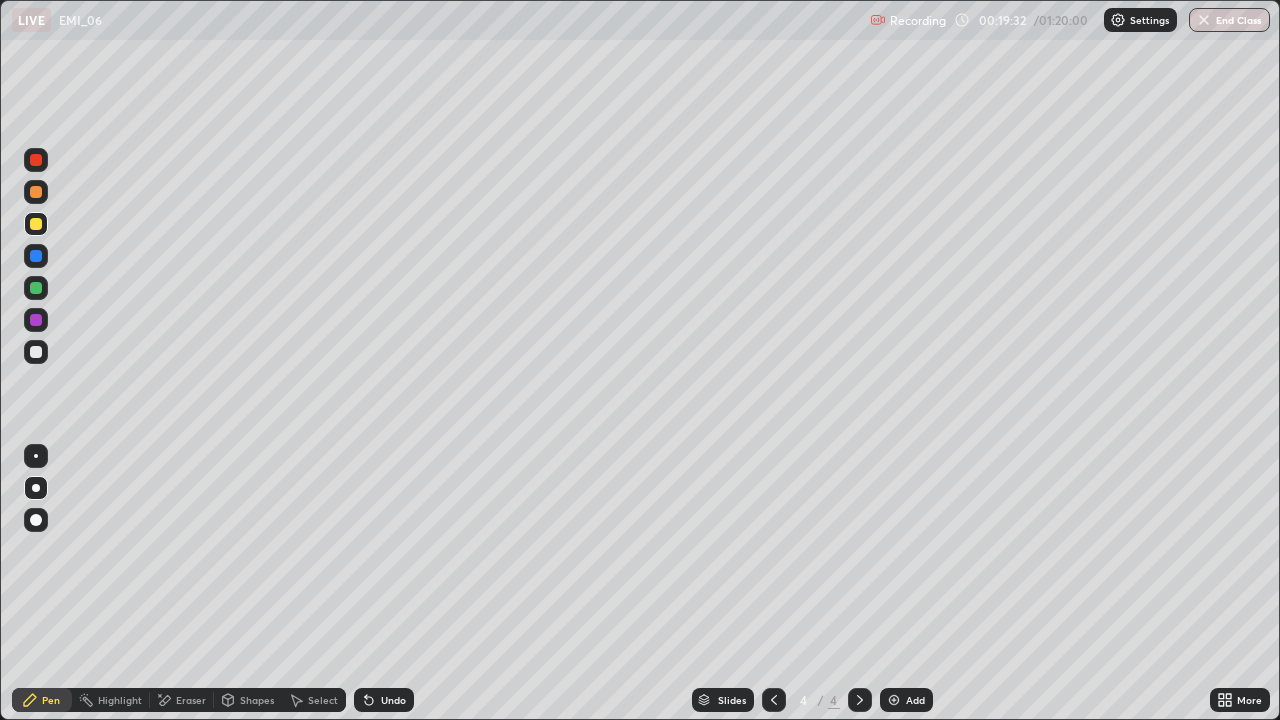 click 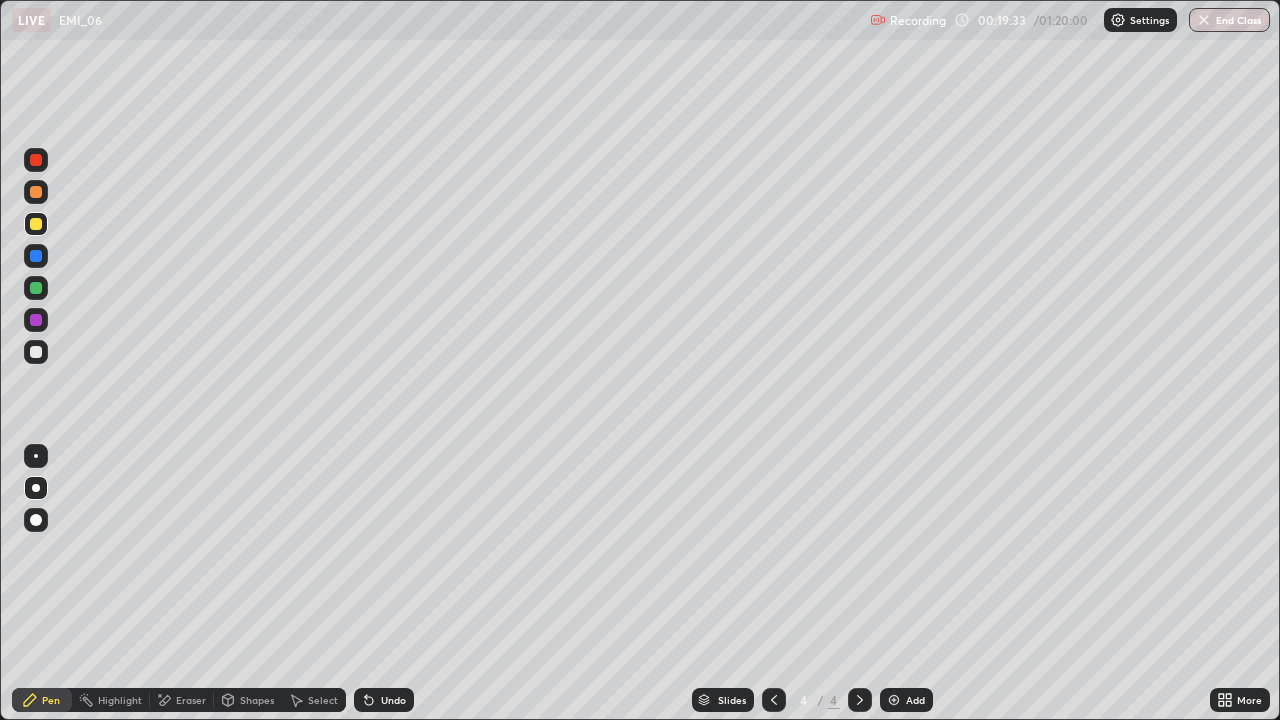 click on "Undo" at bounding box center [384, 700] 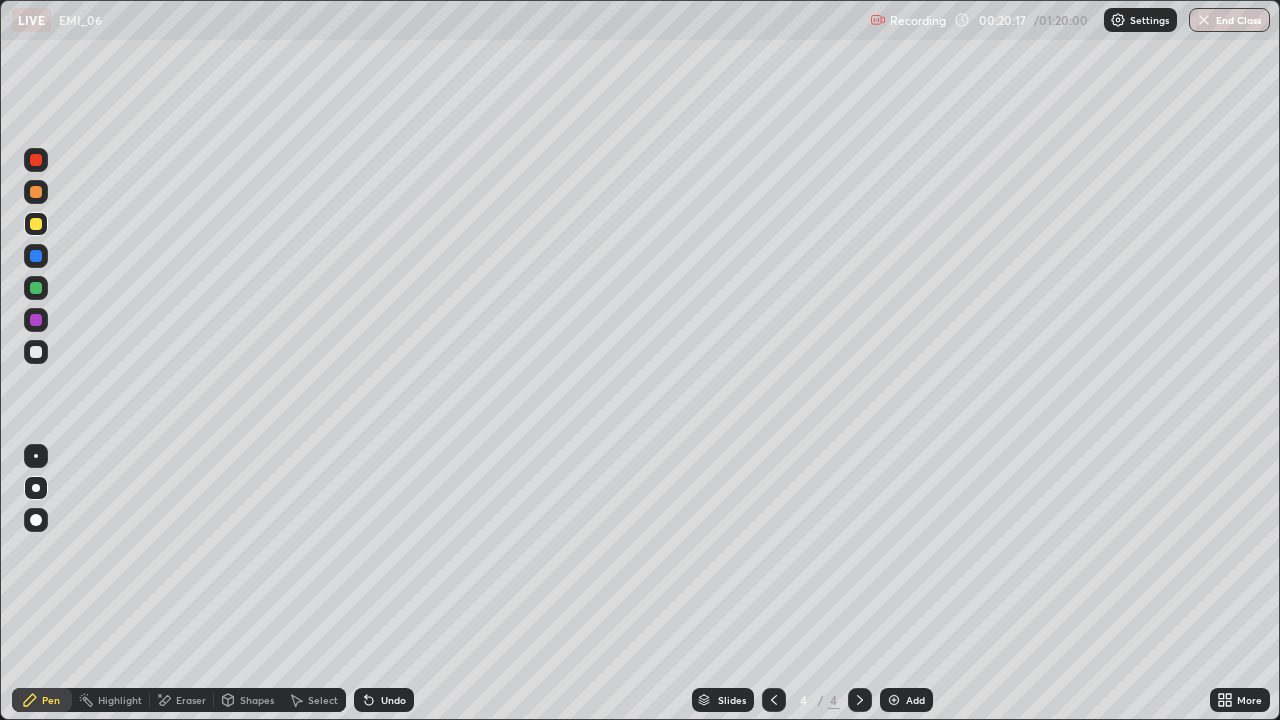 click at bounding box center (36, 352) 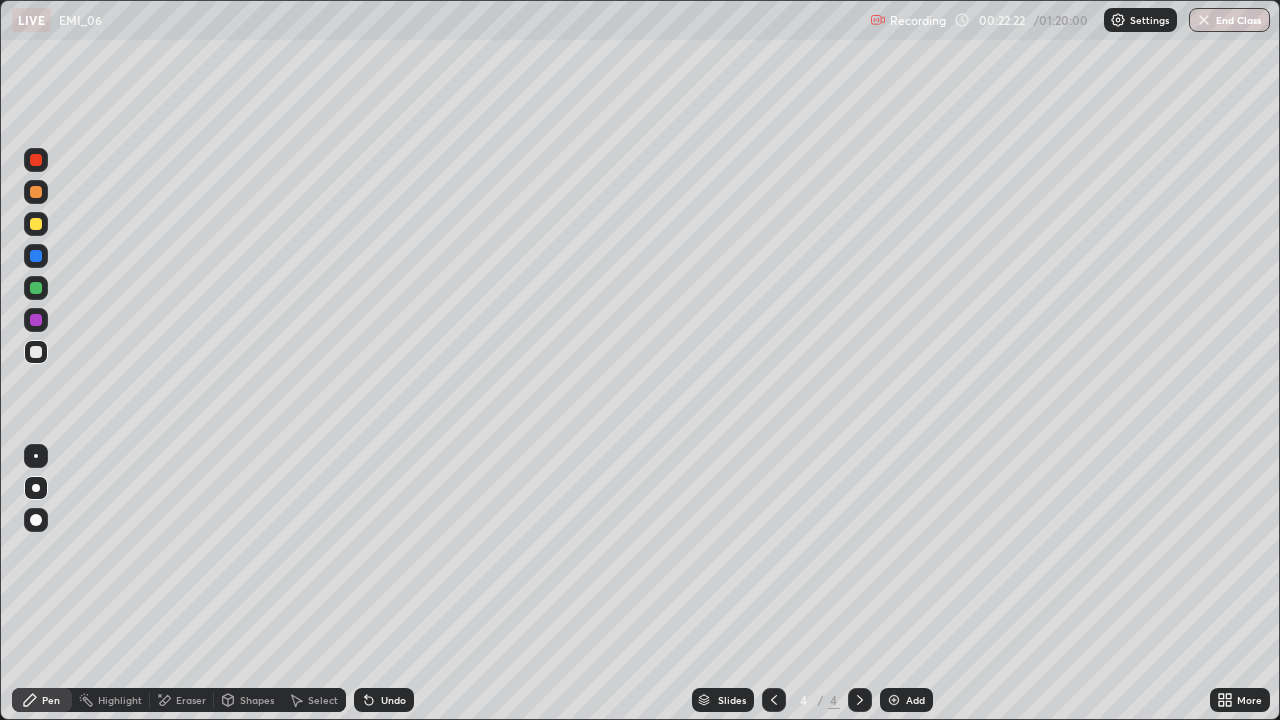 click at bounding box center [36, 288] 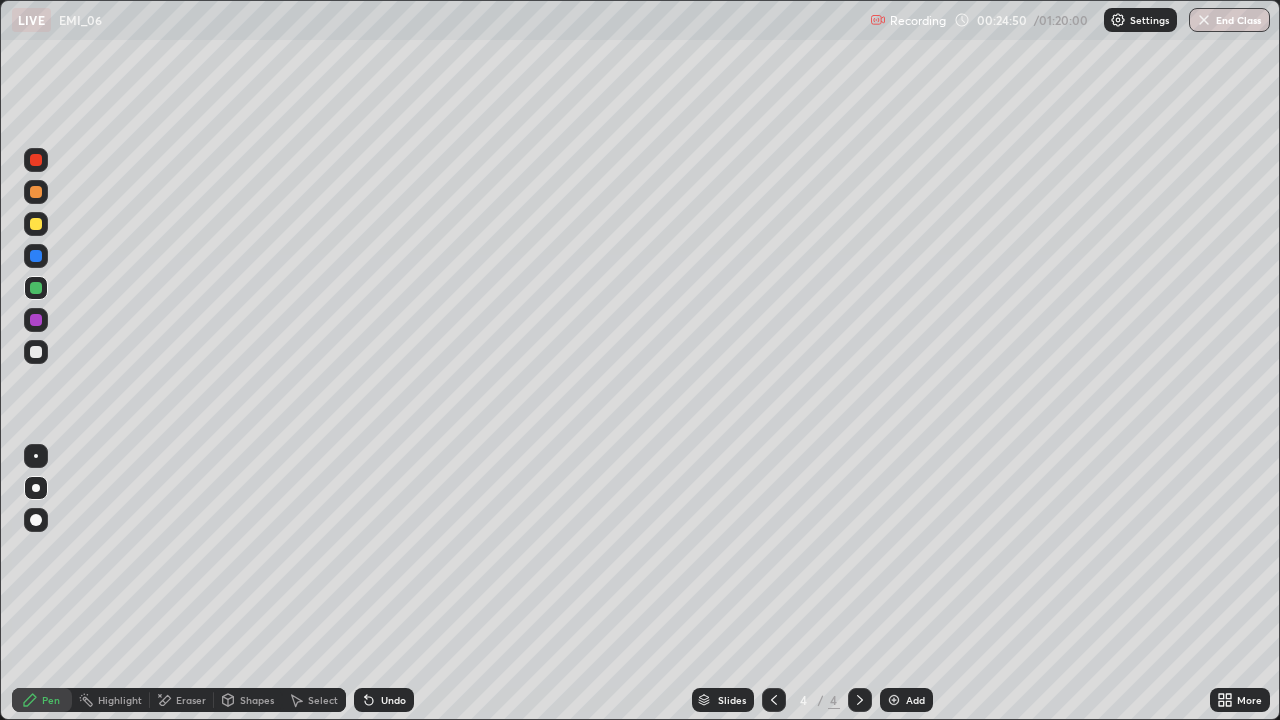 click on "Pen" at bounding box center [42, 700] 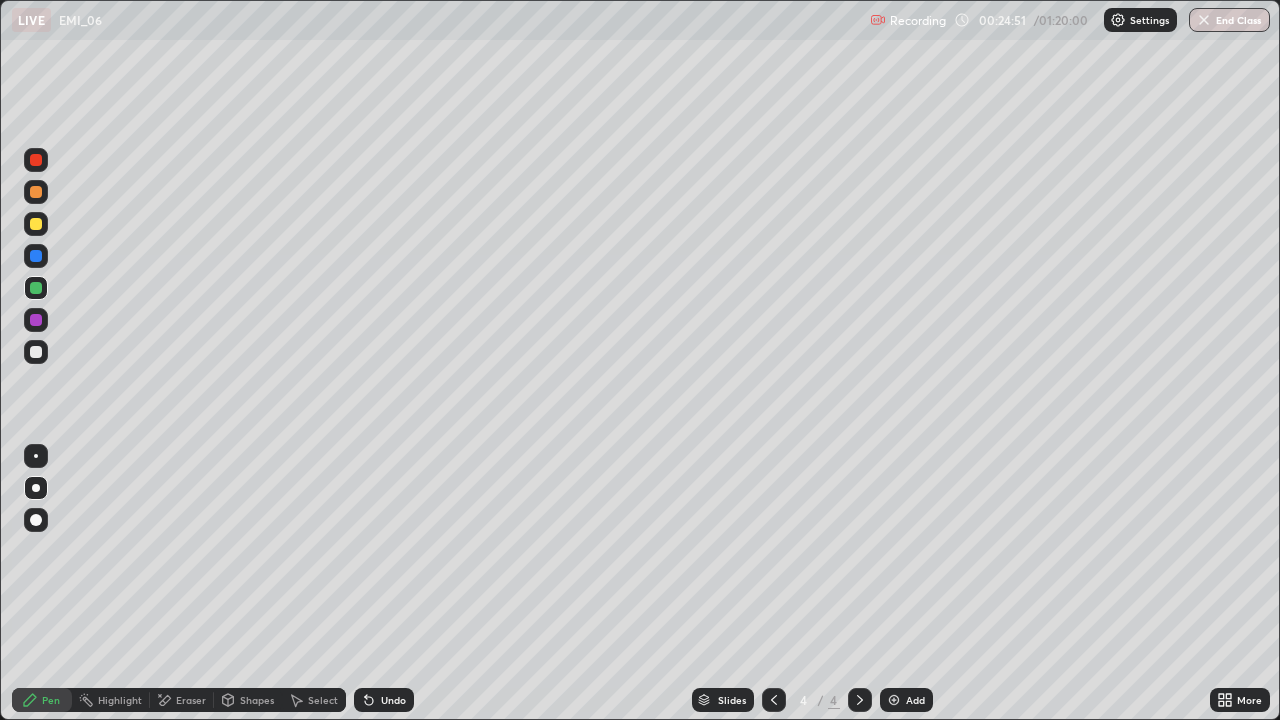 click at bounding box center (36, 352) 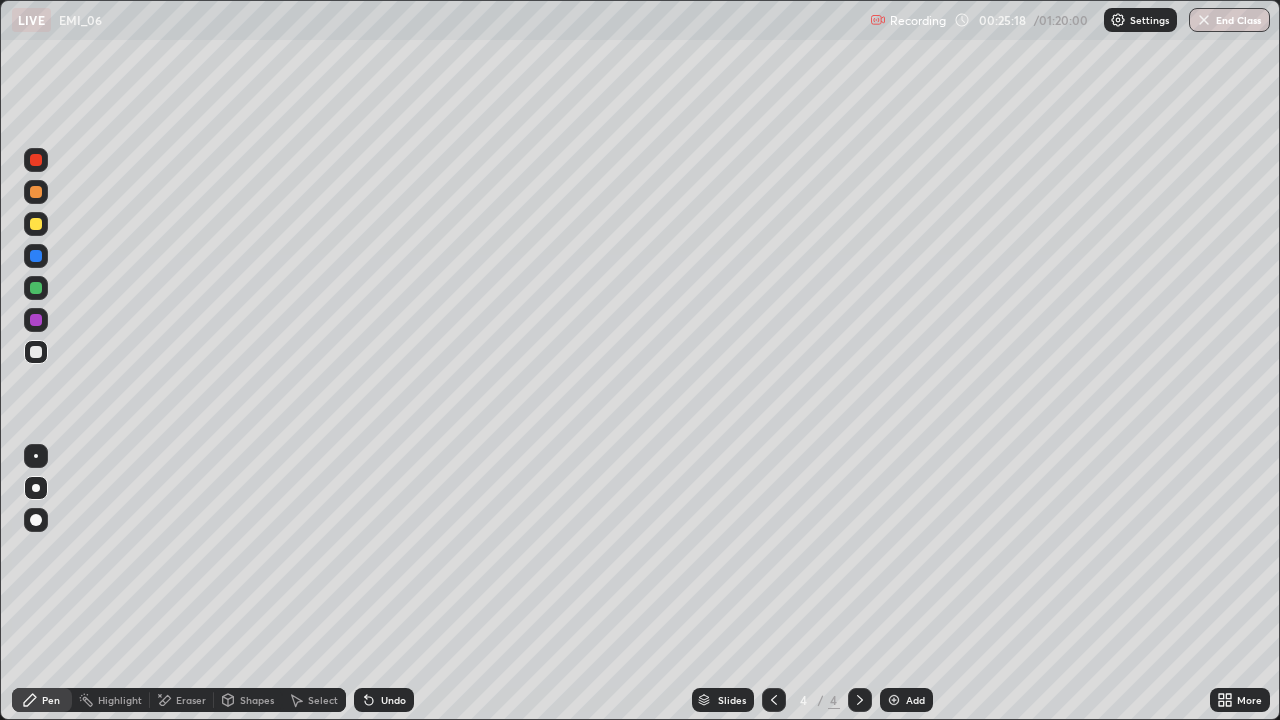 click on "Undo" at bounding box center [384, 700] 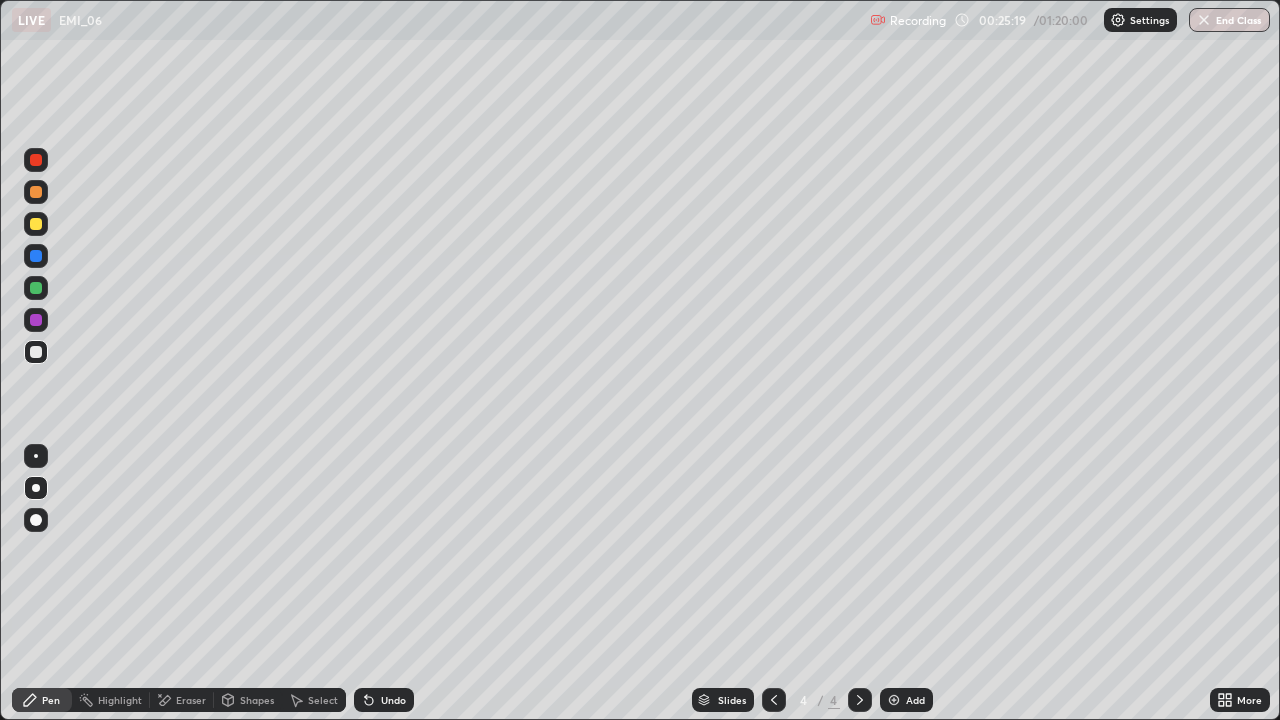 click on "Undo" at bounding box center (384, 700) 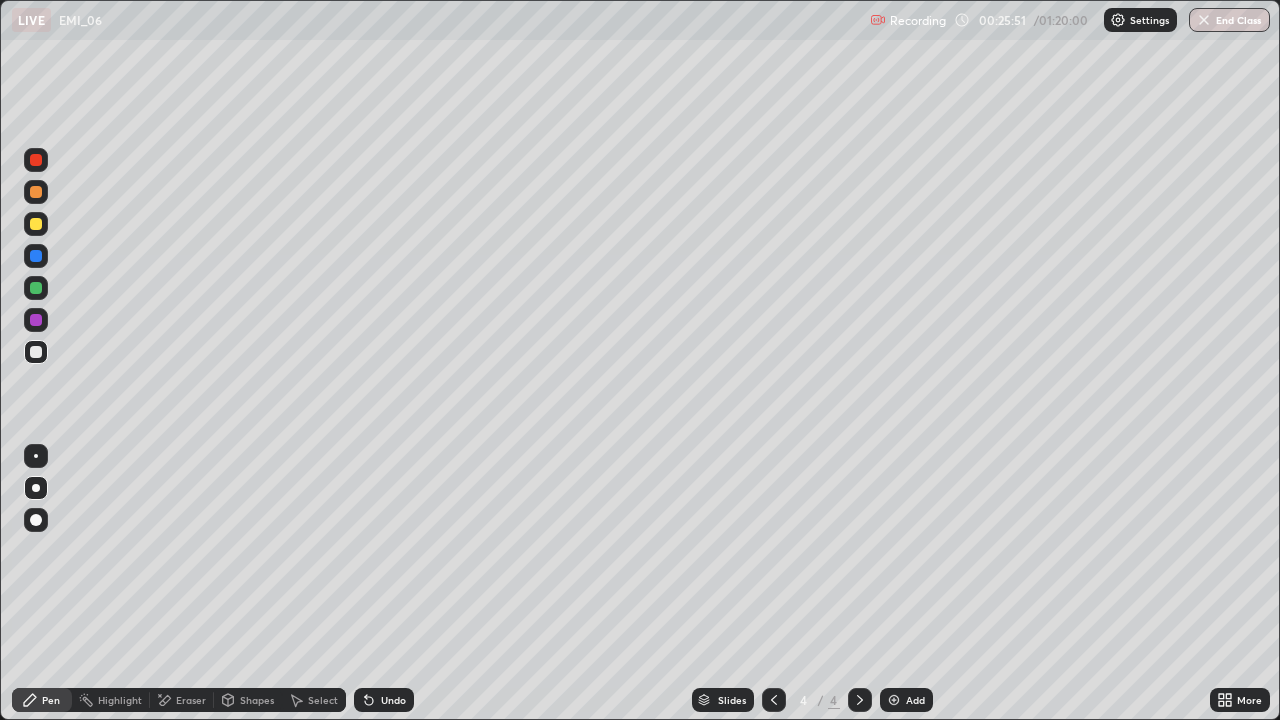 click at bounding box center (36, 288) 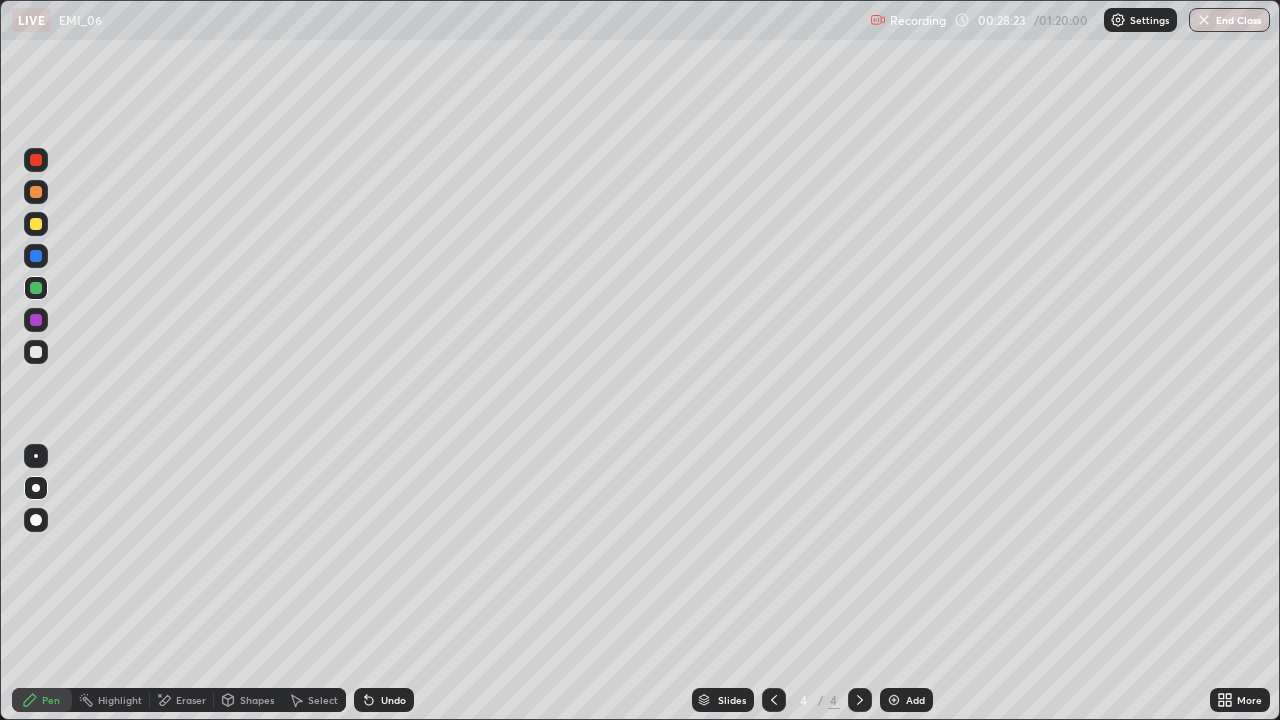 click on "Select" at bounding box center (314, 700) 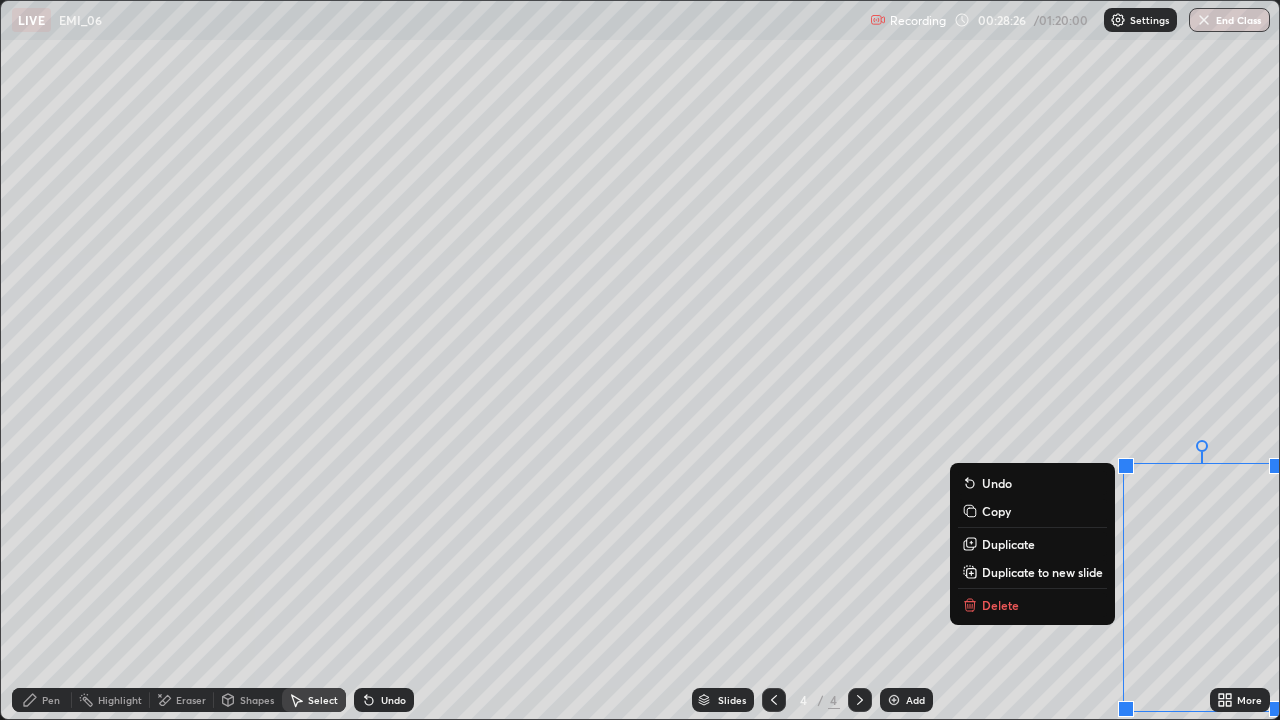 click on "Delete" at bounding box center (1032, 605) 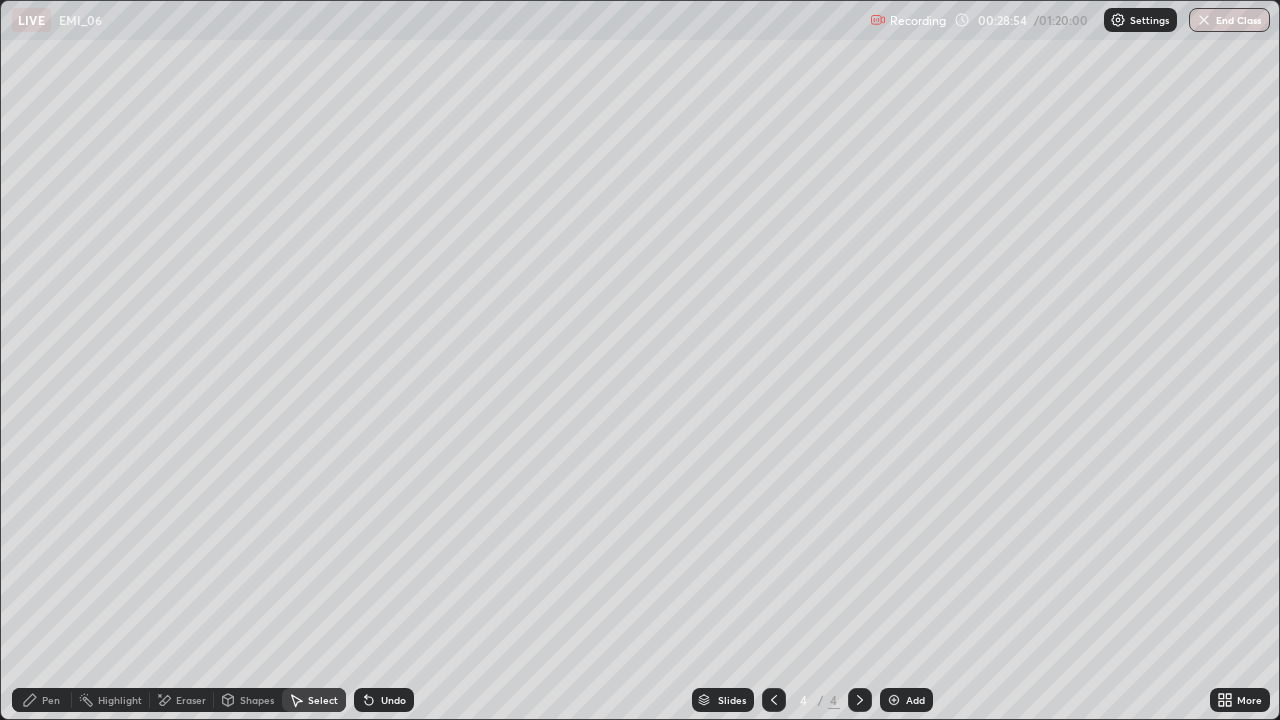 click on "0 ° Undo Copy Duplicate Duplicate to new slide Delete" at bounding box center [640, 360] 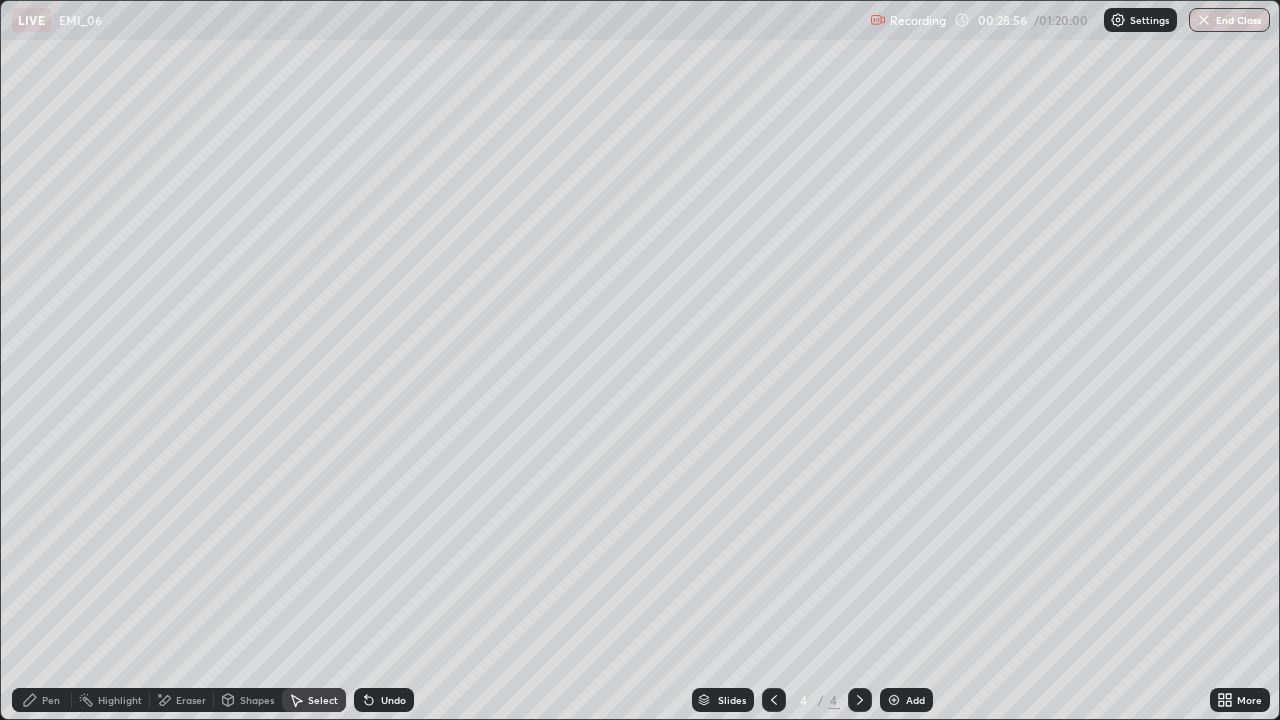 click on "Pen" at bounding box center [51, 700] 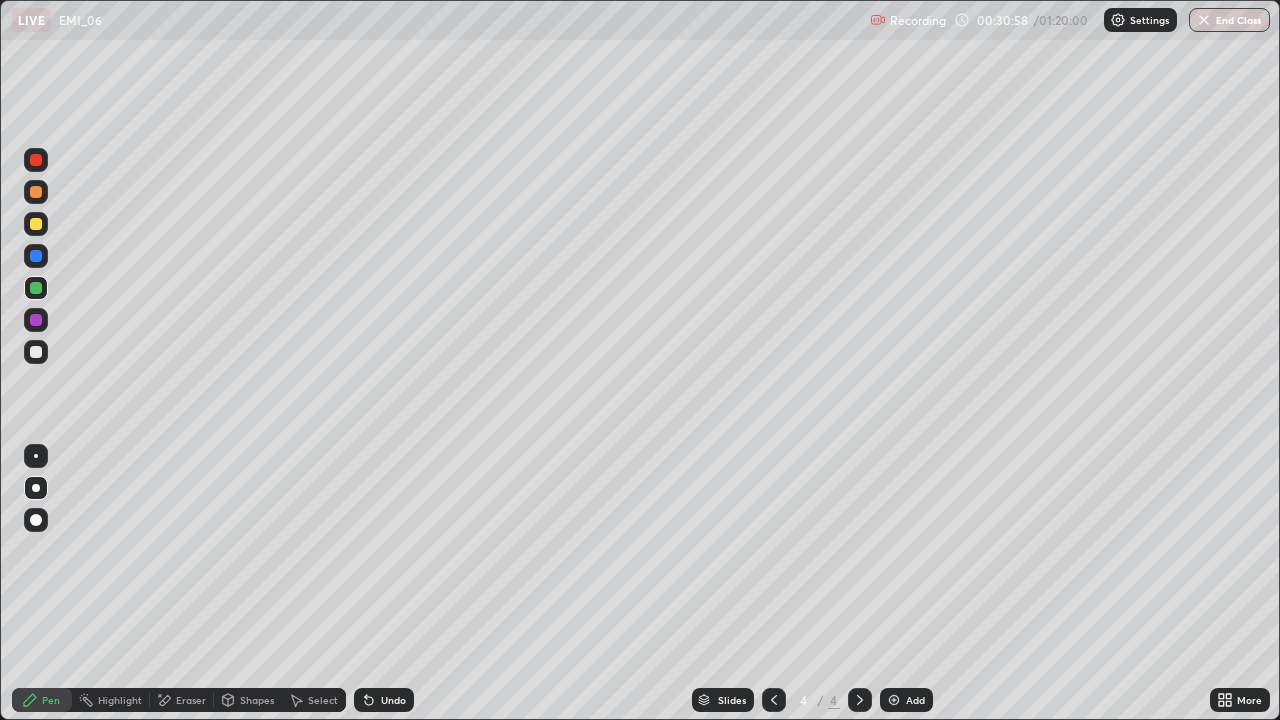 click 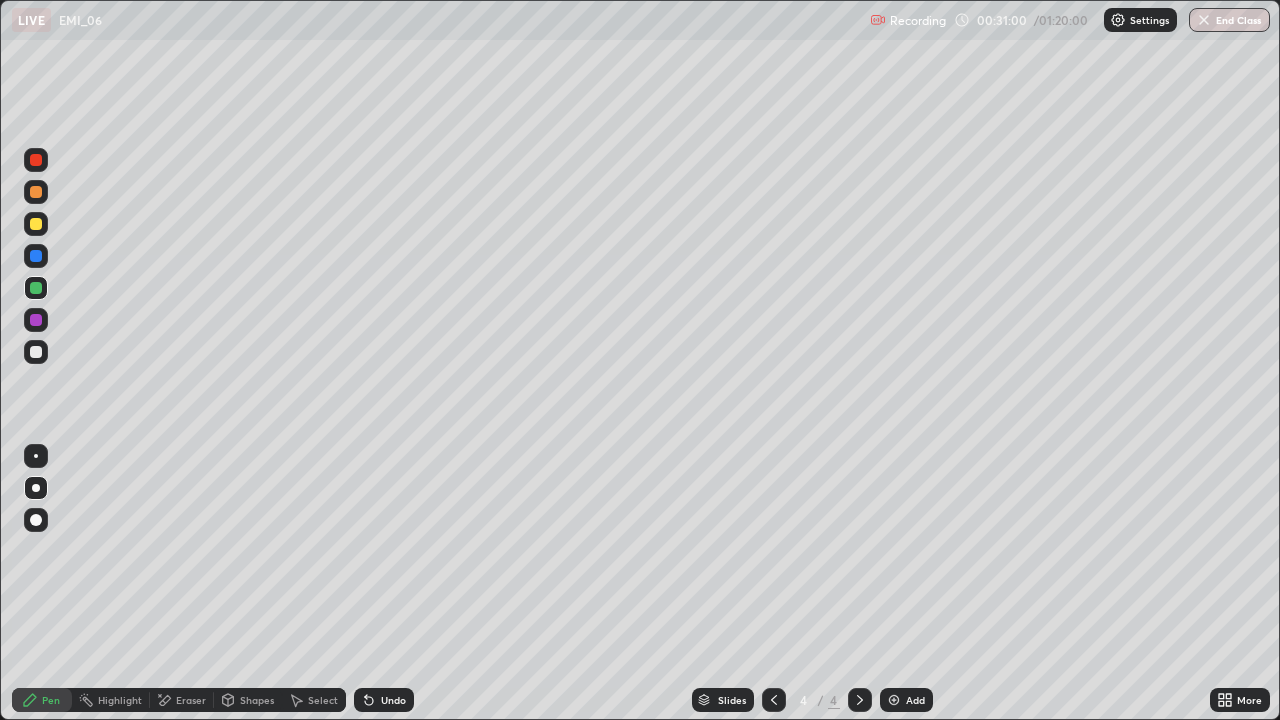 click on "Select" at bounding box center [323, 700] 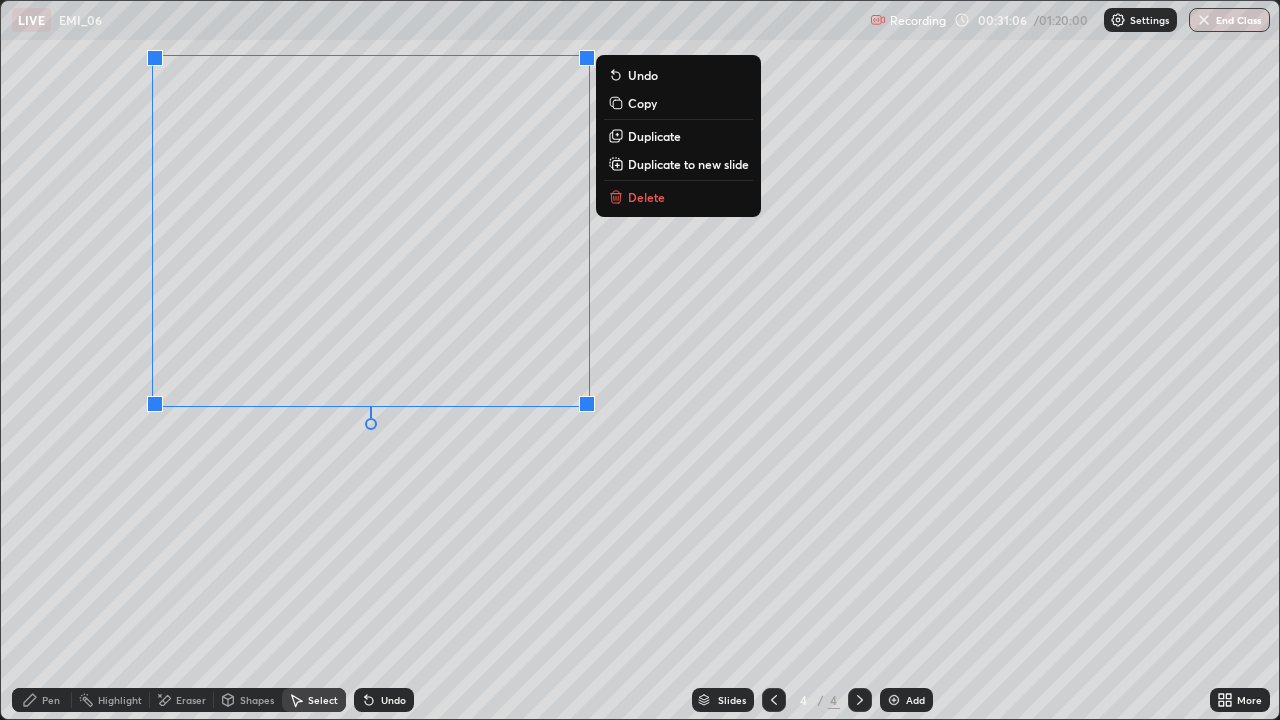 click on "Duplicate to new slide" at bounding box center (688, 164) 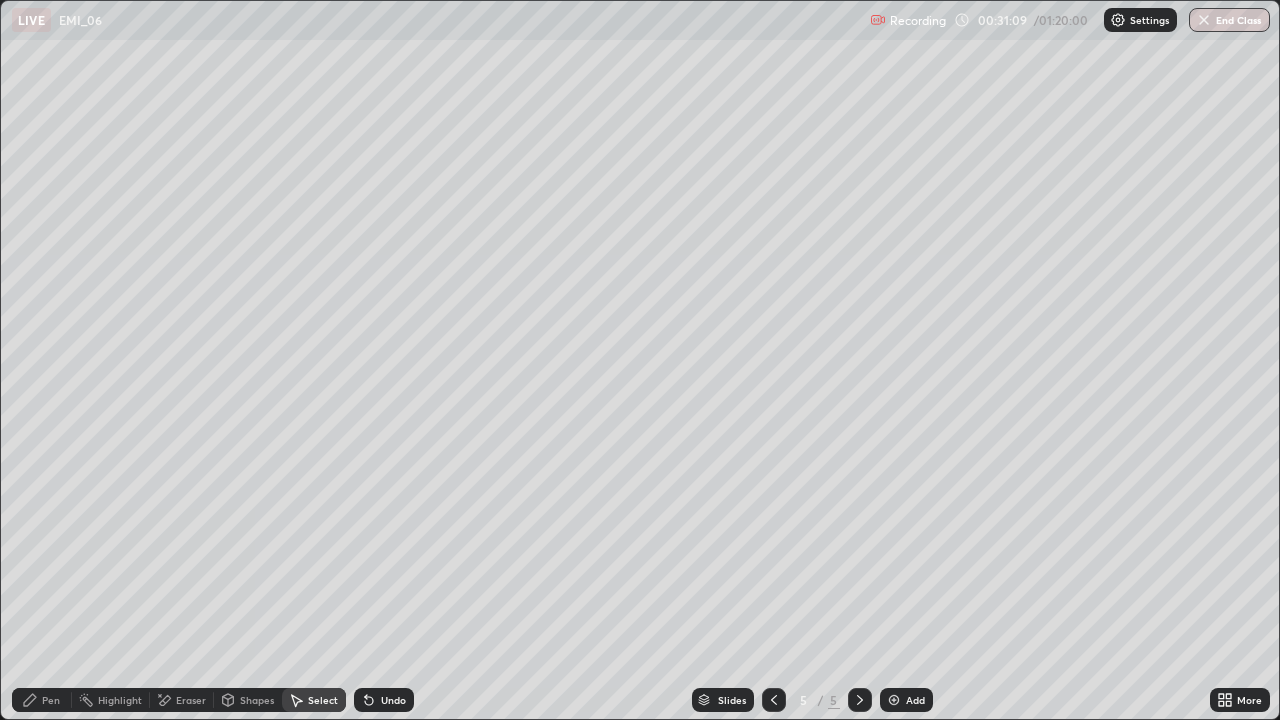 click on "Eraser" at bounding box center (191, 700) 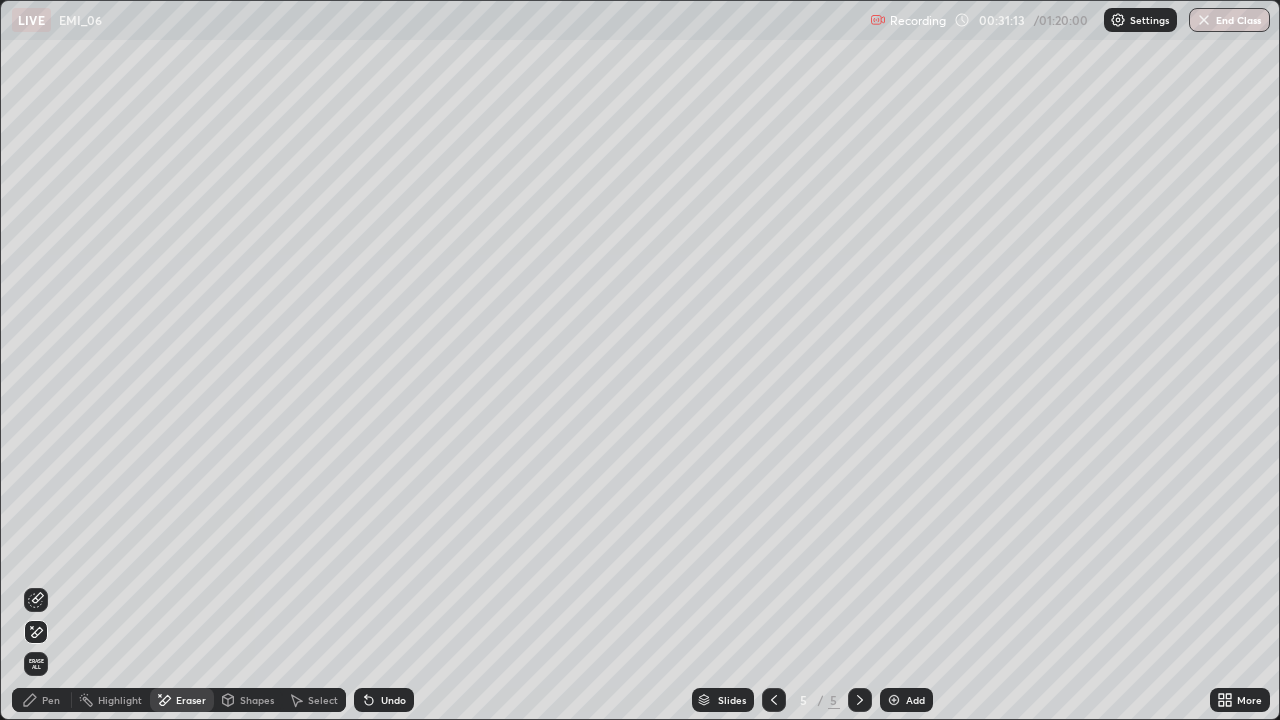 click on "Pen" at bounding box center (51, 700) 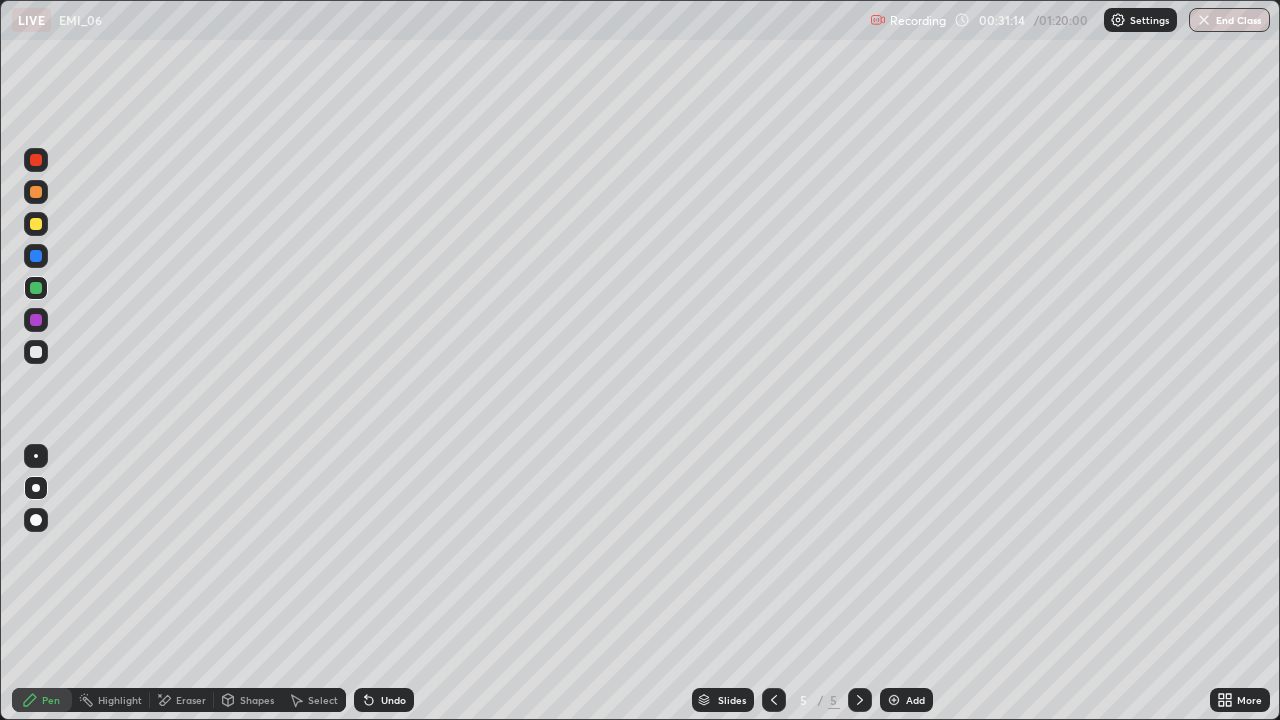 click at bounding box center (36, 288) 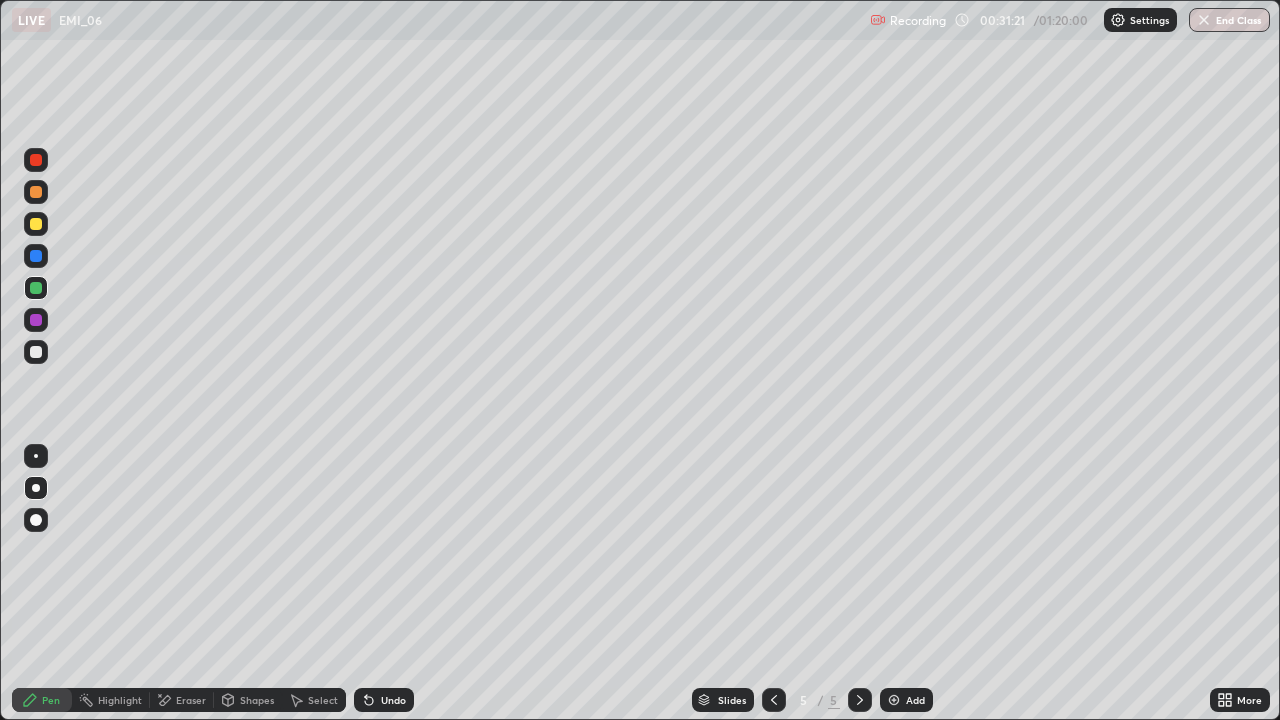 click at bounding box center (36, 224) 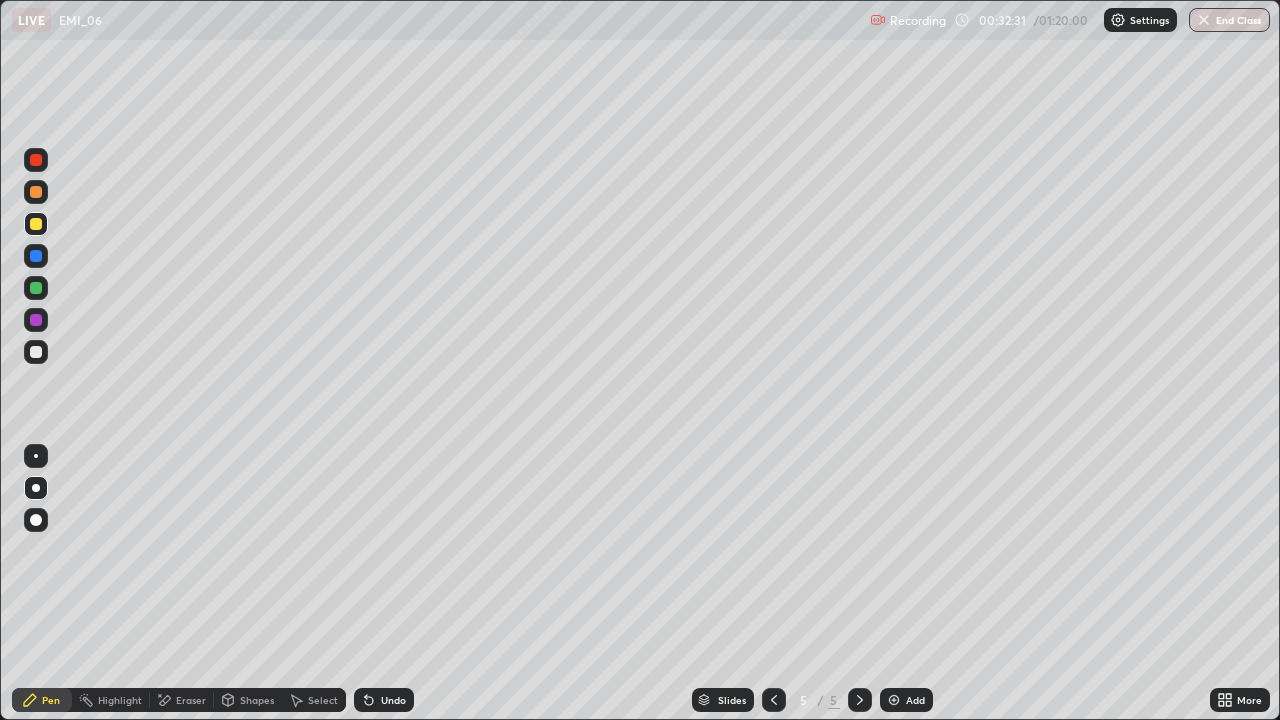 click on "Select" at bounding box center (323, 700) 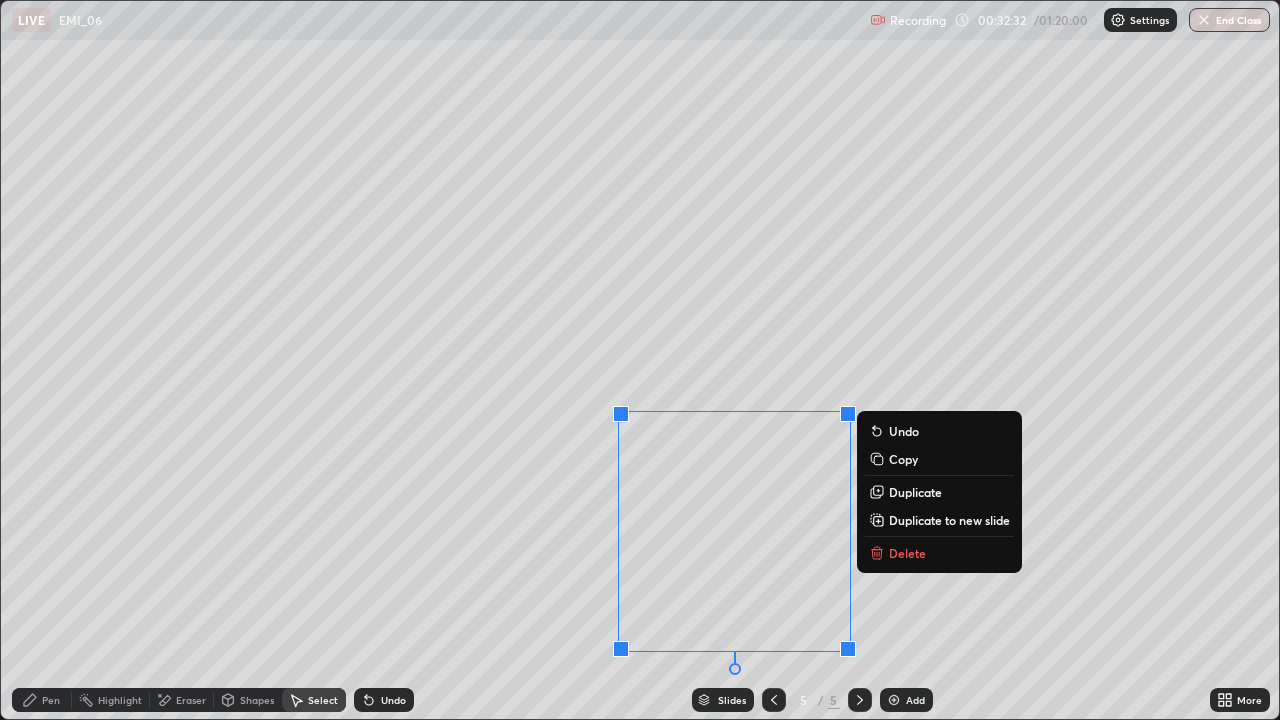 click 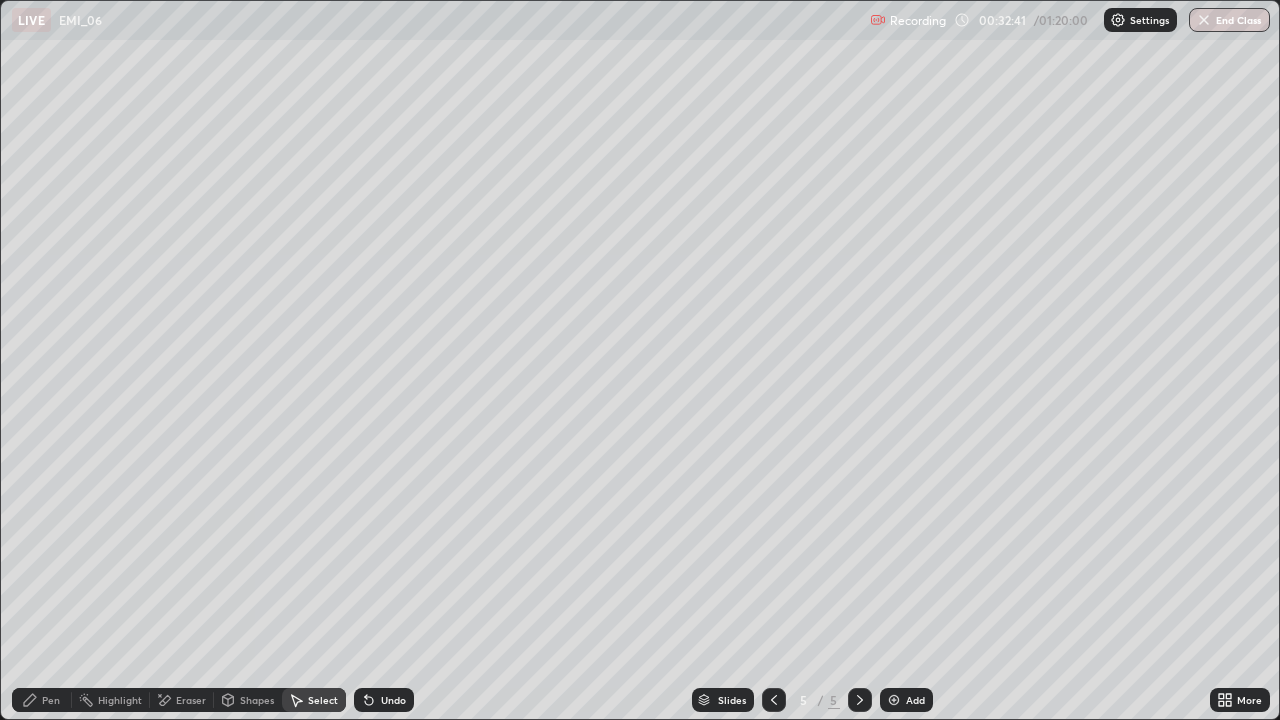 click on "Eraser" at bounding box center (191, 700) 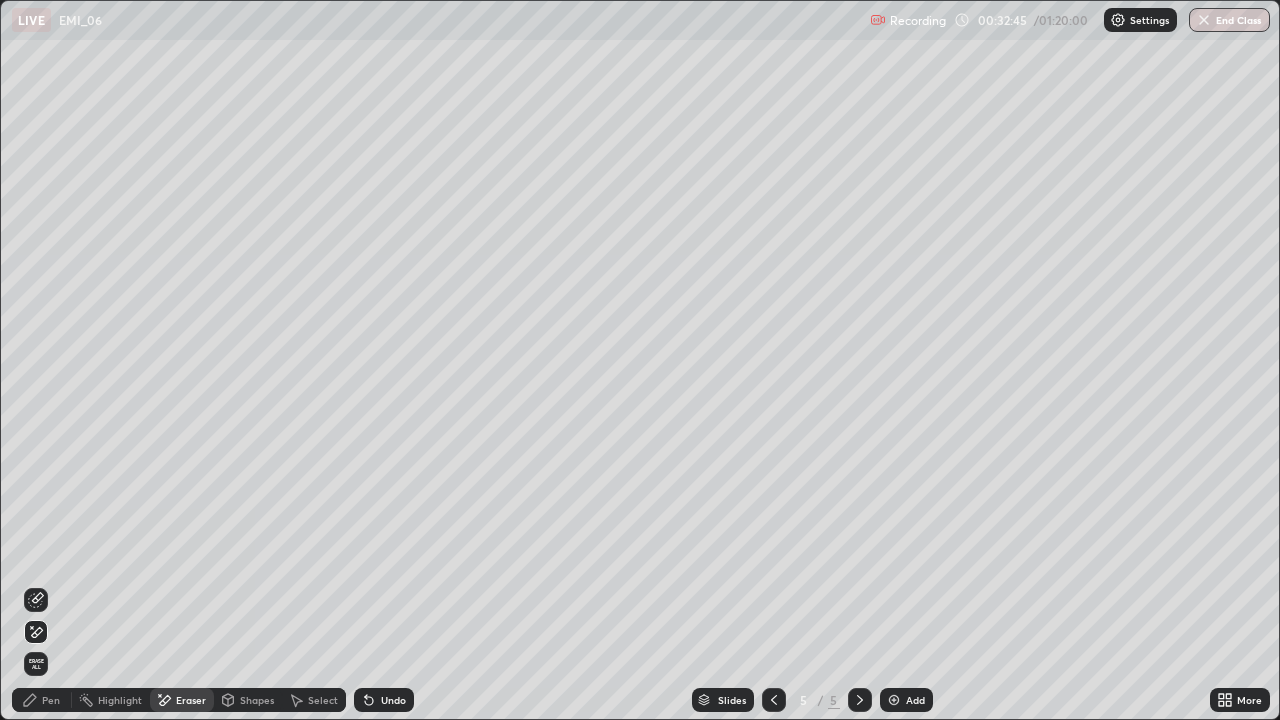 click on "Pen" at bounding box center [51, 700] 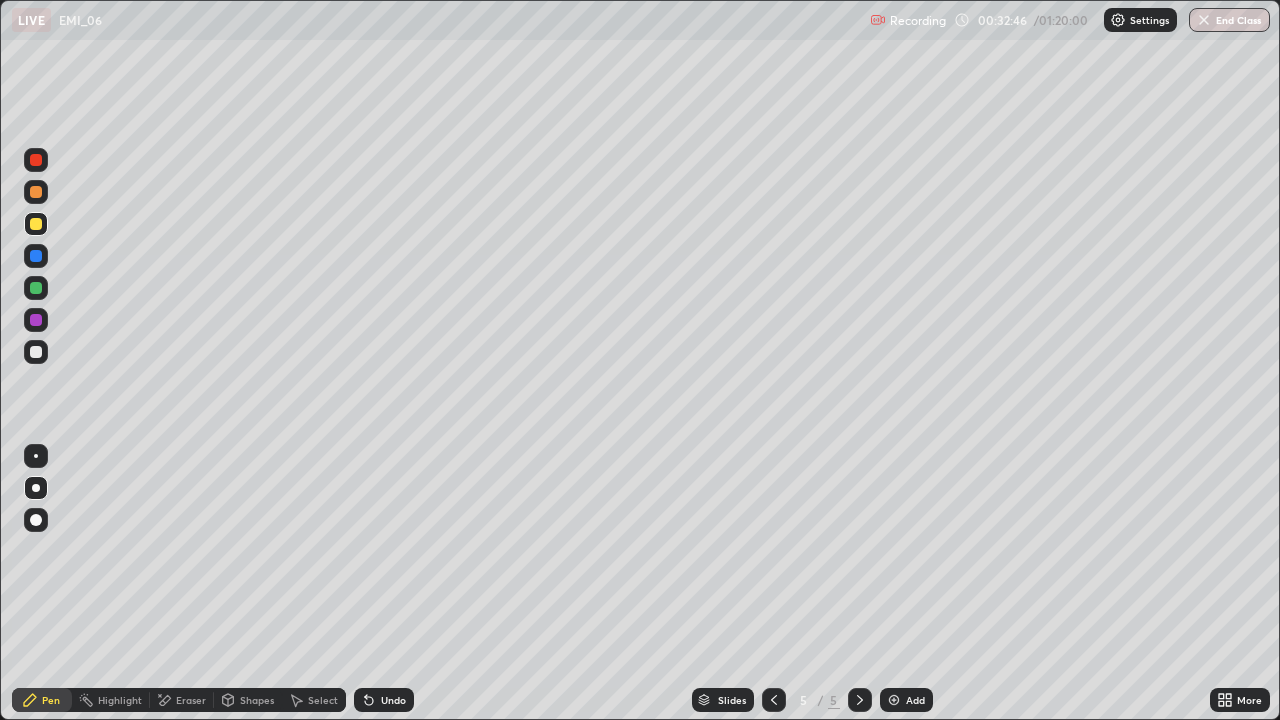 click at bounding box center [36, 352] 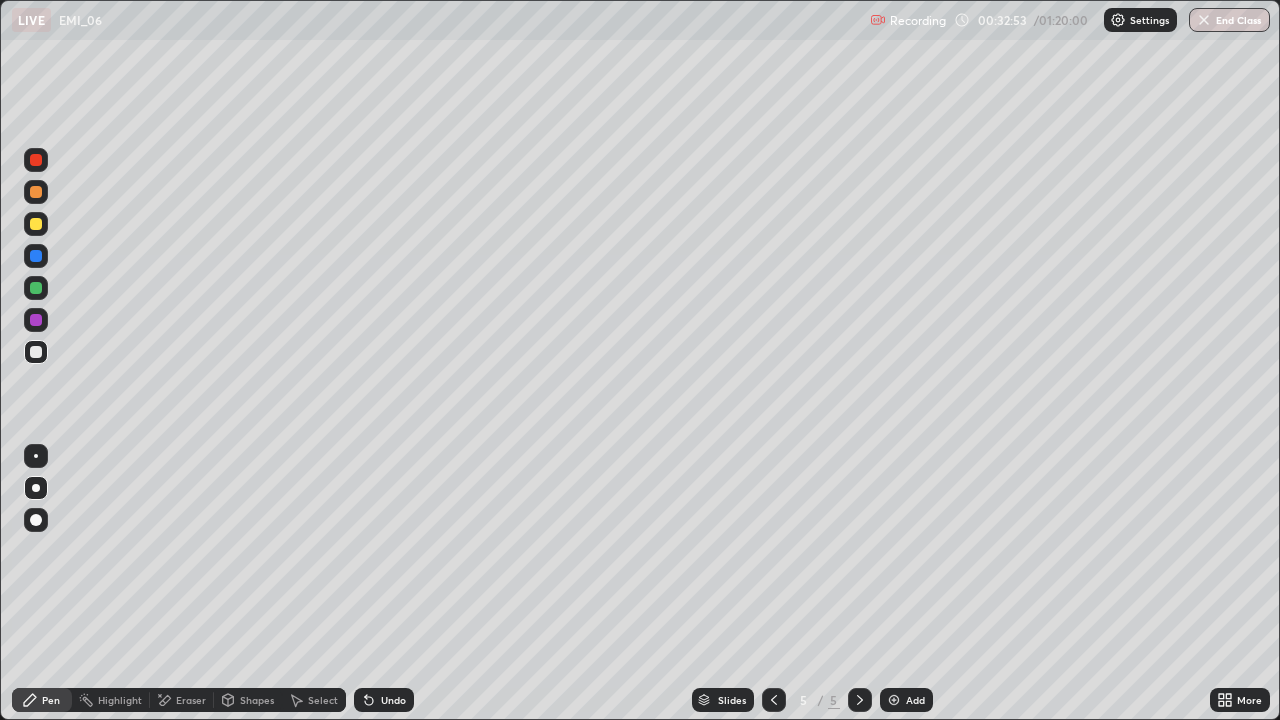 click at bounding box center [36, 224] 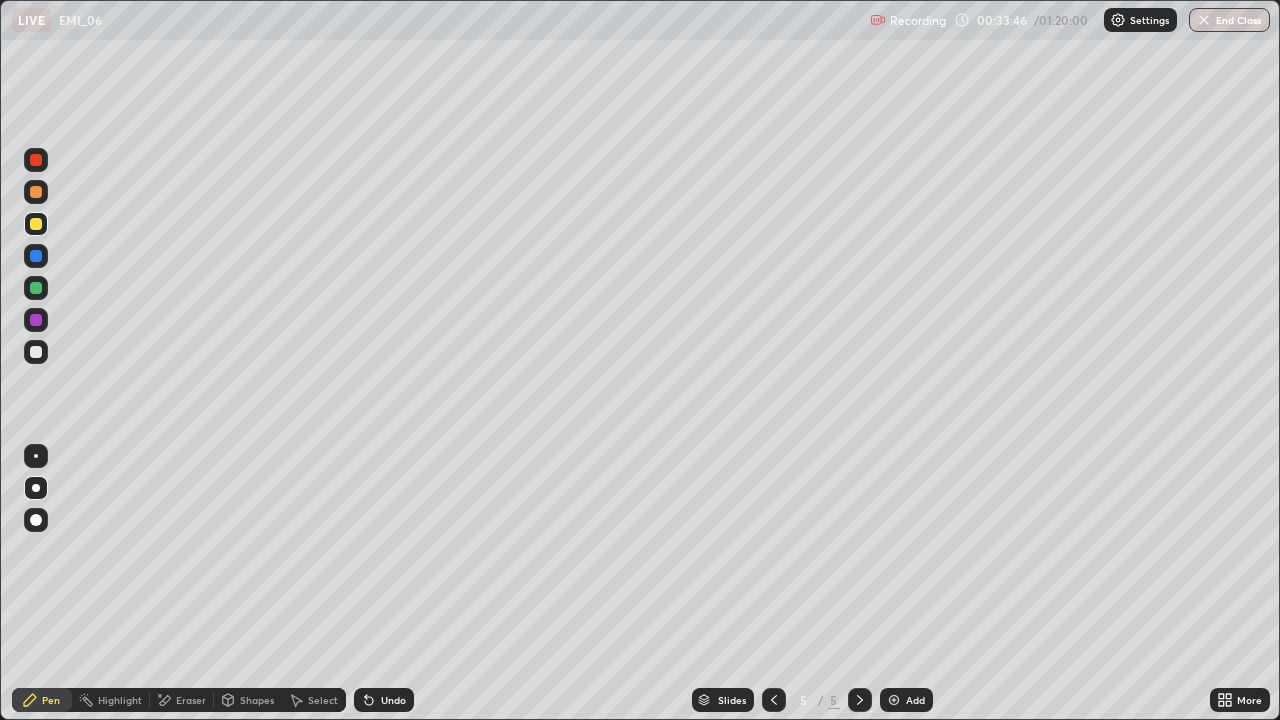 click at bounding box center [36, 288] 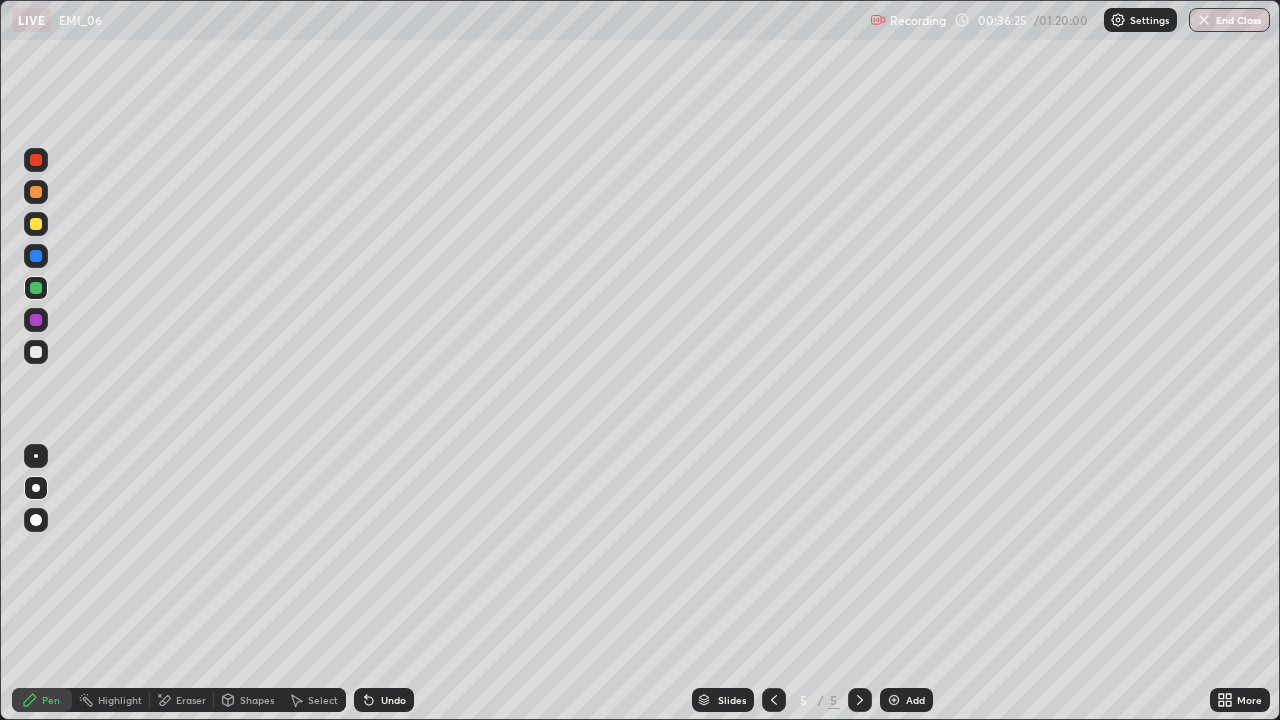 click 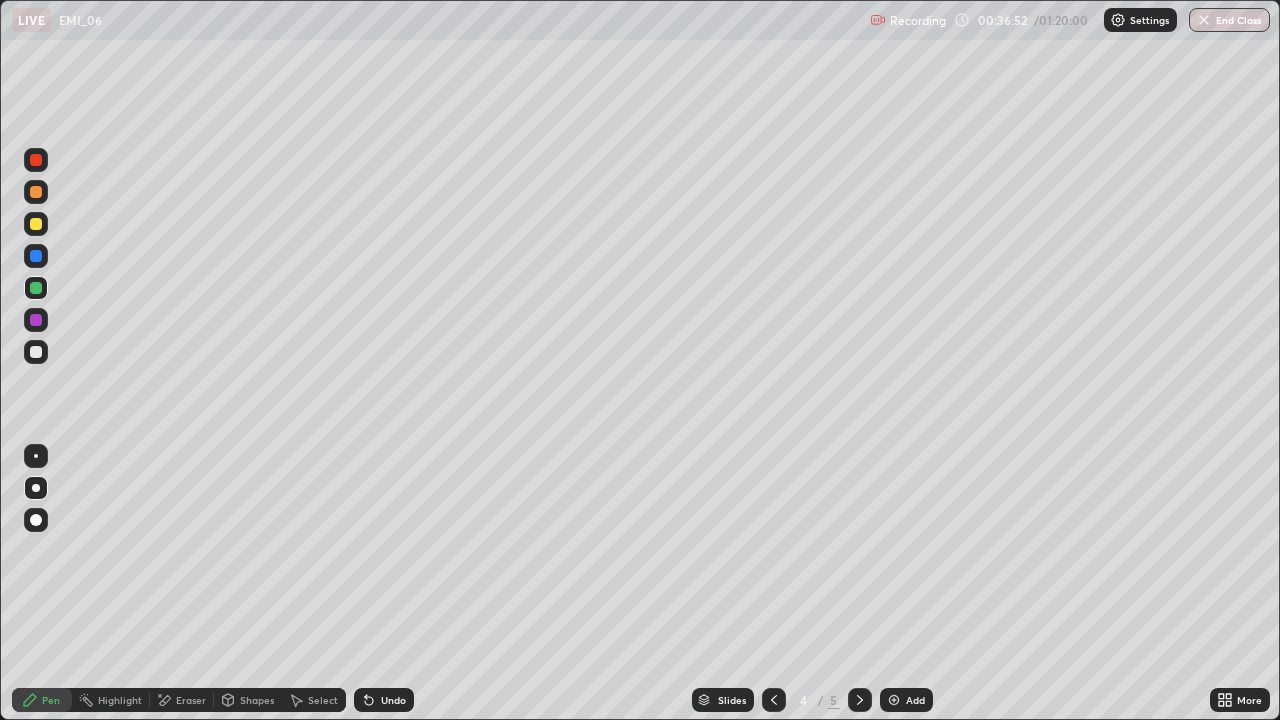 click 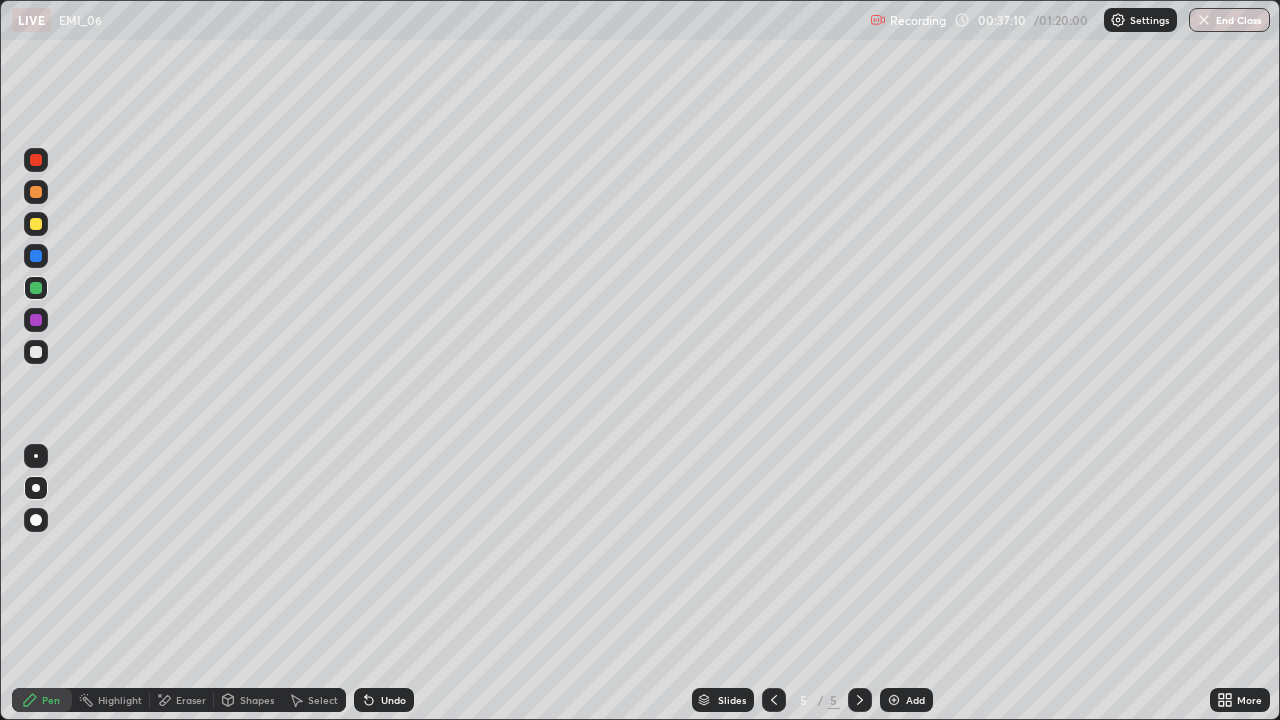 click 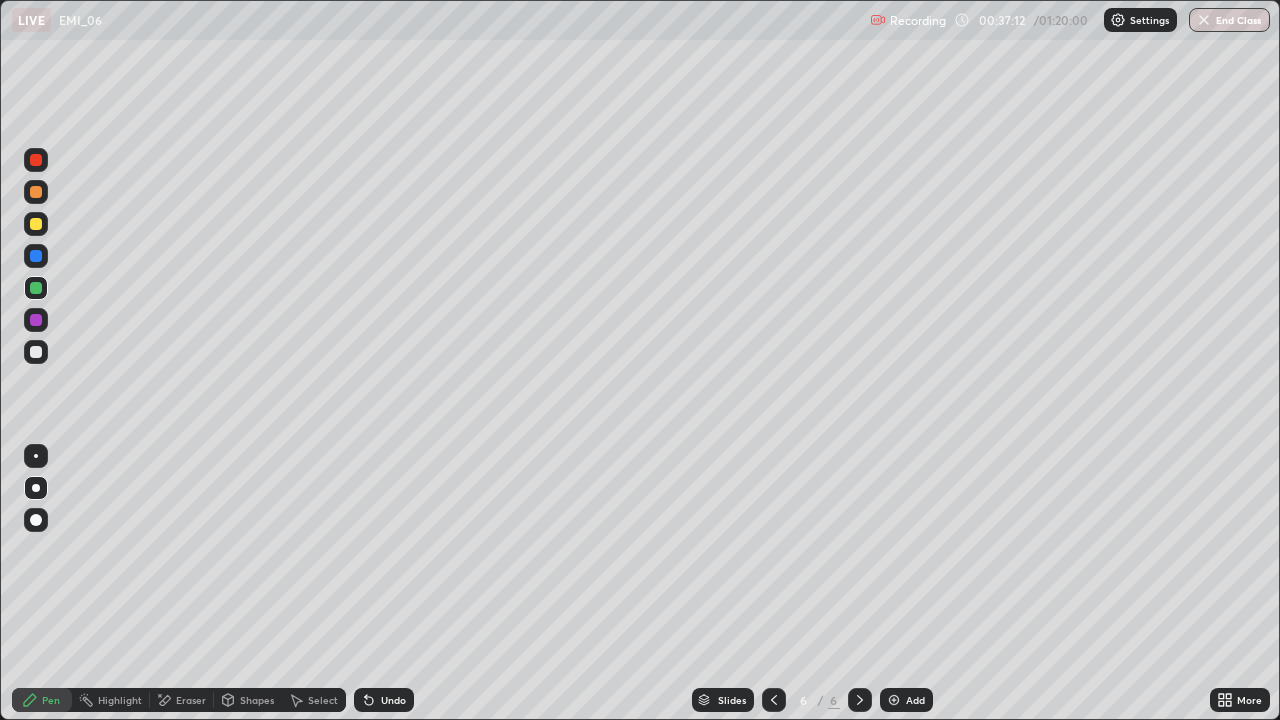 click at bounding box center [36, 352] 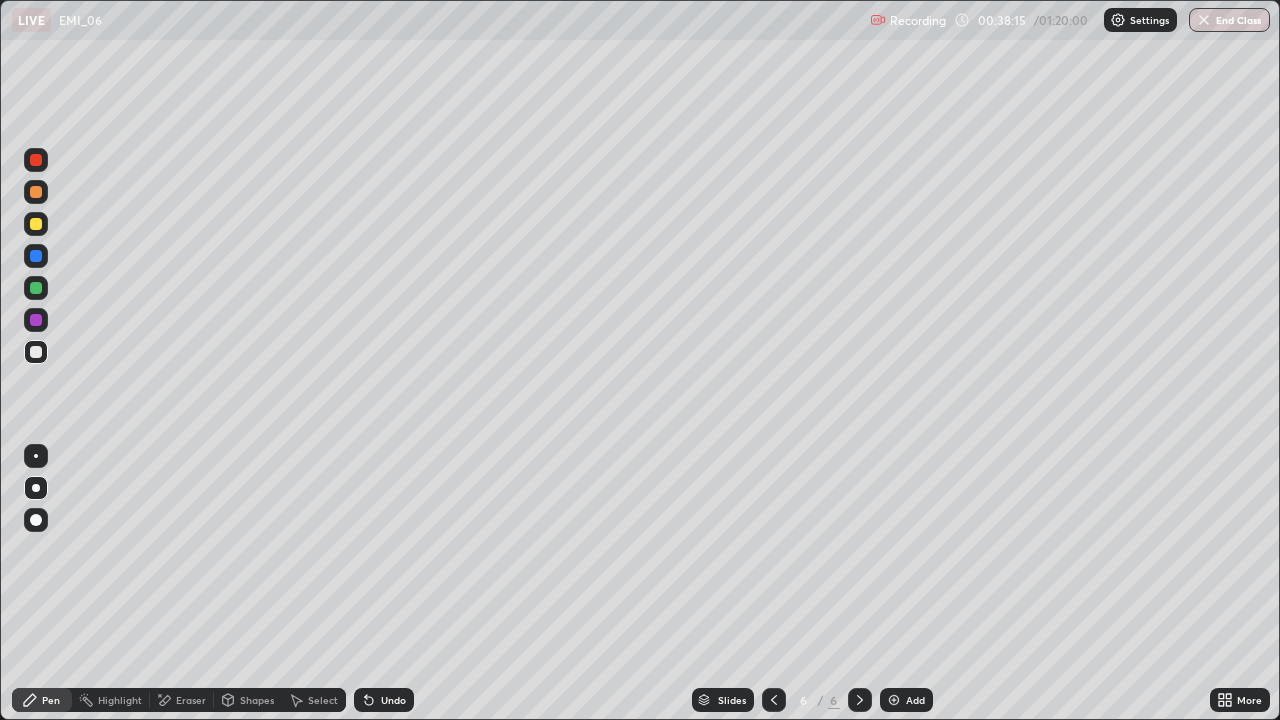 click on "Undo" at bounding box center [384, 700] 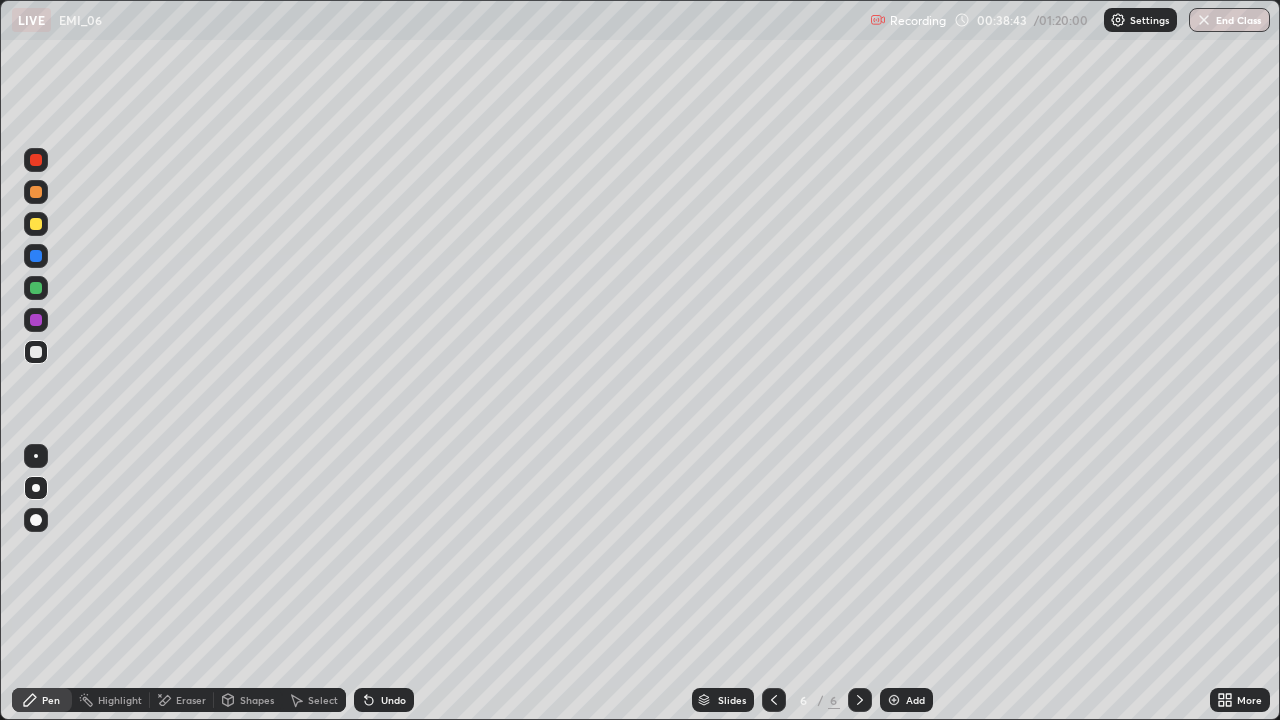 click at bounding box center (36, 224) 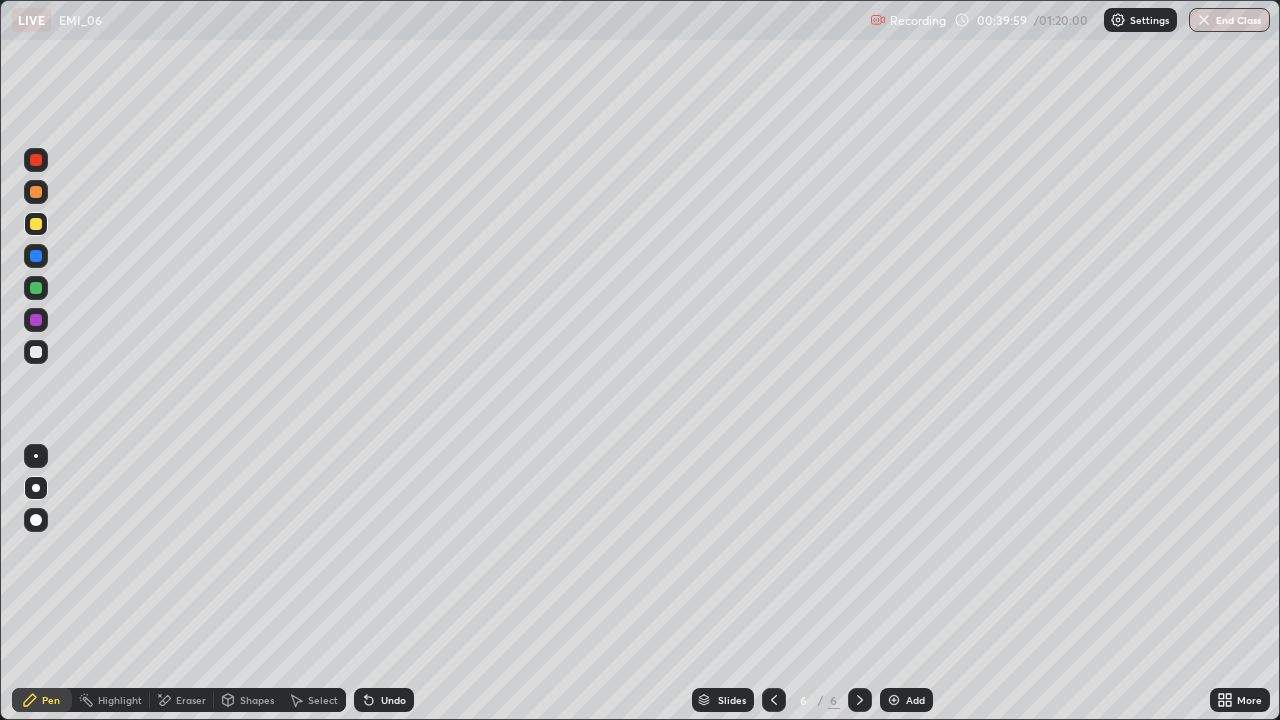 click on "Undo" at bounding box center (393, 700) 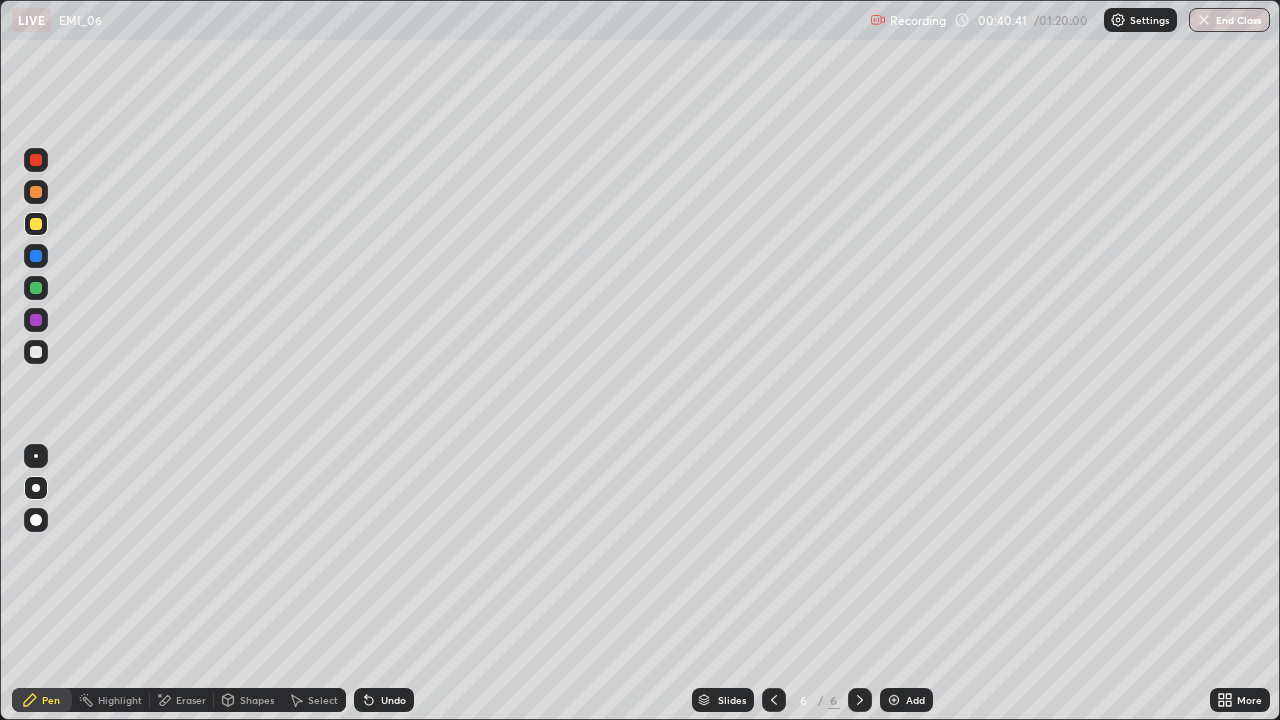 click on "Select" at bounding box center [323, 700] 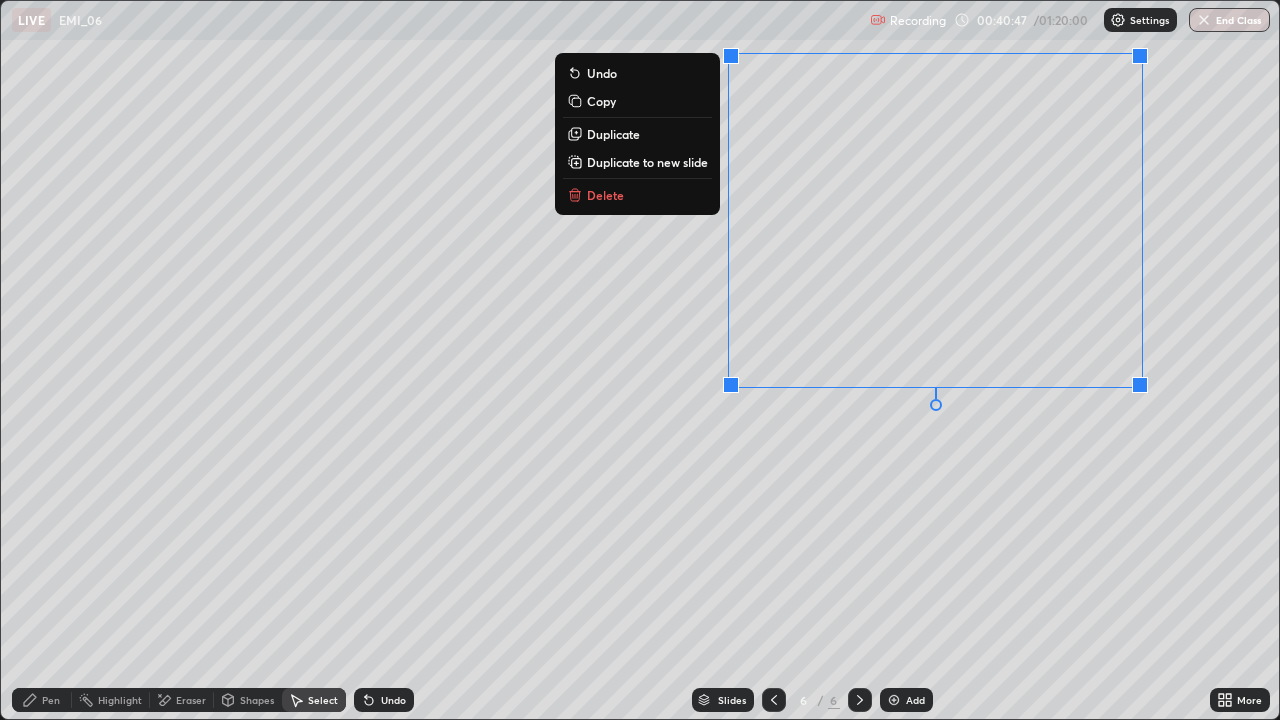 click on "Delete" at bounding box center [637, 195] 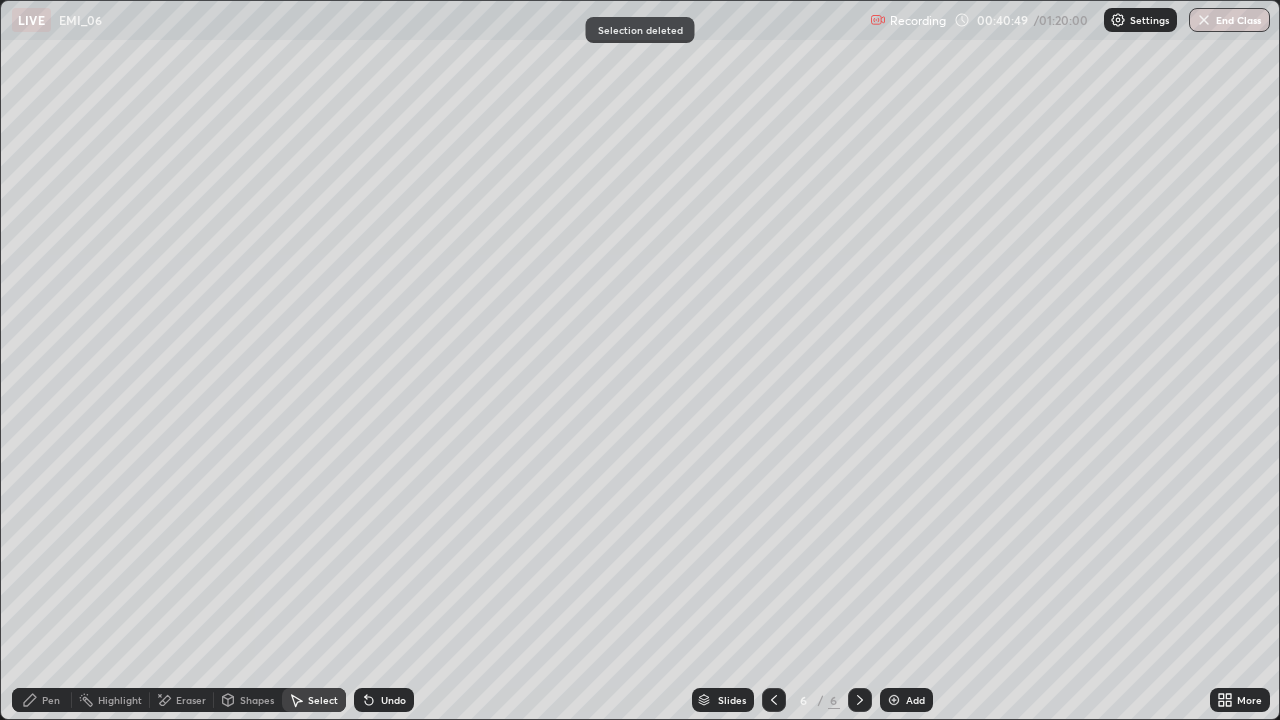 click on "Pen" at bounding box center [51, 700] 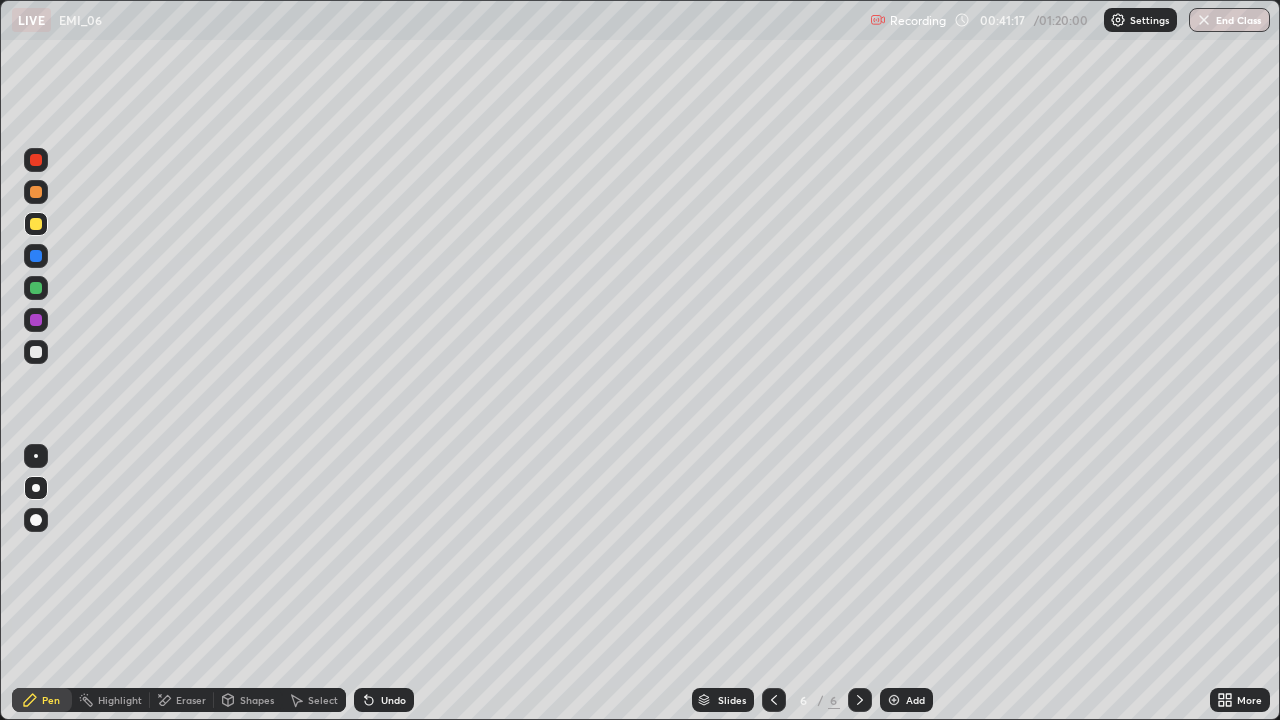 click on "Undo" at bounding box center [393, 700] 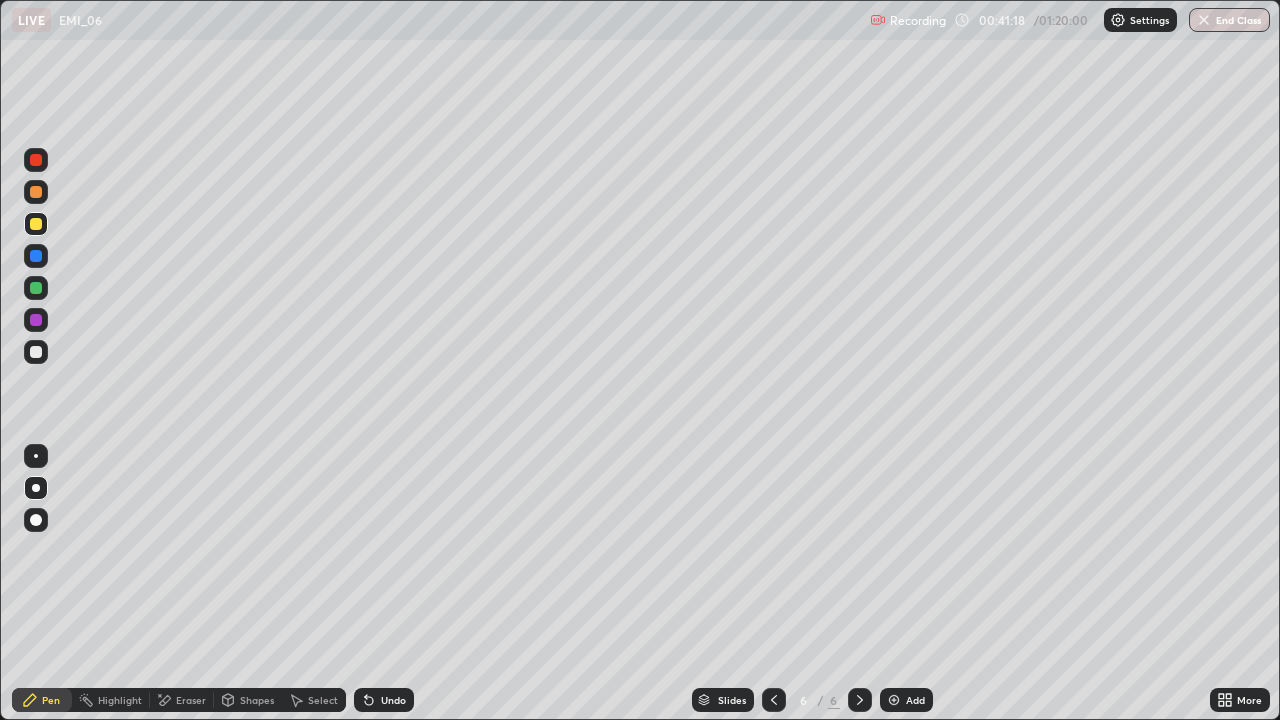 click on "Select" at bounding box center [323, 700] 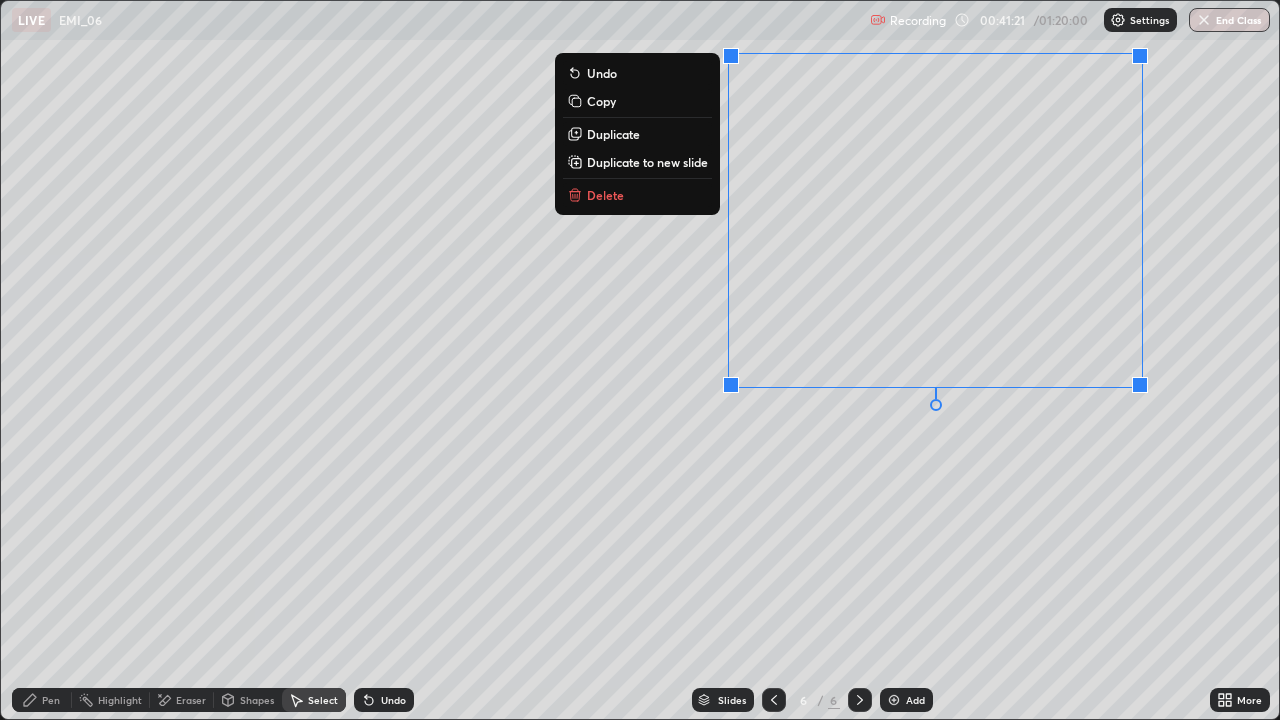 click on "Delete" at bounding box center (637, 195) 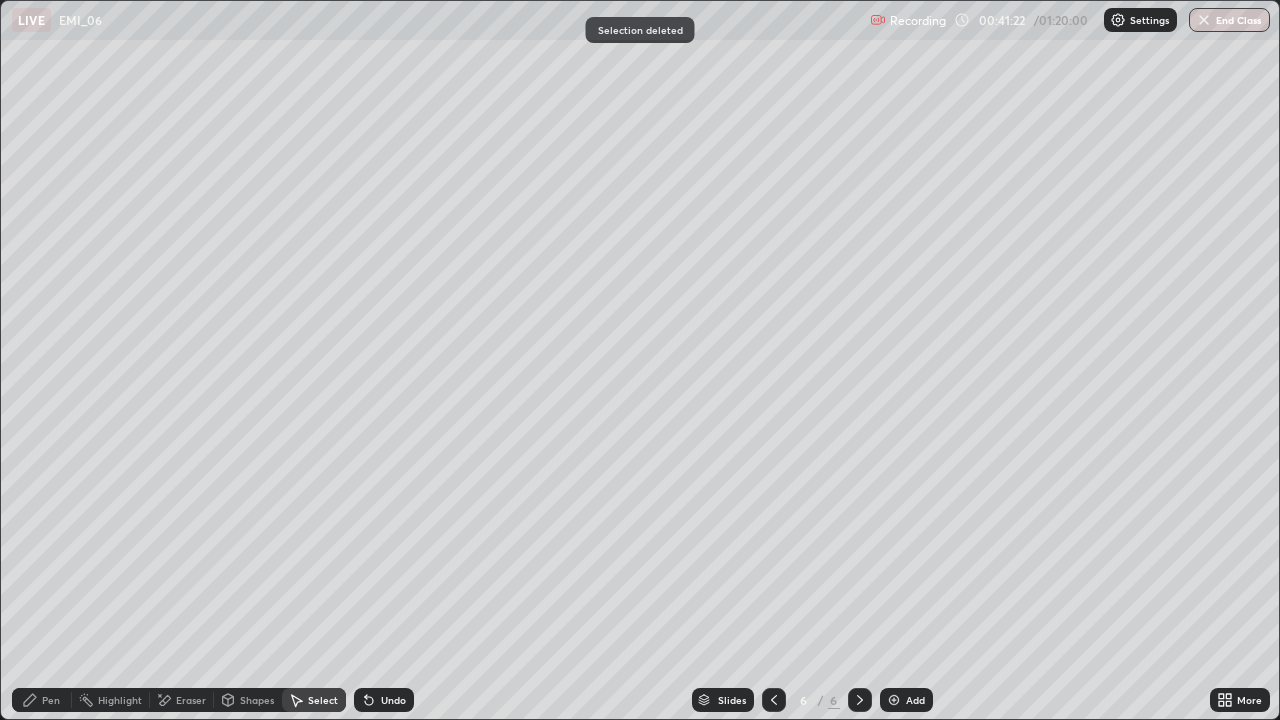 click on "Eraser" at bounding box center (182, 700) 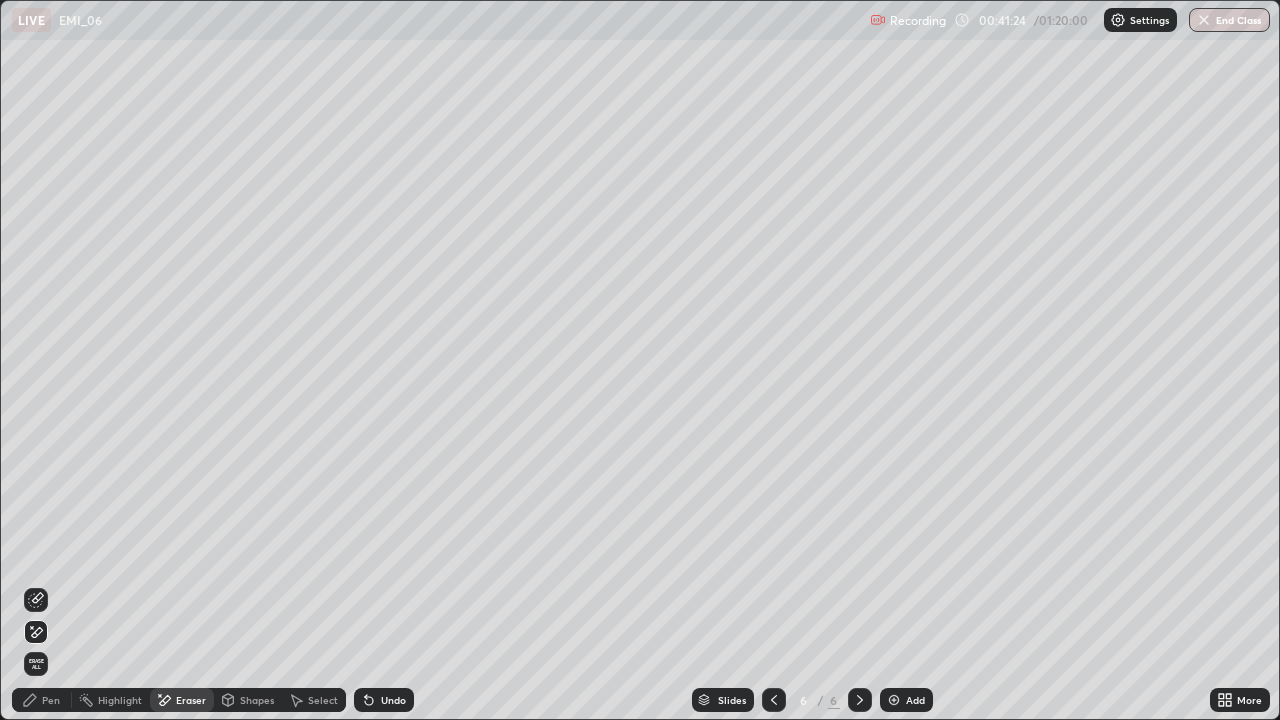click on "Pen" at bounding box center (51, 700) 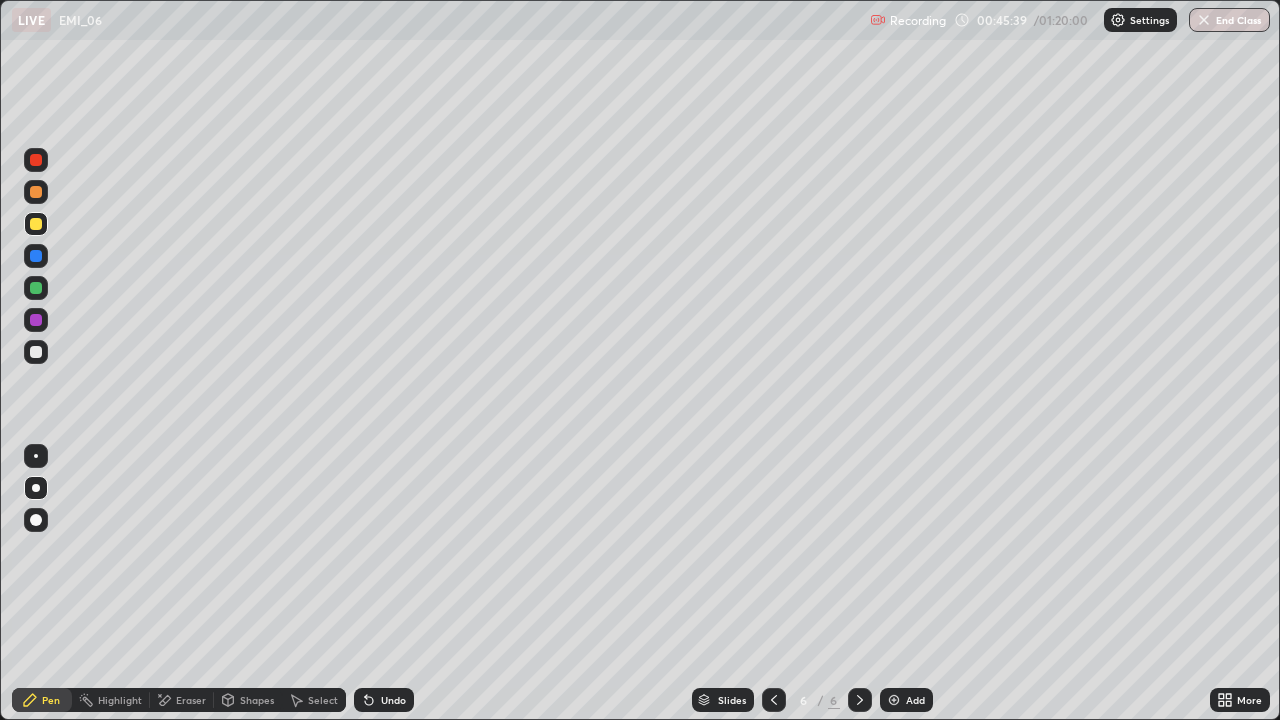 click at bounding box center [36, 288] 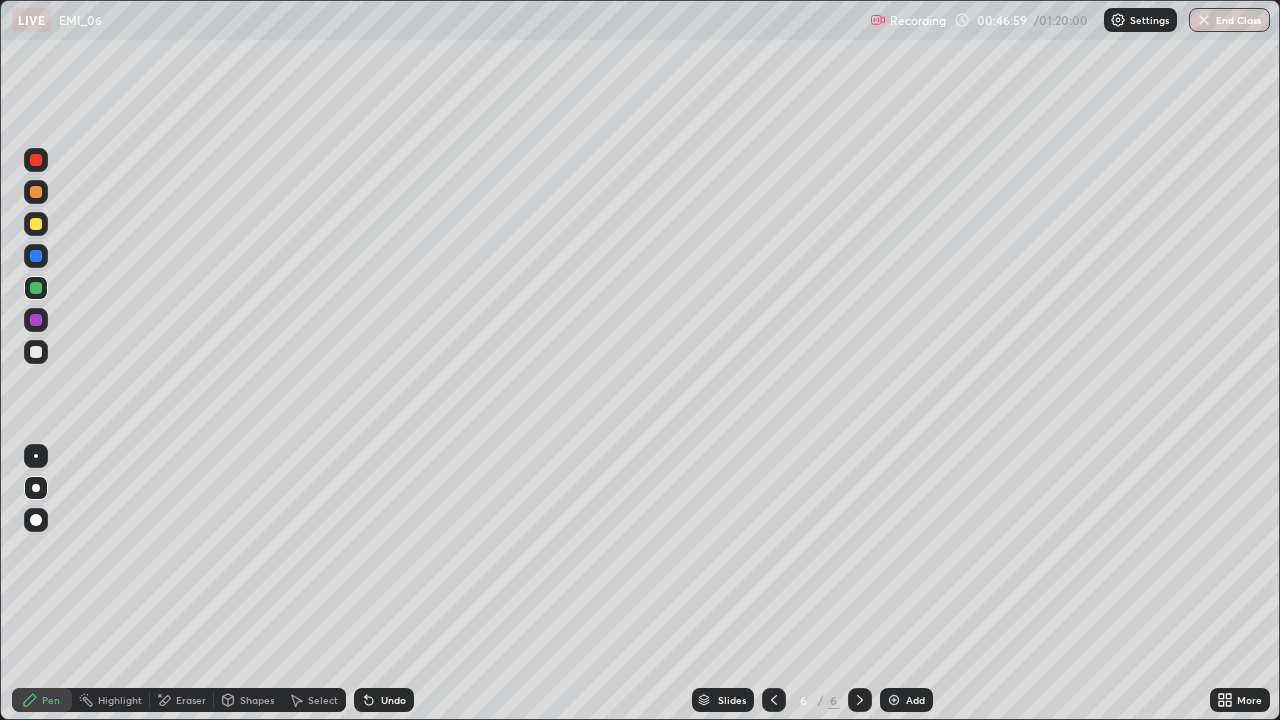 click on "Undo" at bounding box center (384, 700) 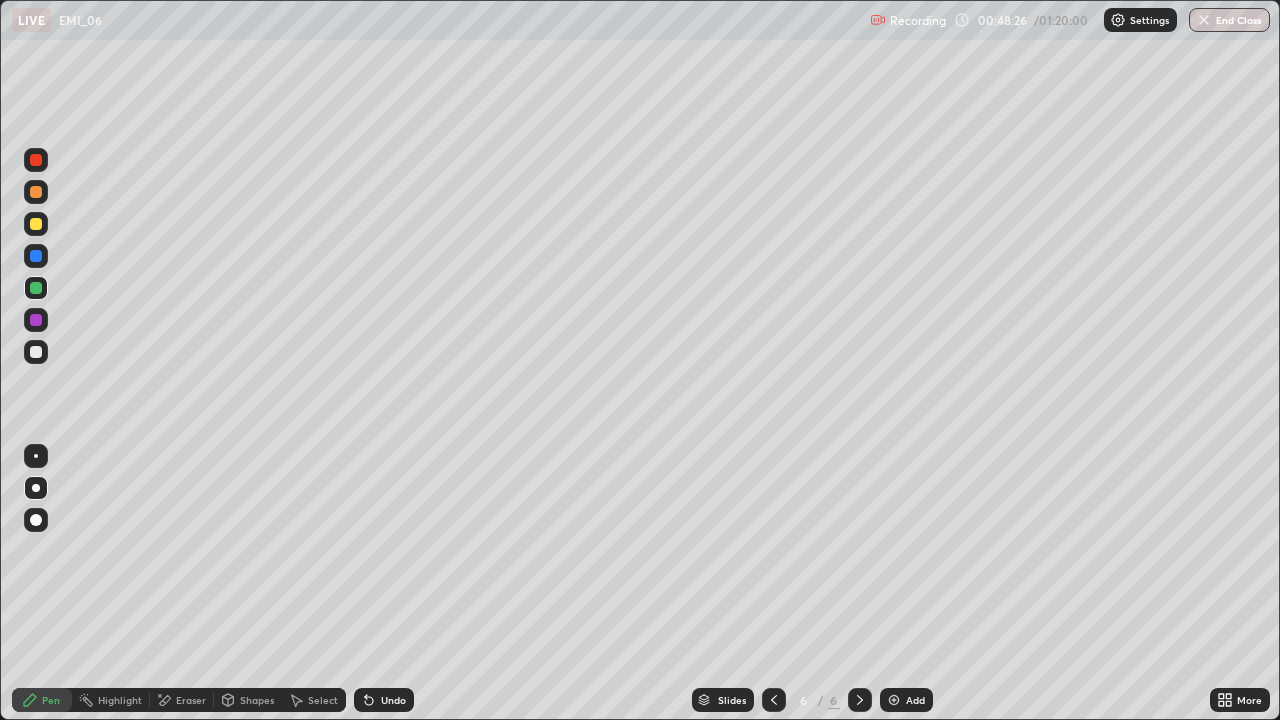 click 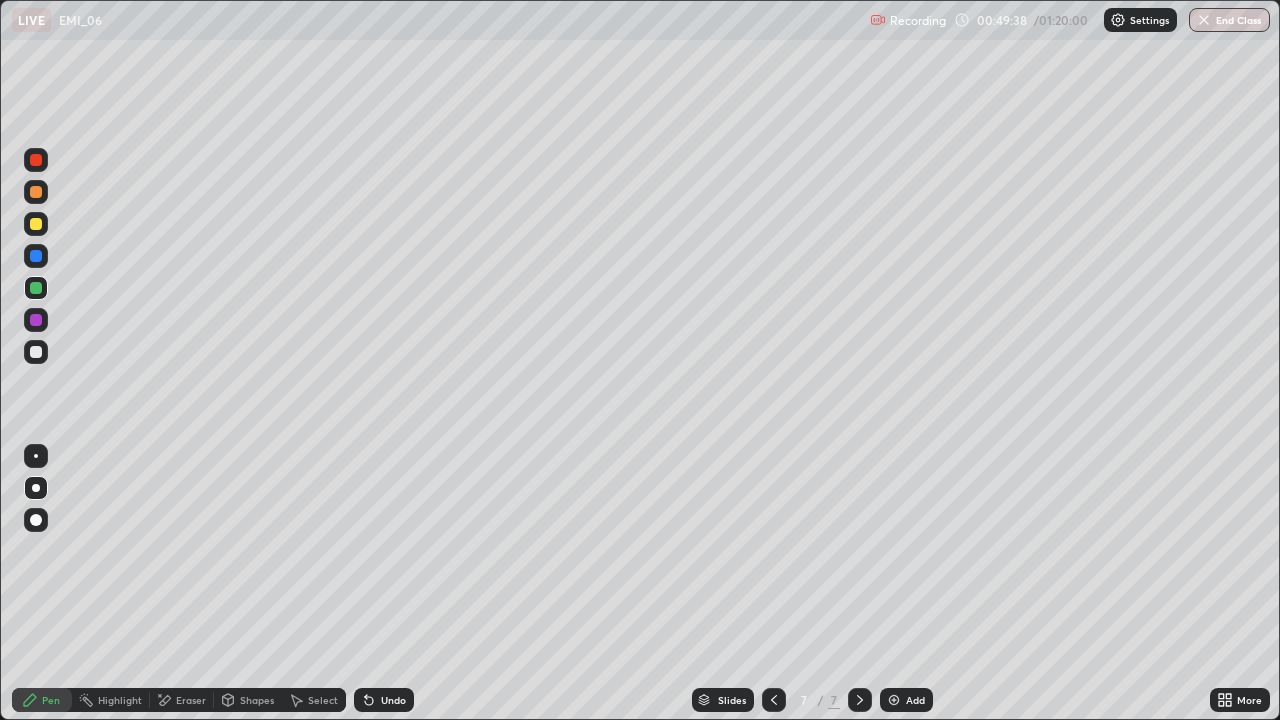 click 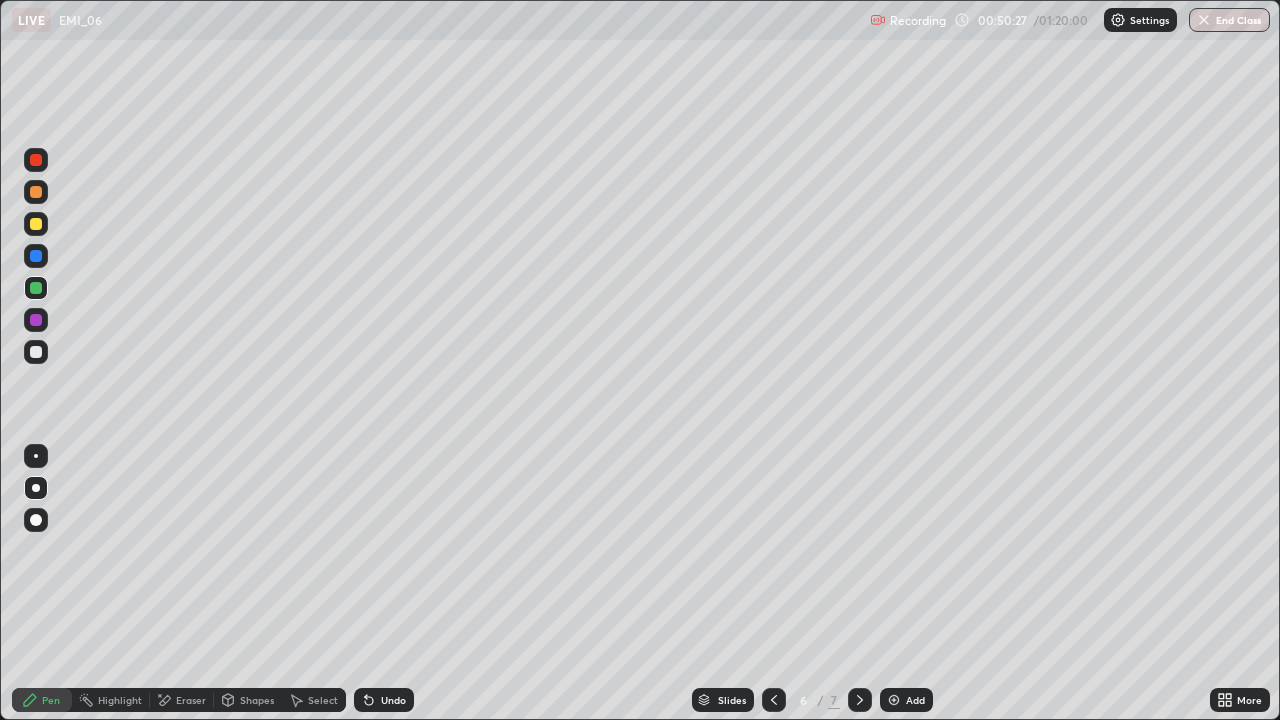 click on "Undo" at bounding box center (384, 700) 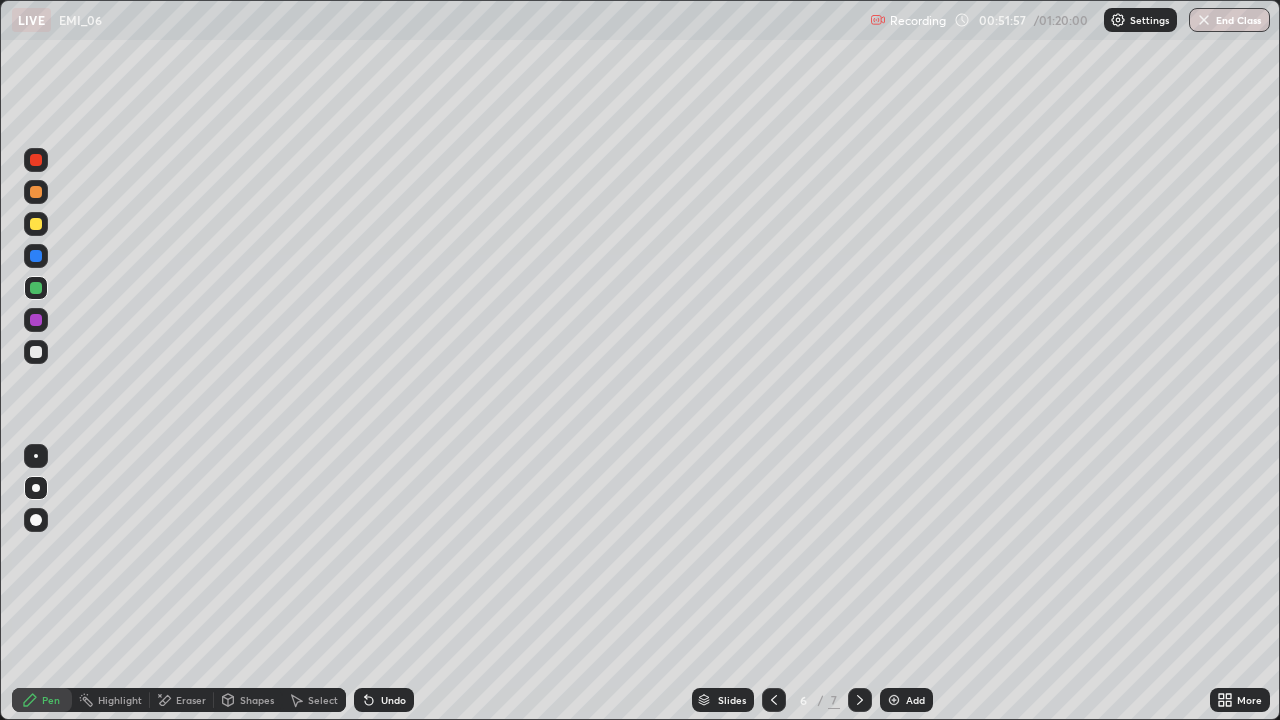 click at bounding box center (36, 352) 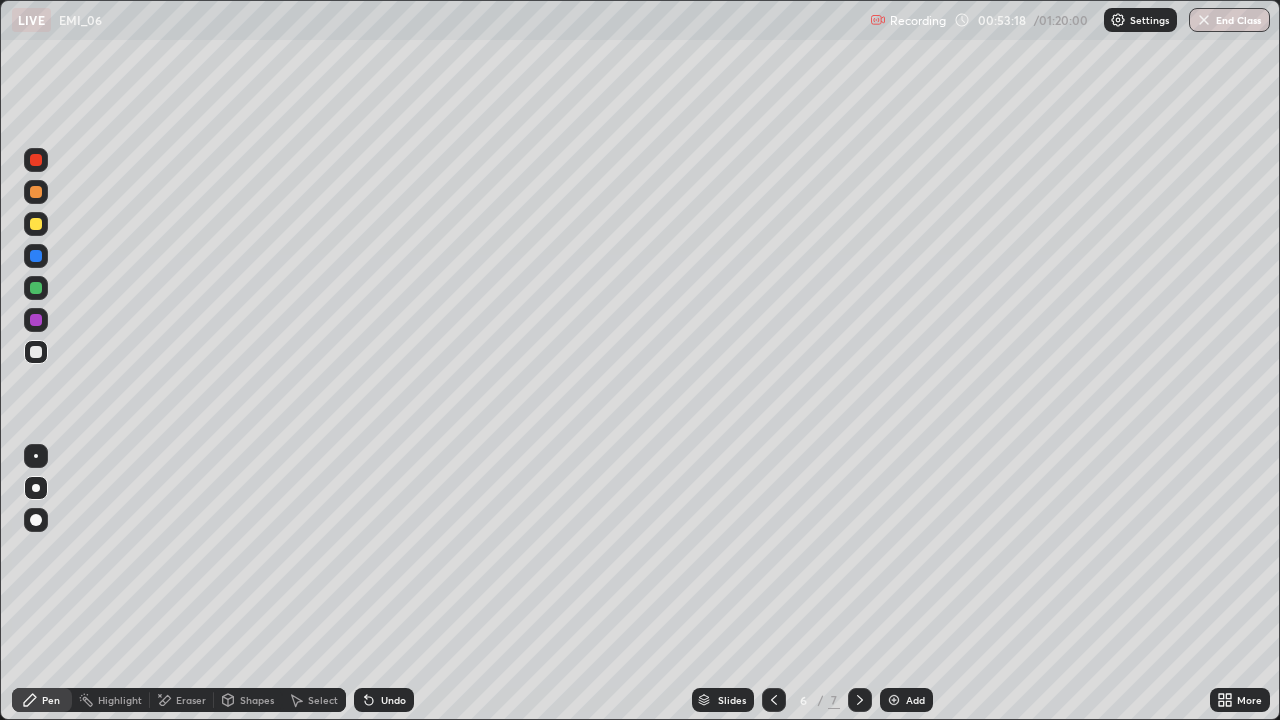 click on "Select" at bounding box center [323, 700] 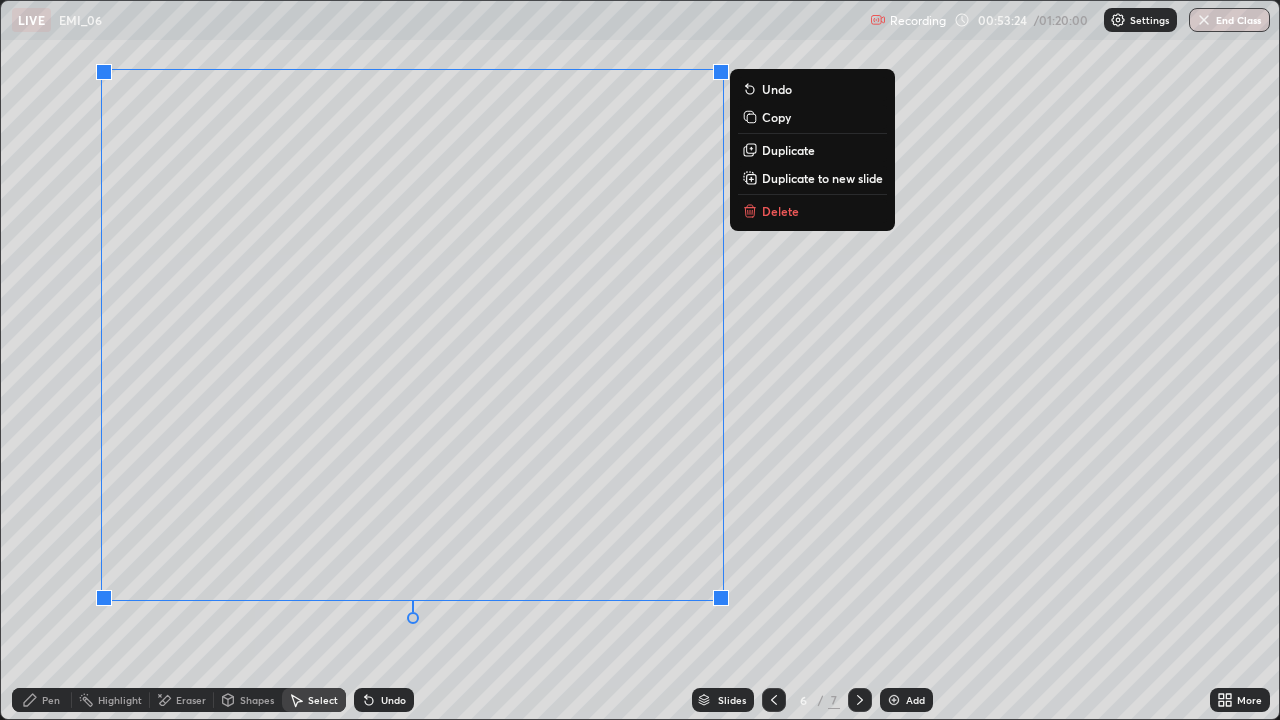 click on "Duplicate to new slide" at bounding box center (822, 178) 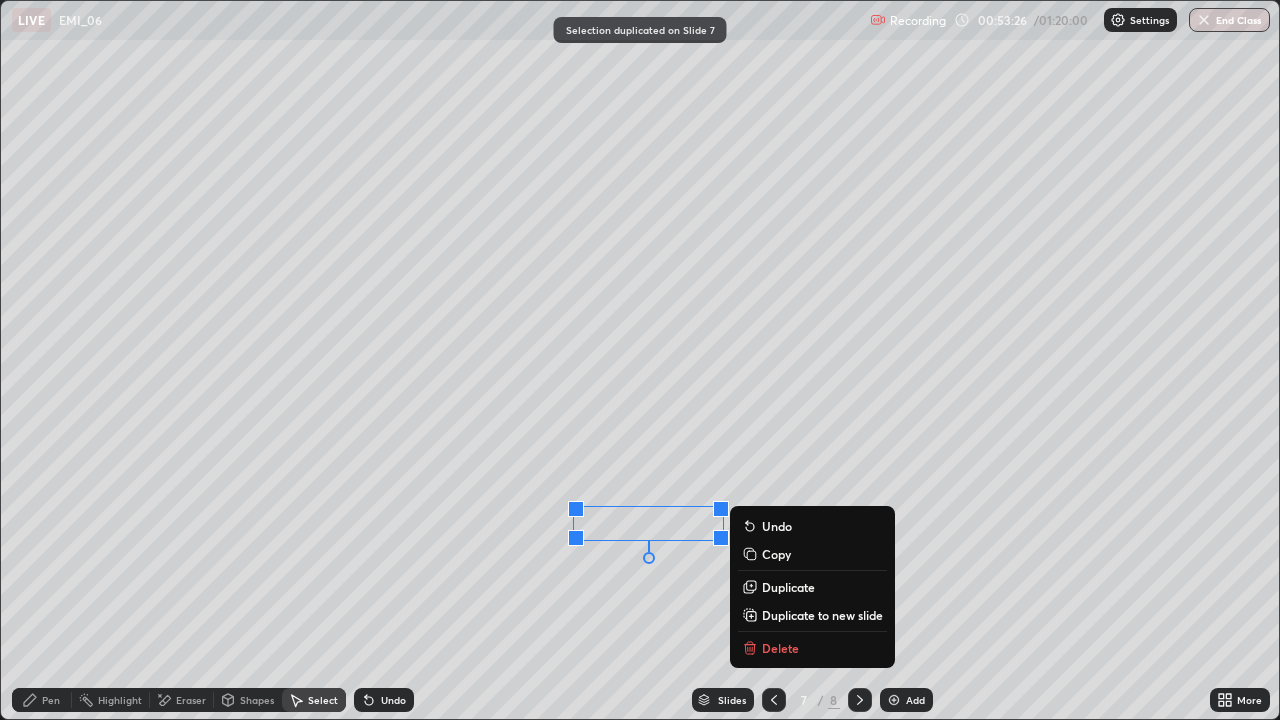 click on "Delete" at bounding box center (780, 648) 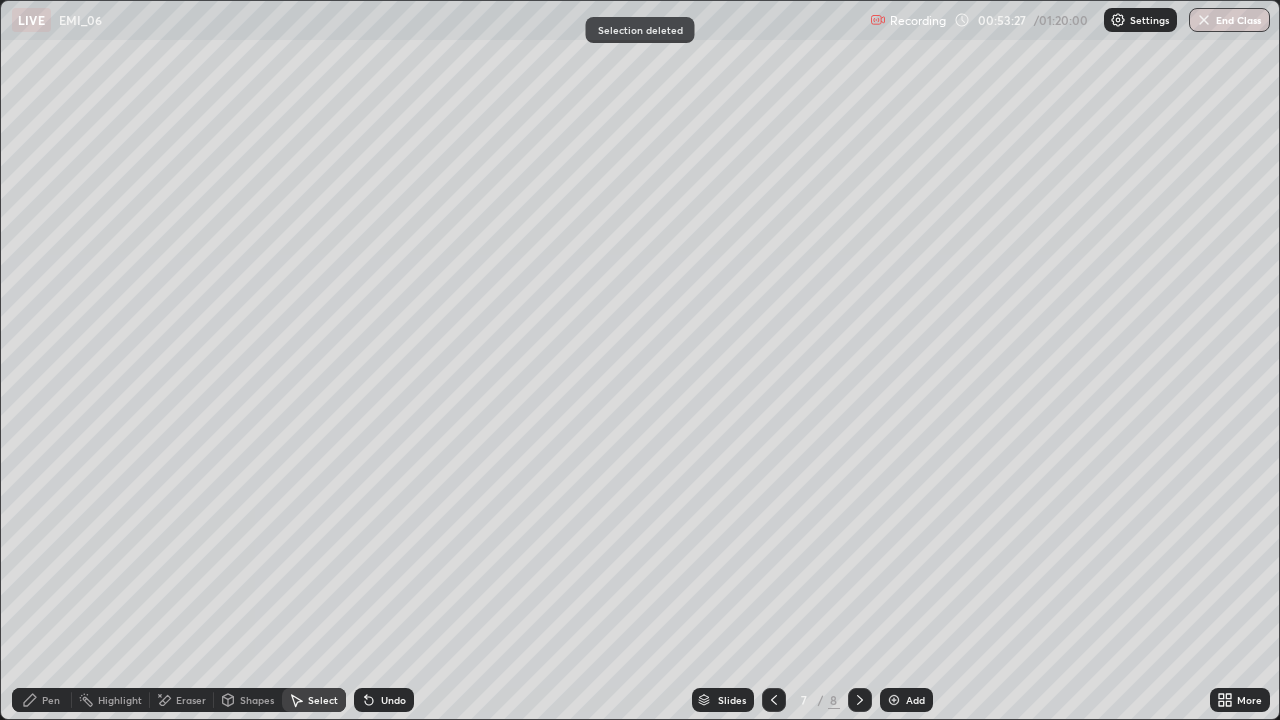 click on "Pen" at bounding box center [51, 700] 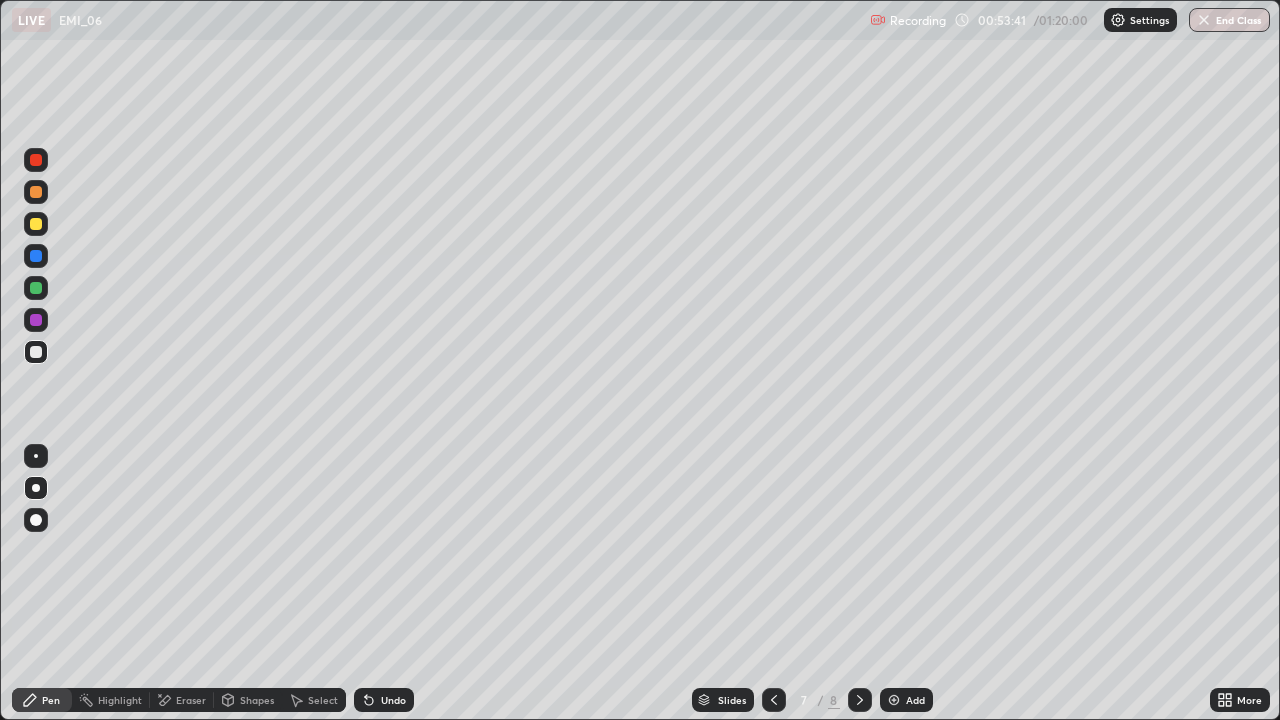 click on "Undo" at bounding box center [393, 700] 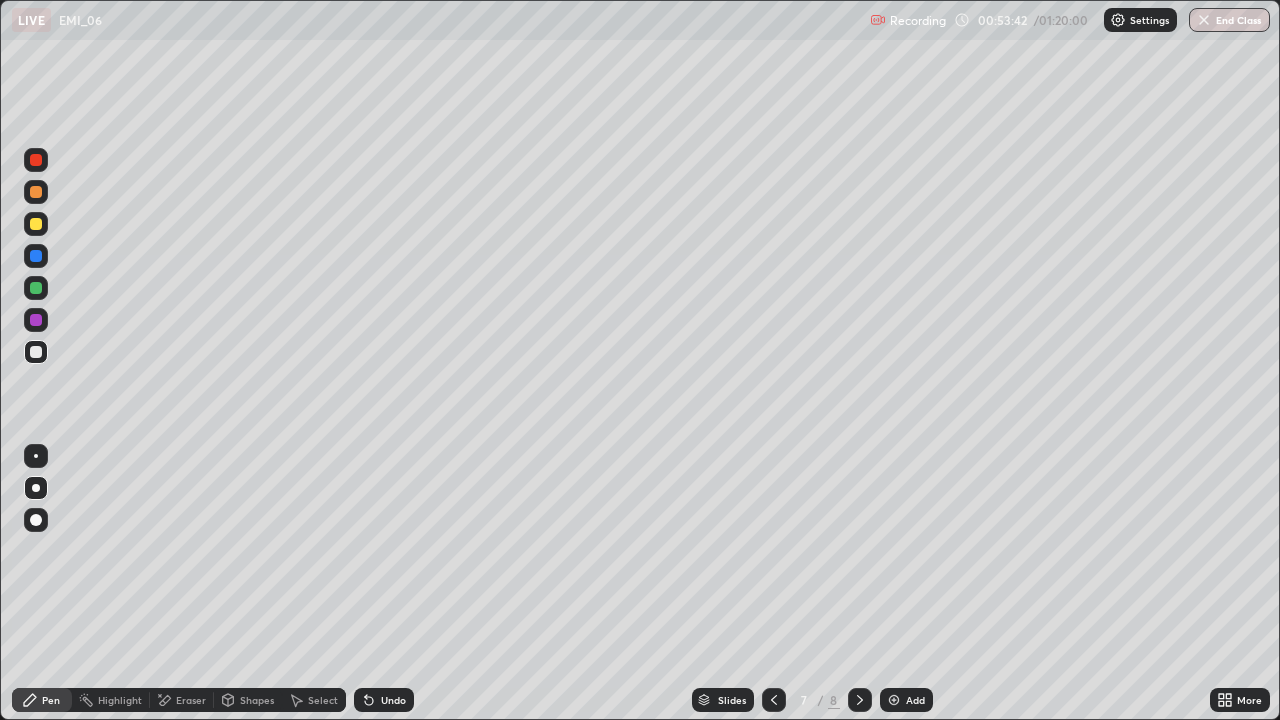 click on "Undo" at bounding box center (393, 700) 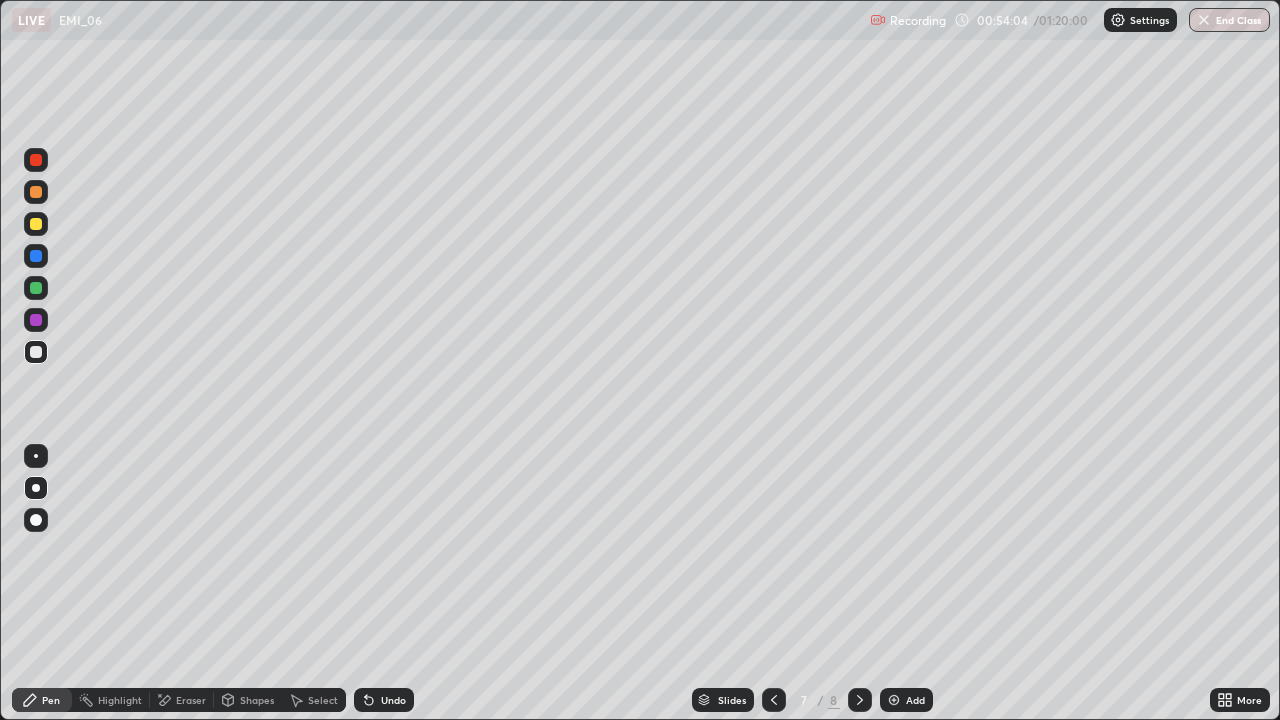 click at bounding box center (36, 224) 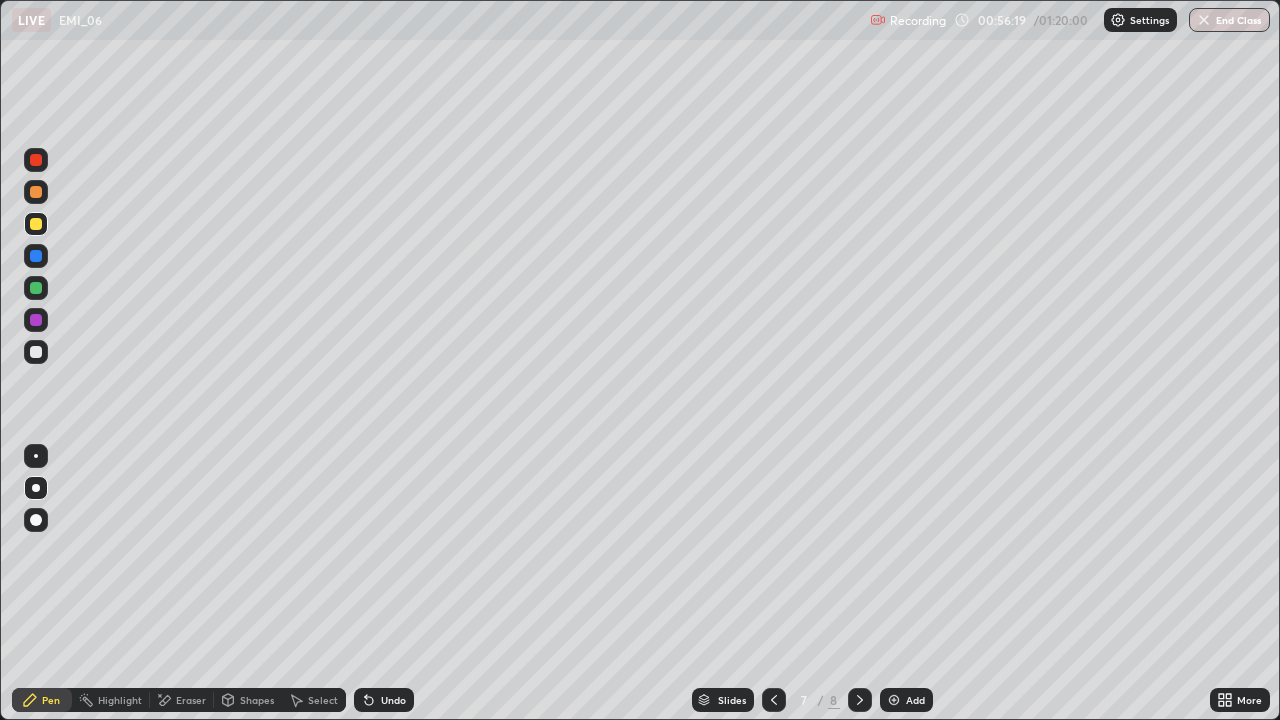 click on "Select" at bounding box center (314, 700) 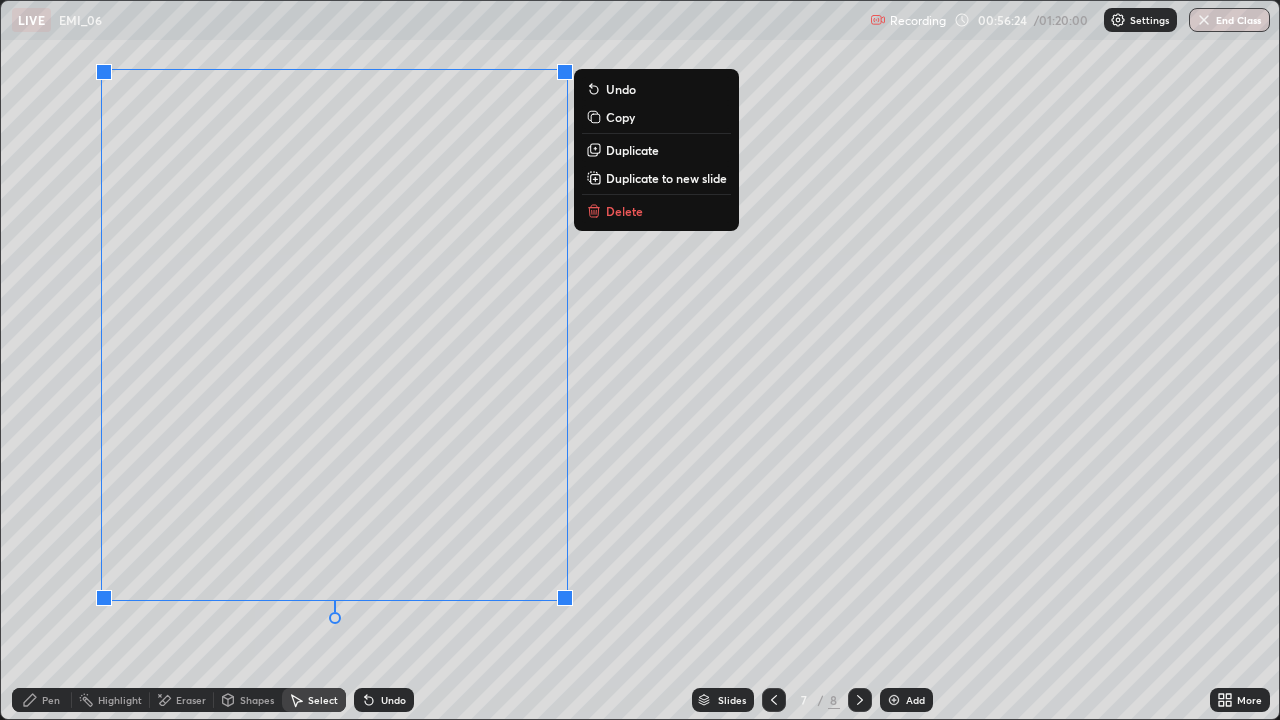 click on "Delete" at bounding box center (656, 211) 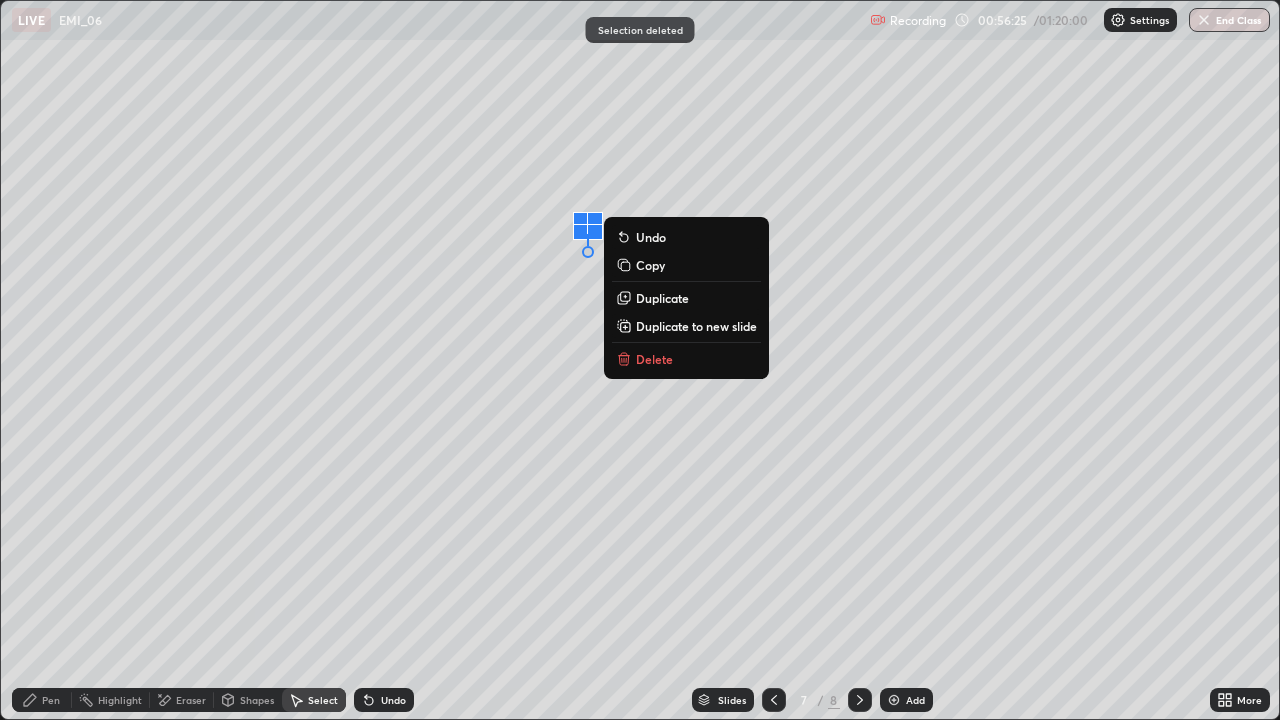 click on "Delete" at bounding box center [654, 359] 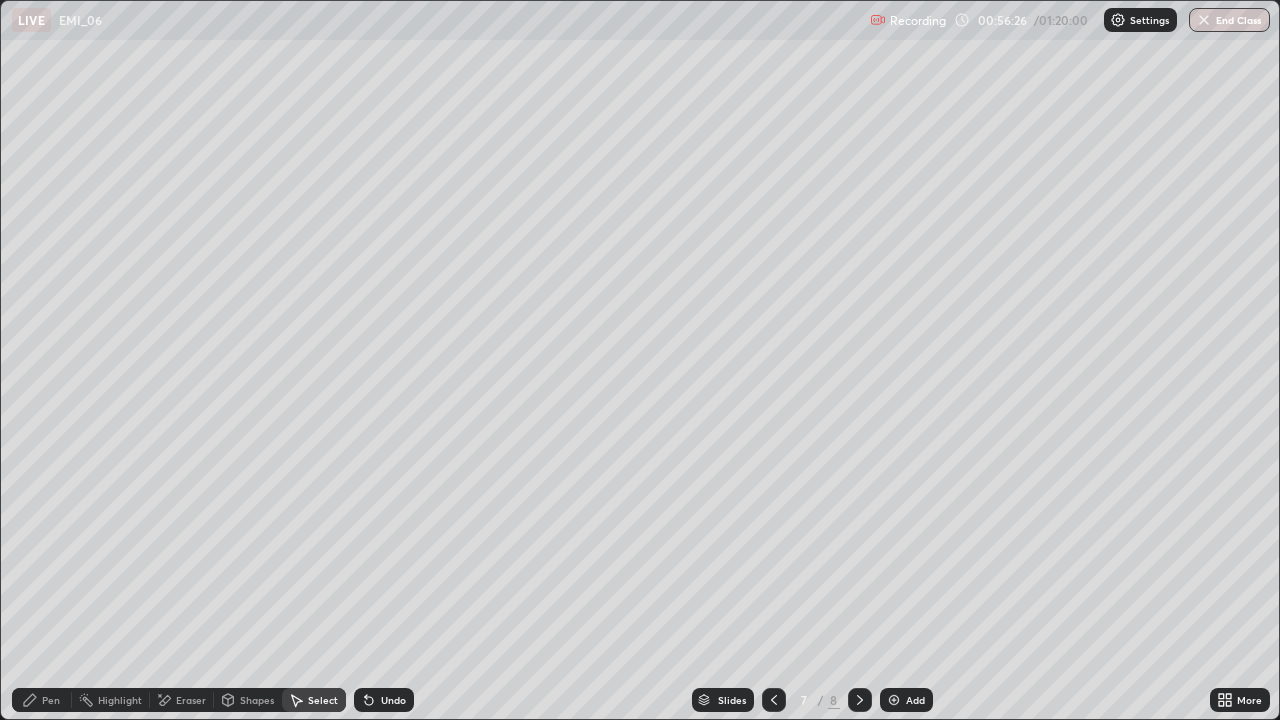 click on "Pen" at bounding box center [51, 700] 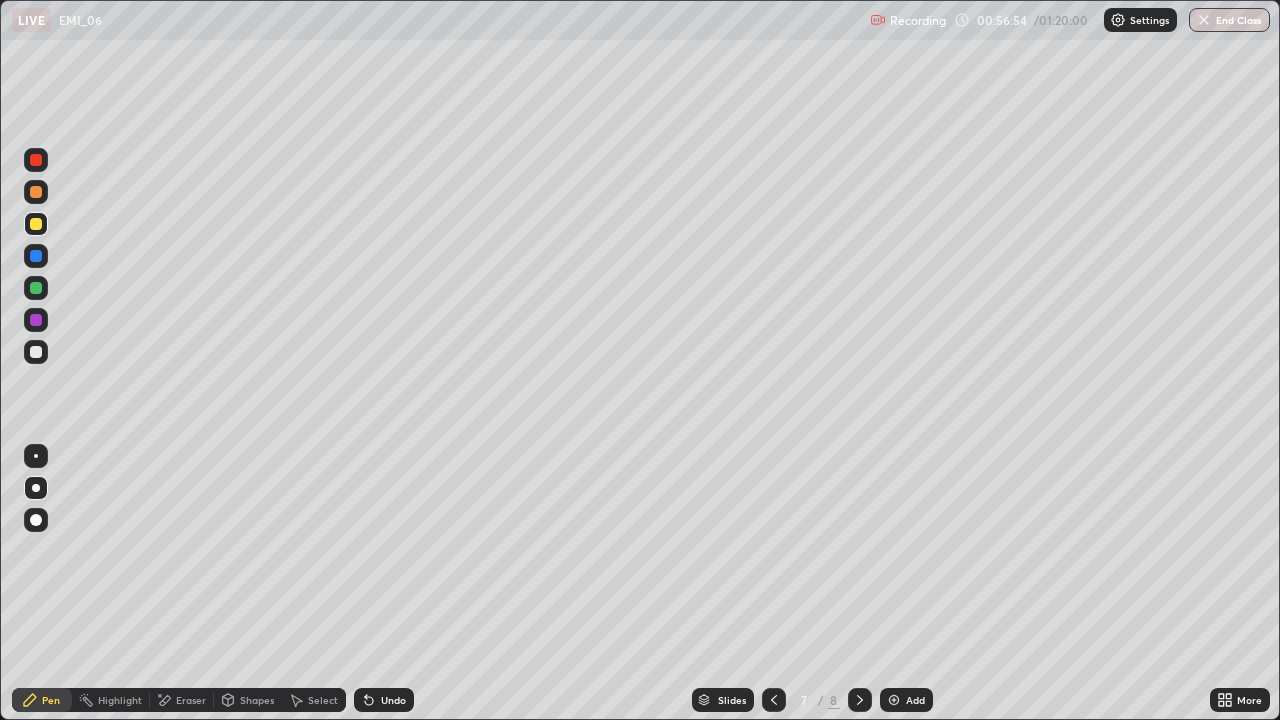 click on "Select" at bounding box center (323, 700) 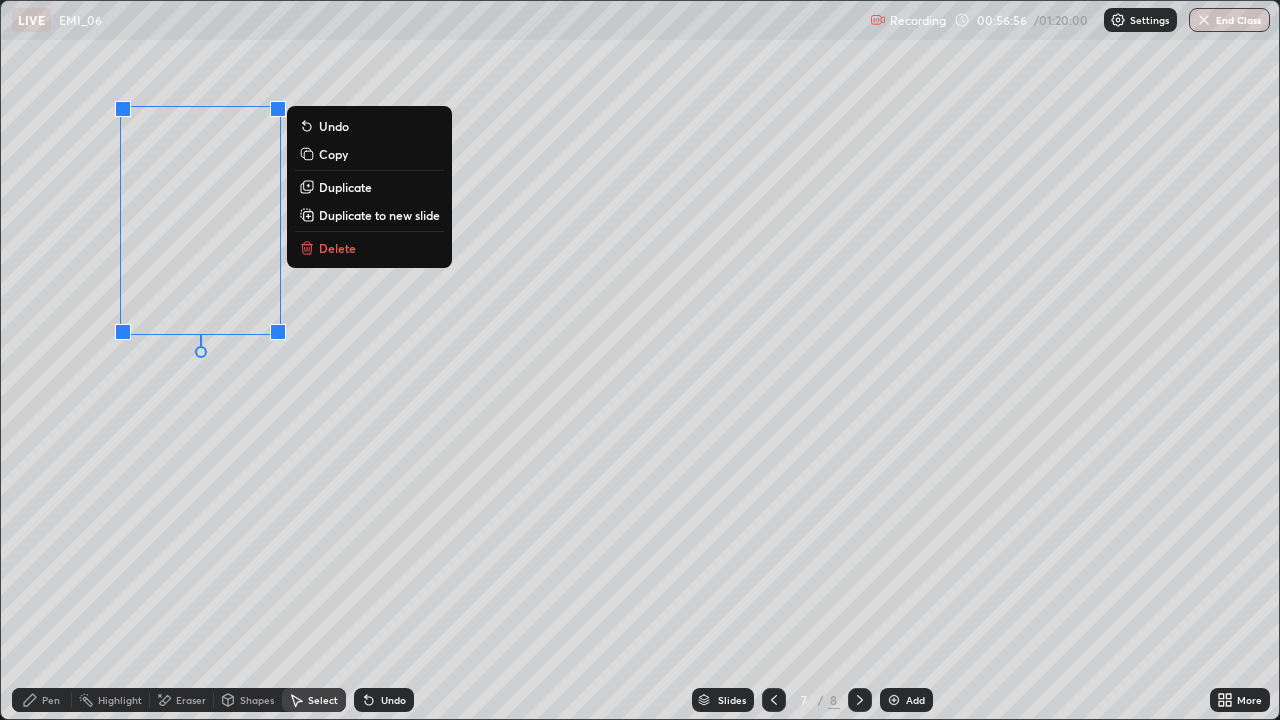 click on "Delete" at bounding box center (337, 248) 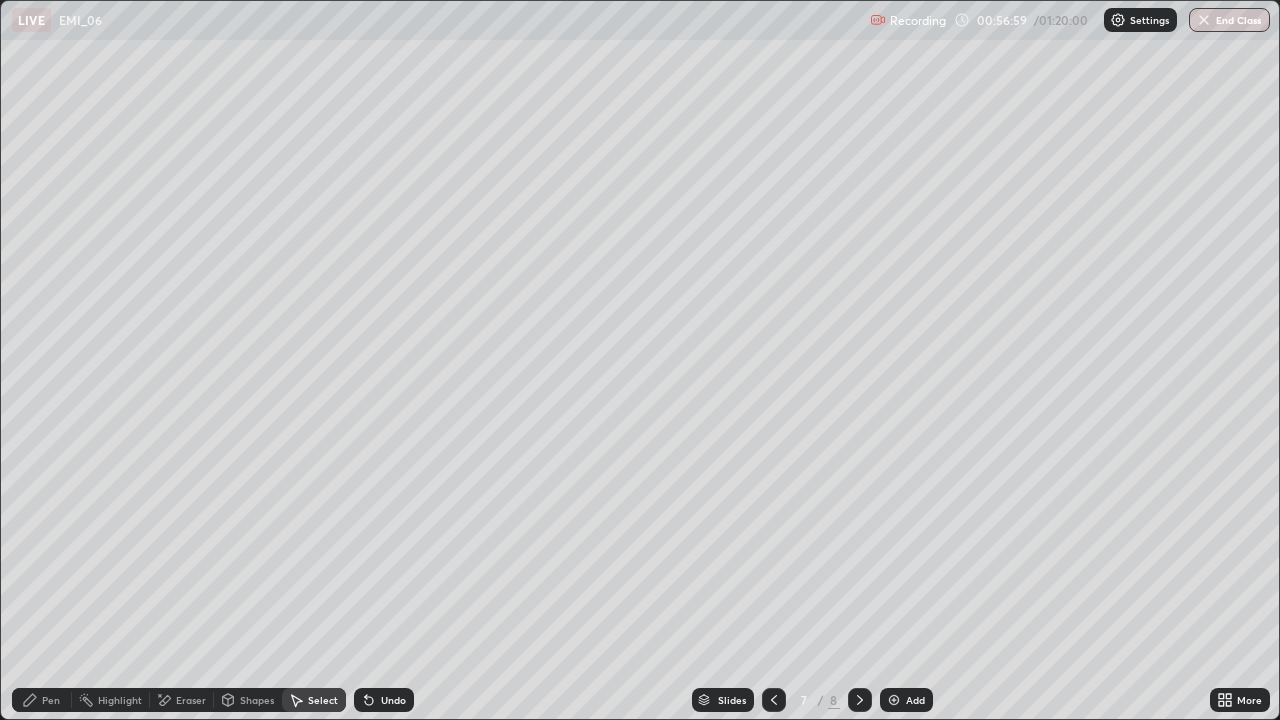 click on "Pen" at bounding box center [42, 700] 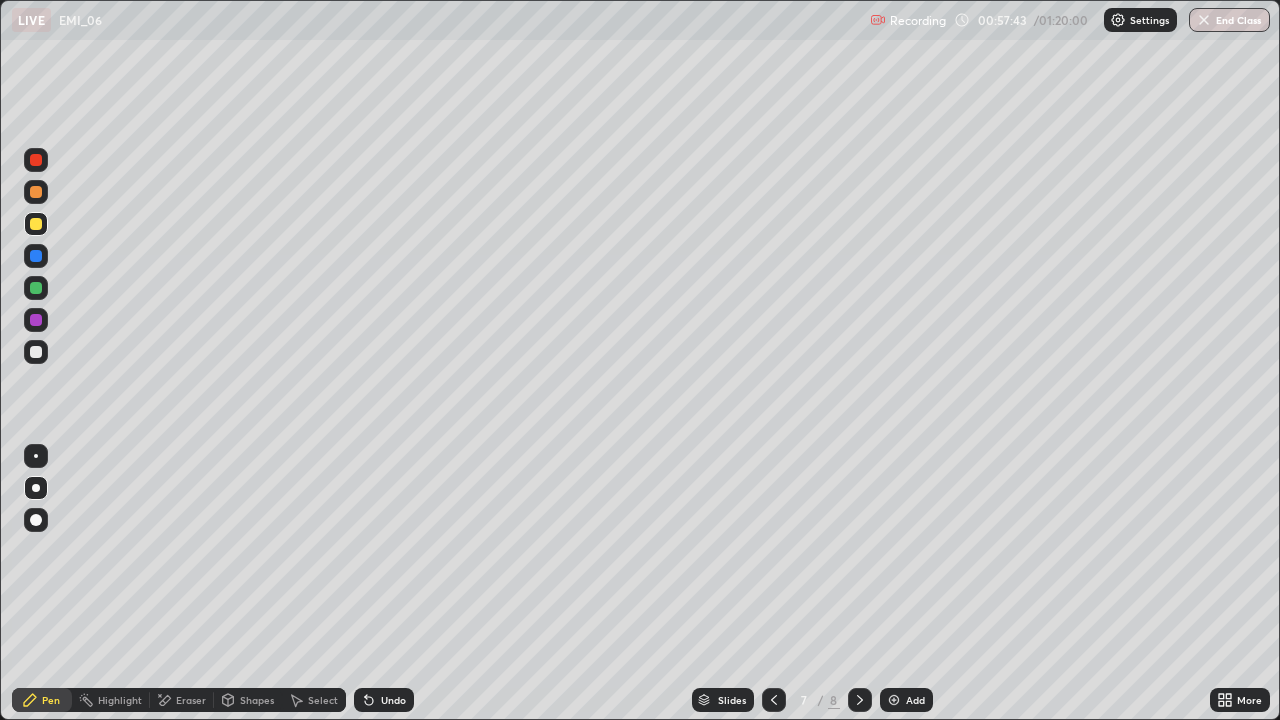 click 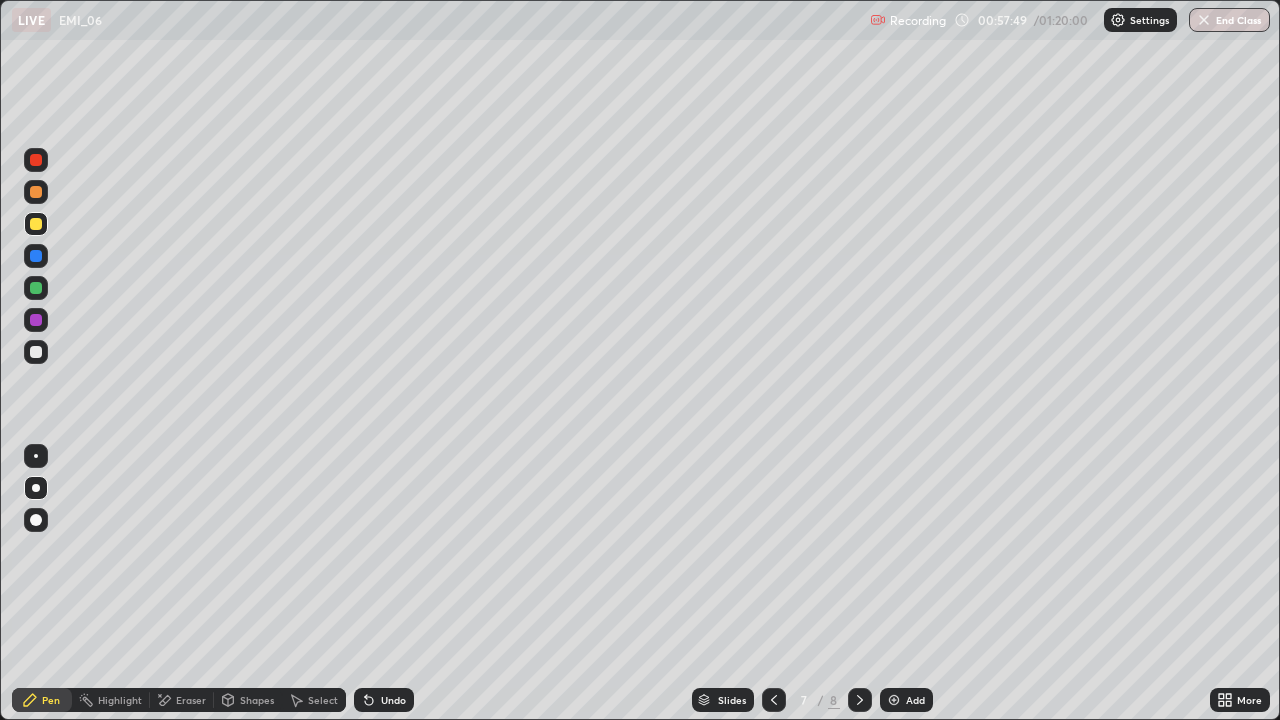 click on "Eraser" at bounding box center (191, 700) 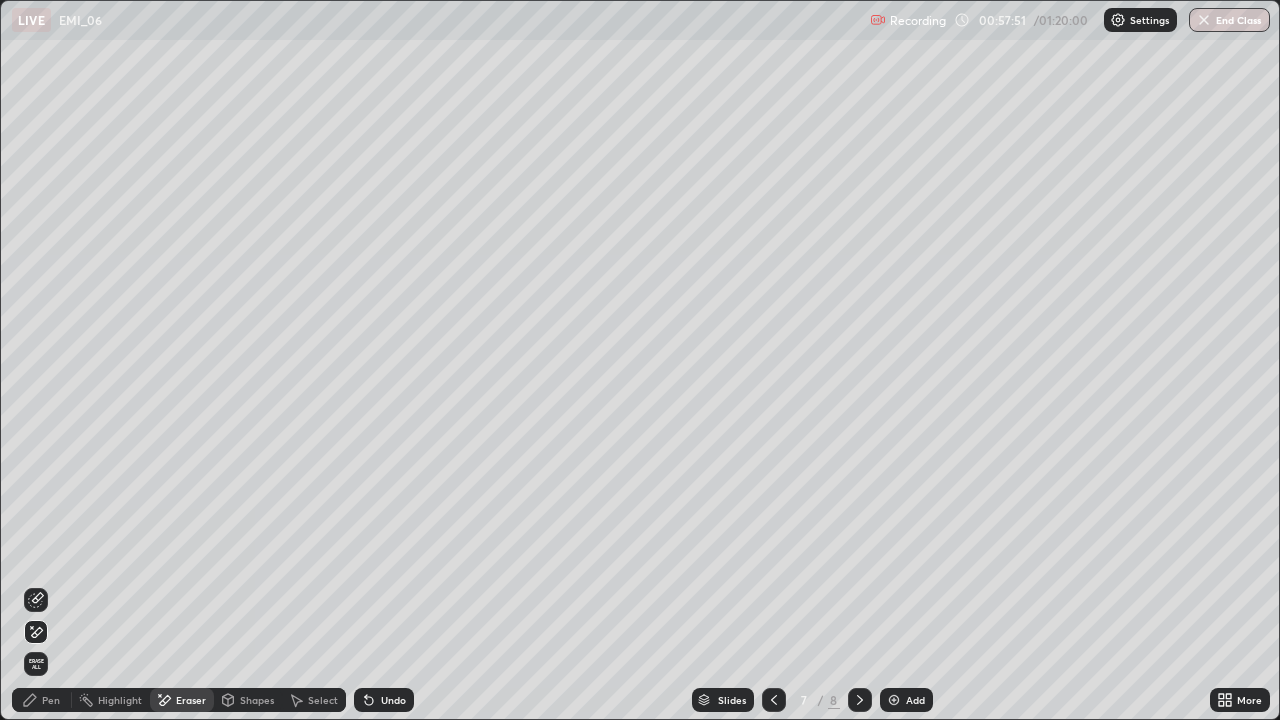 click 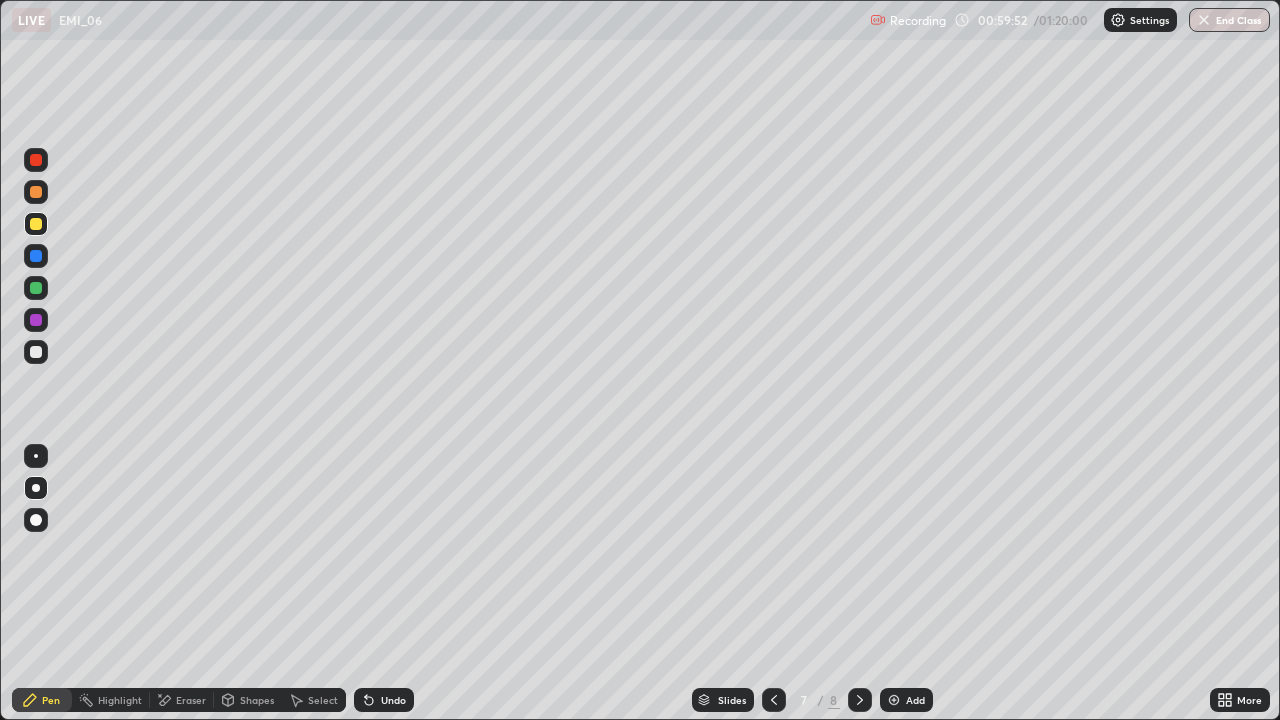 click at bounding box center (774, 700) 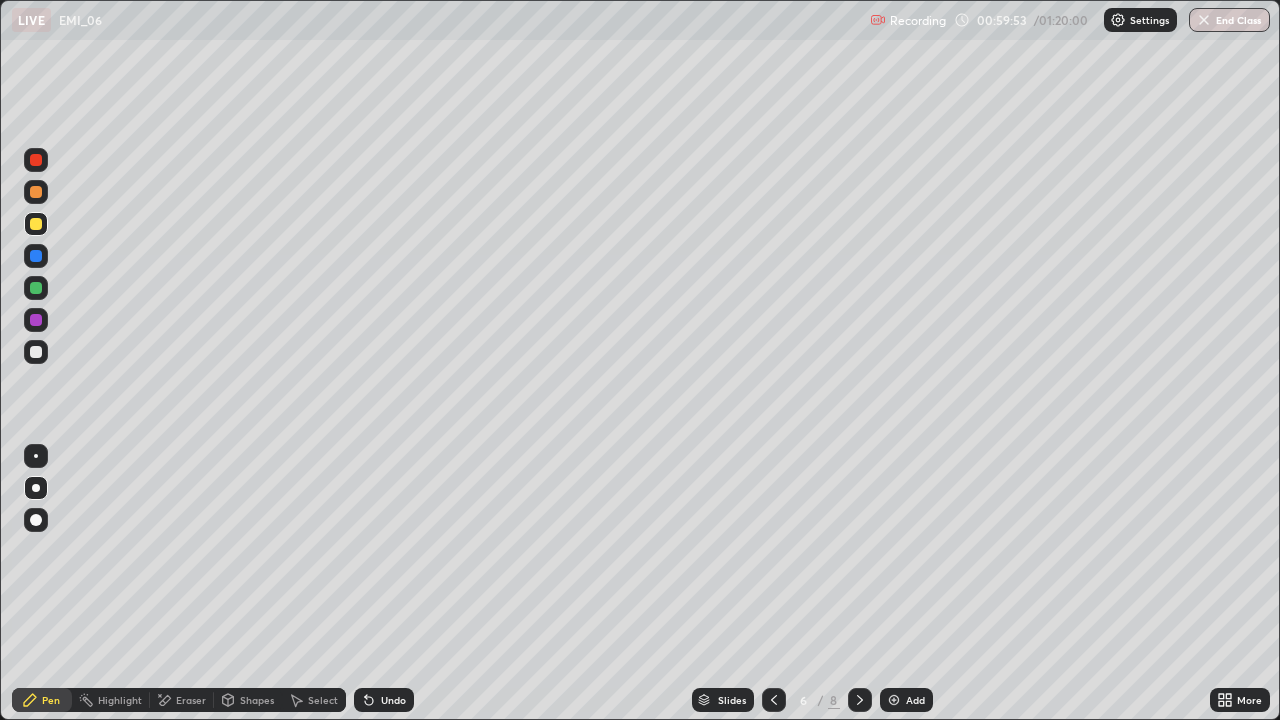 click 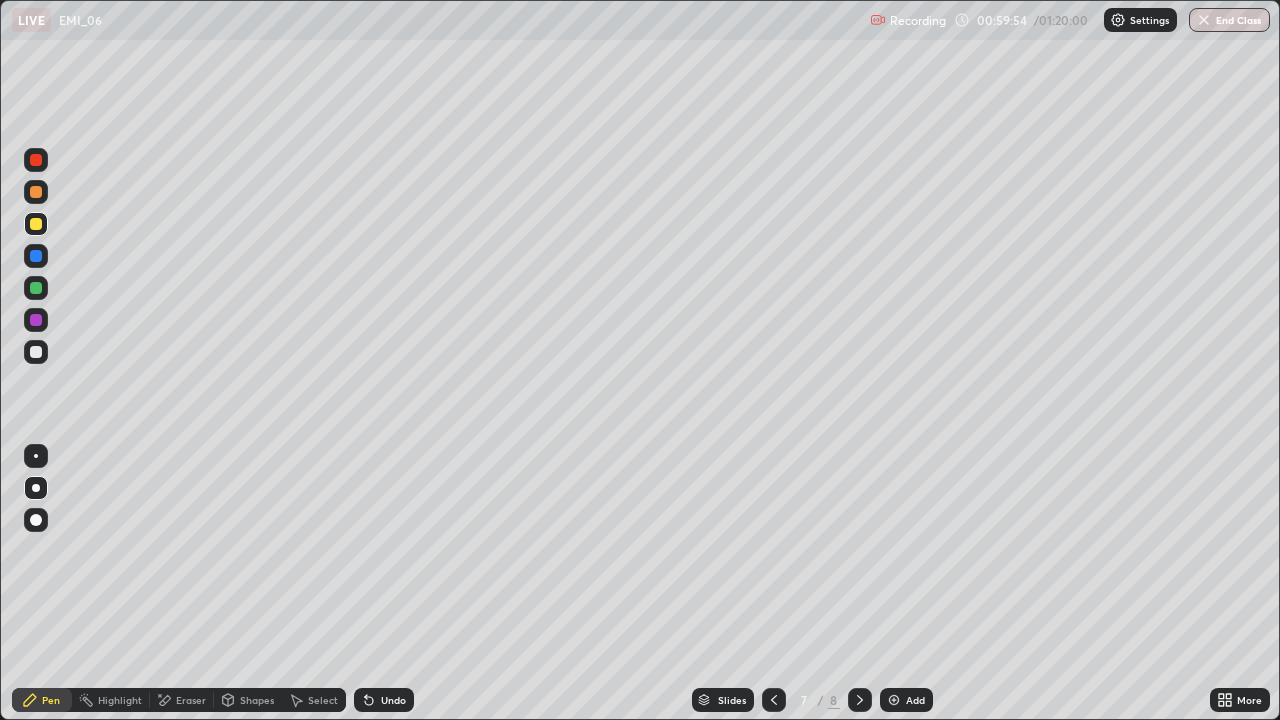 click on "Select" at bounding box center [323, 700] 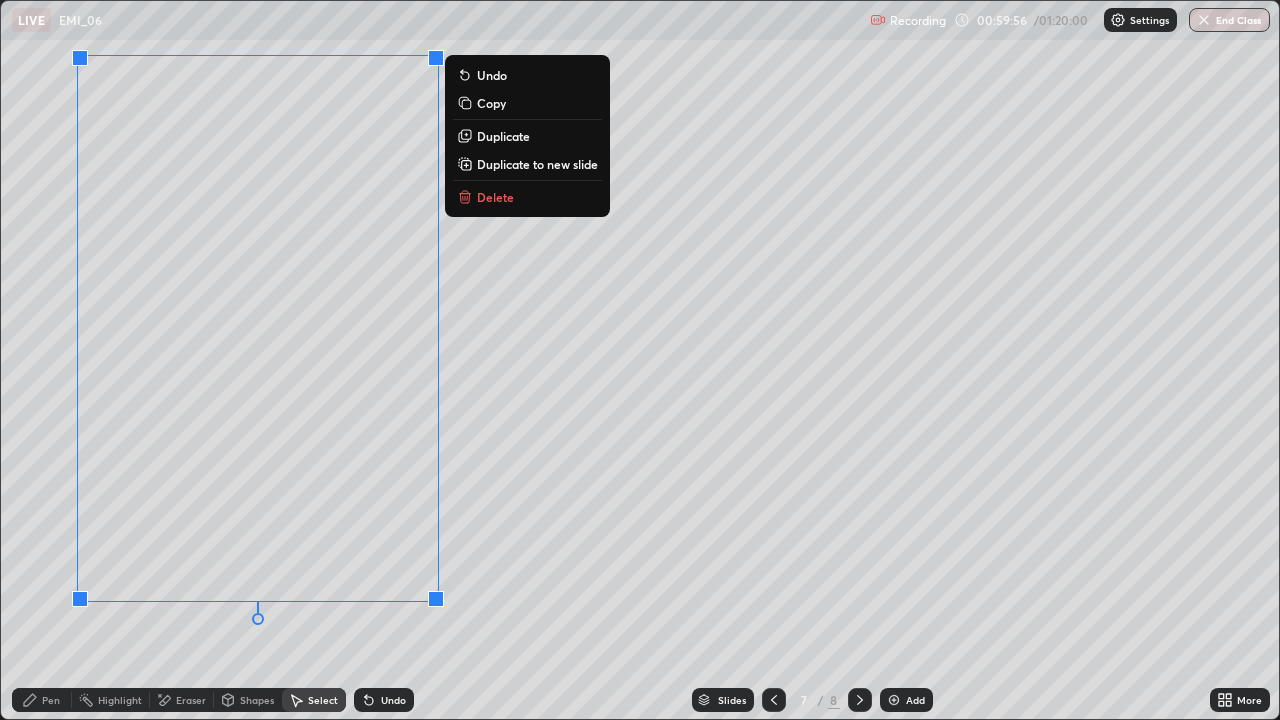 click on "Duplicate to new slide" at bounding box center [537, 164] 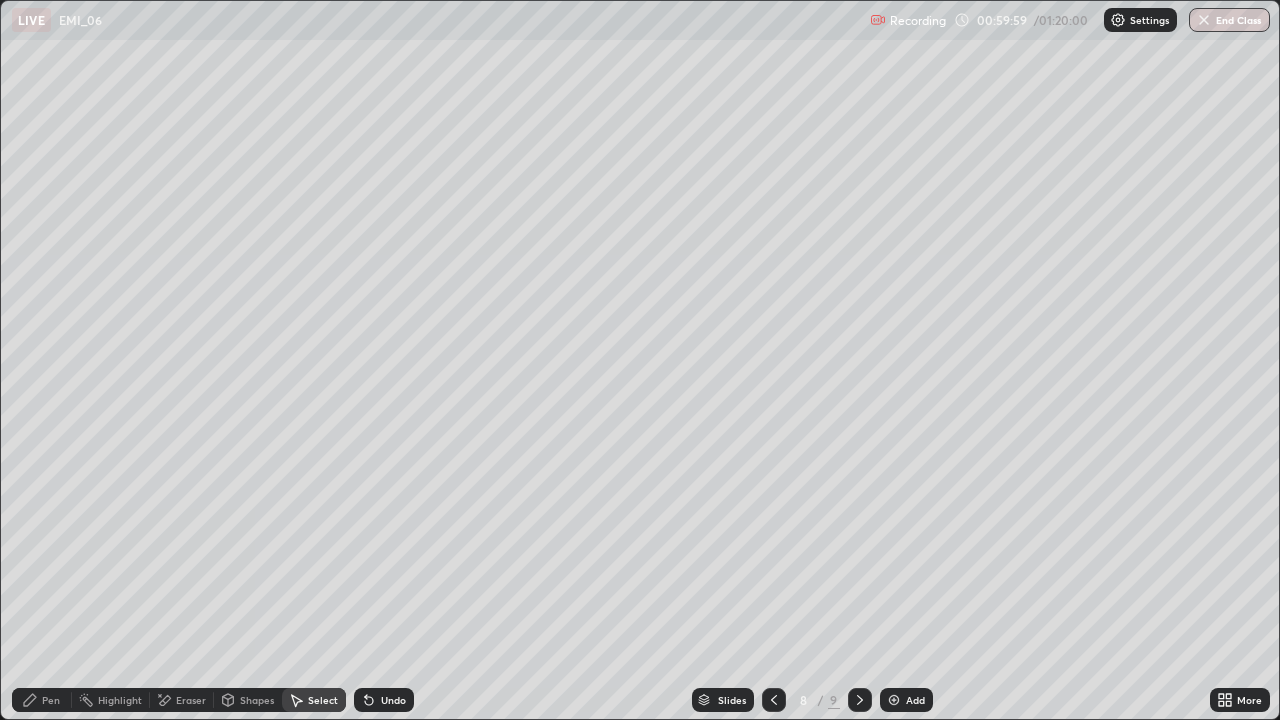 click on "Pen" at bounding box center [51, 700] 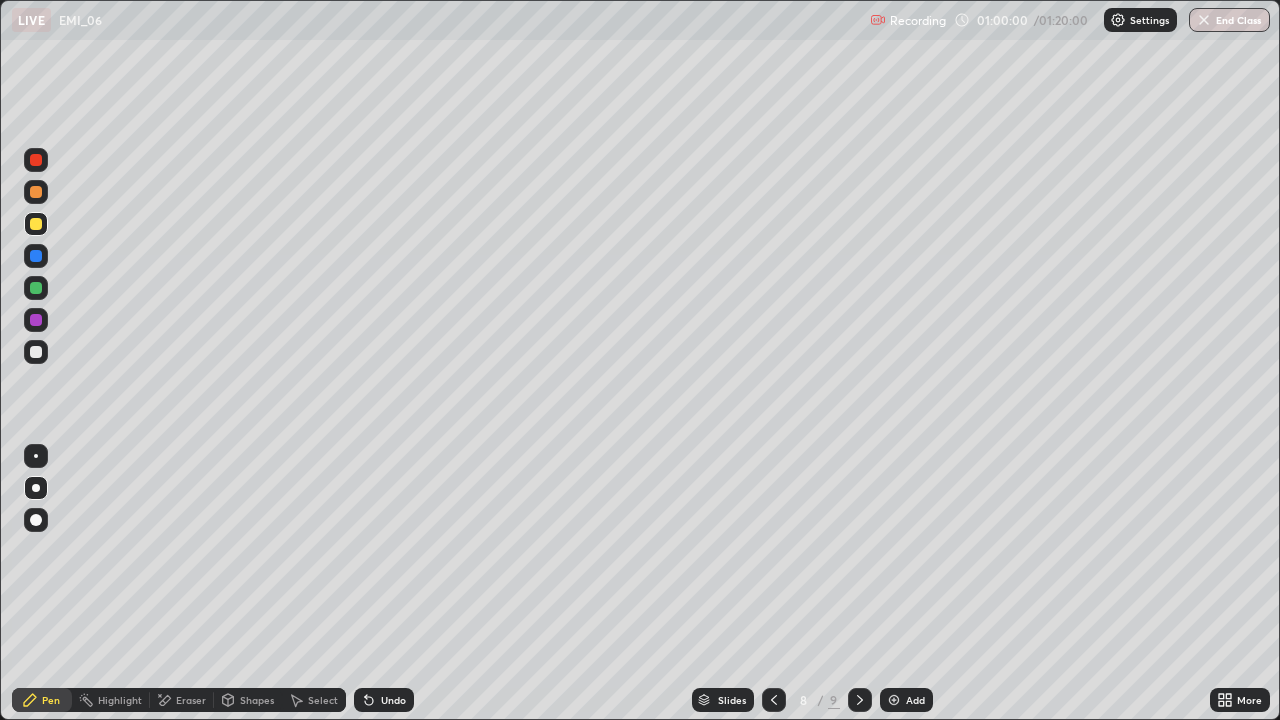 click on "Pen" at bounding box center [51, 700] 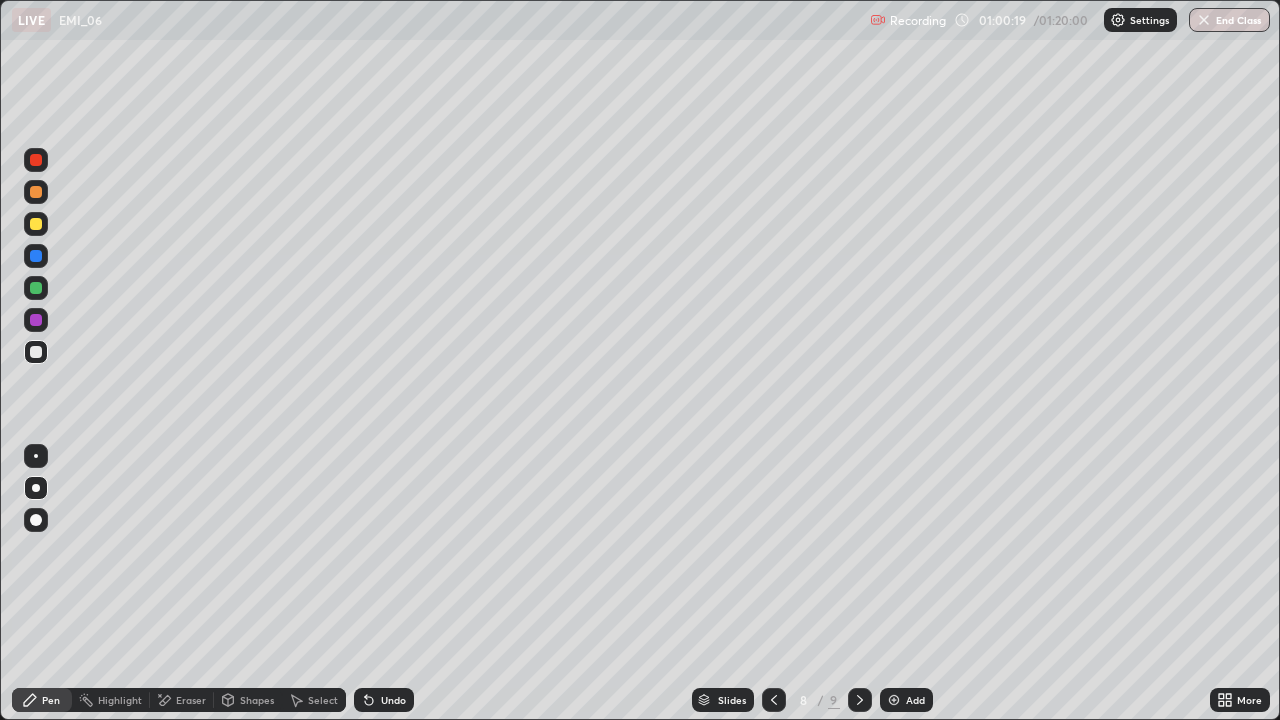 click on "Undo" at bounding box center [384, 700] 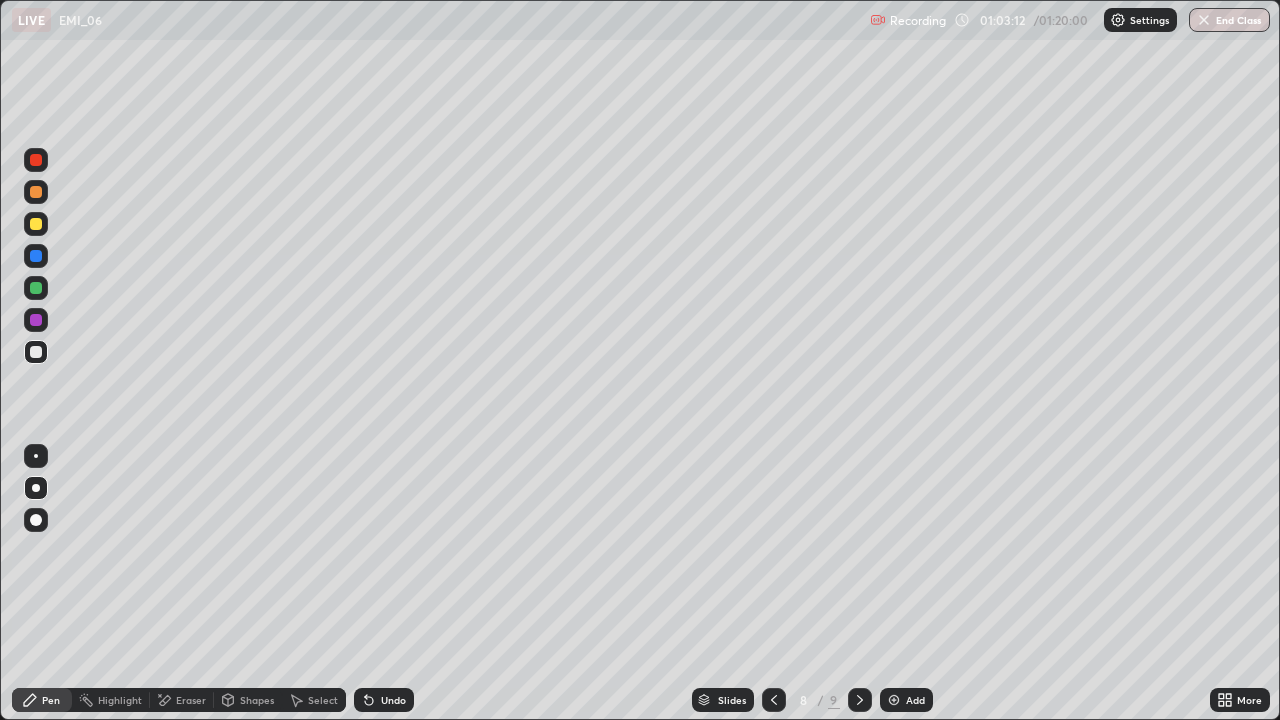 click on "Select" at bounding box center [323, 700] 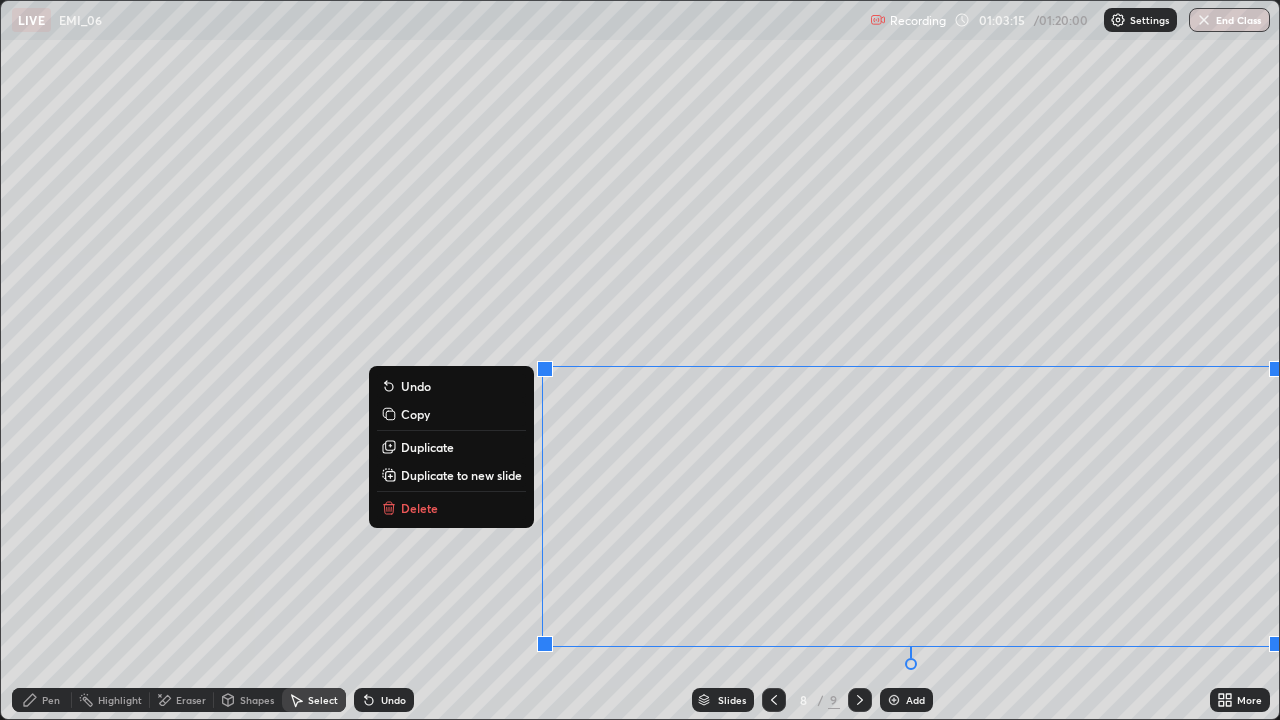 click on "Delete" at bounding box center (451, 508) 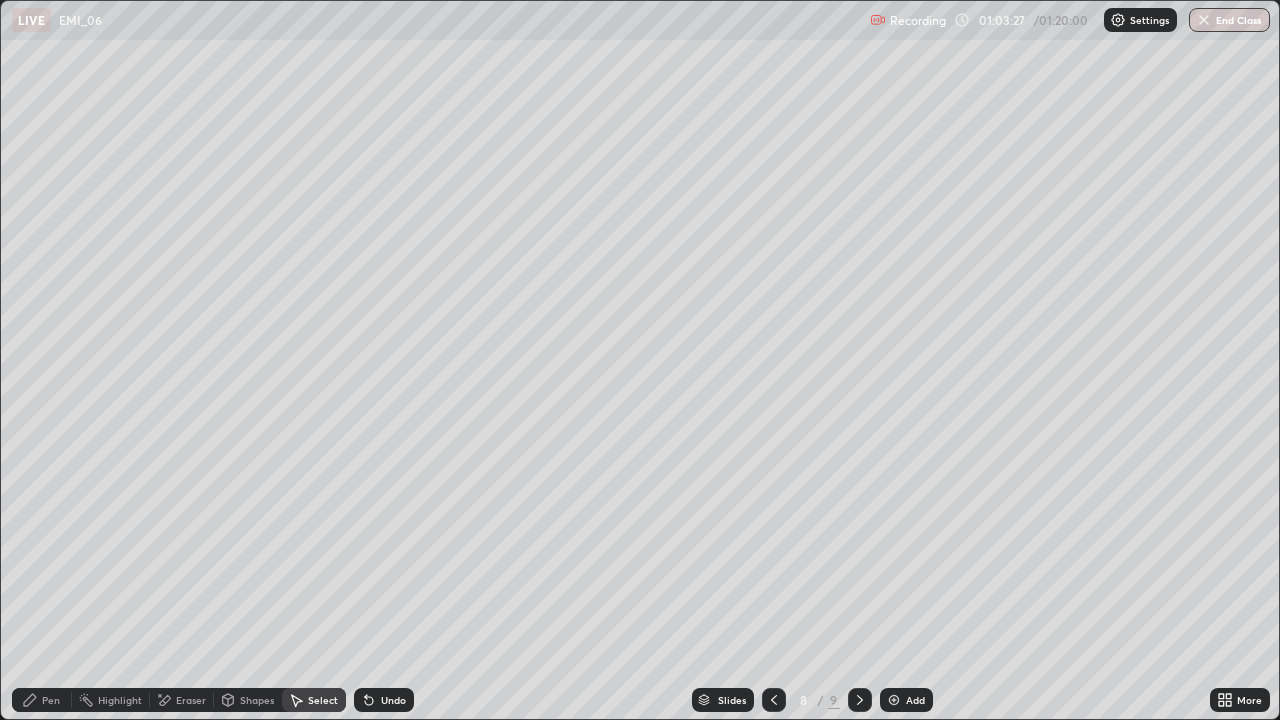 click 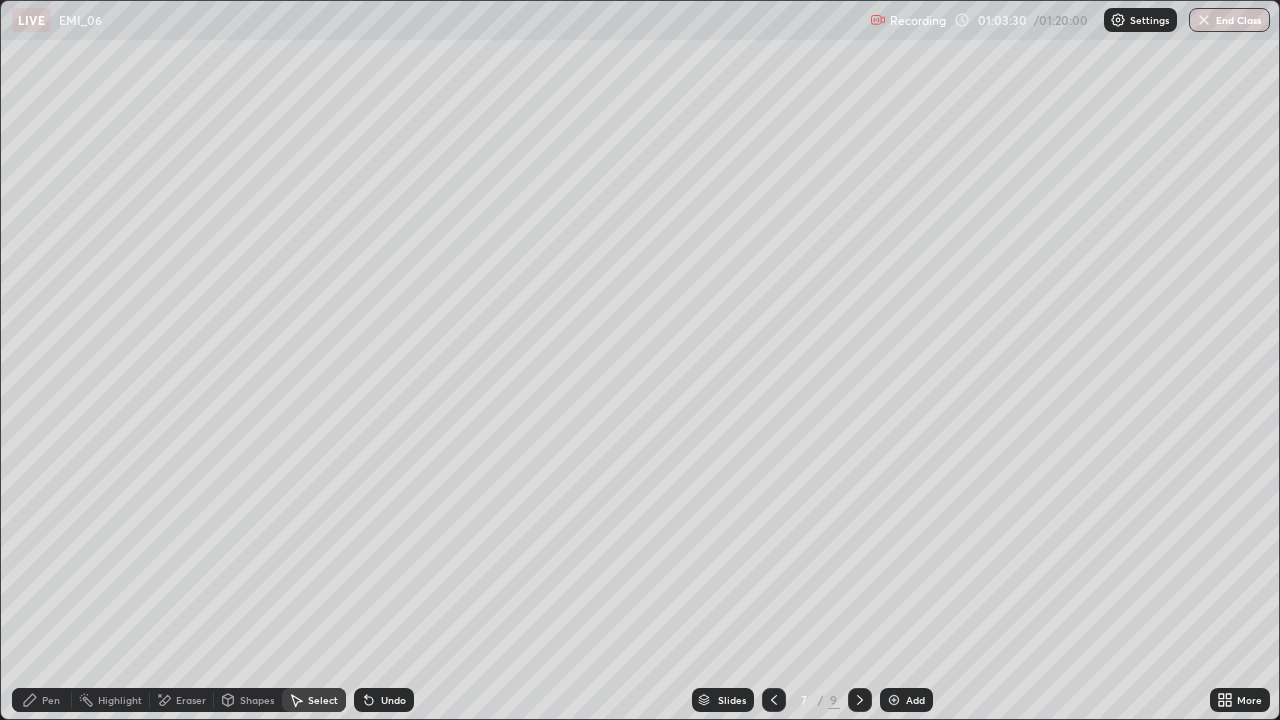 click 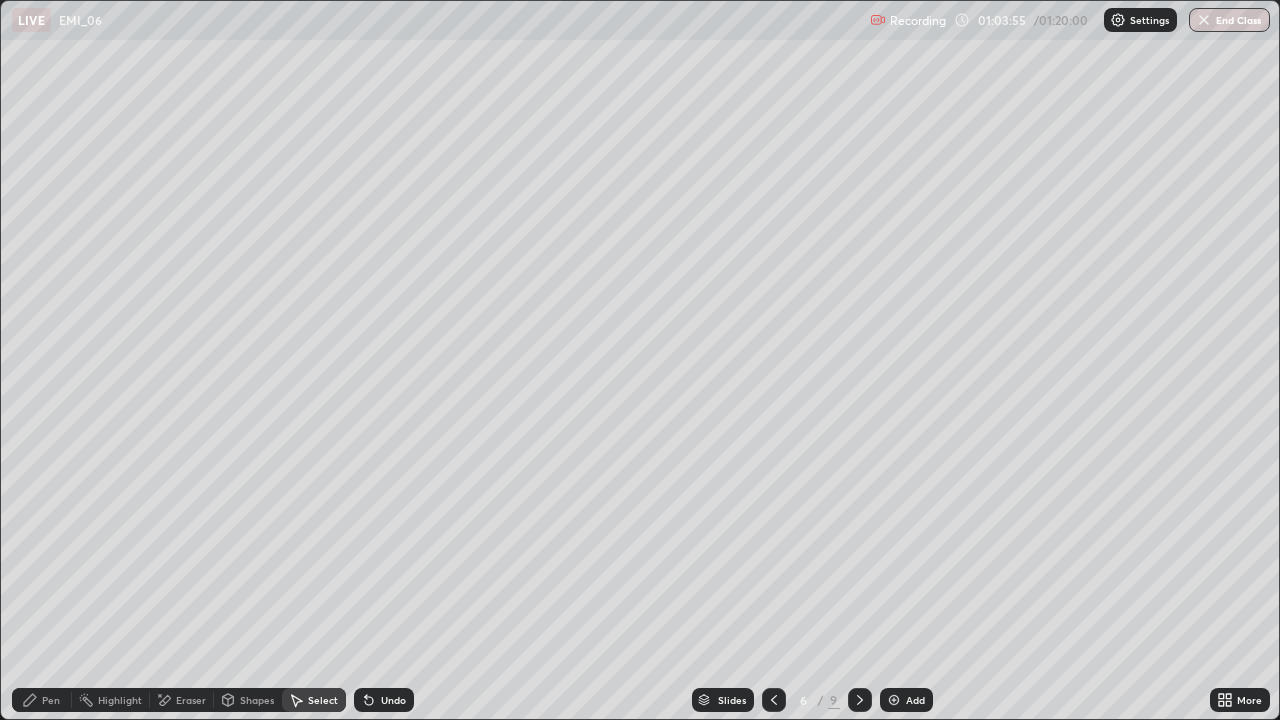 click 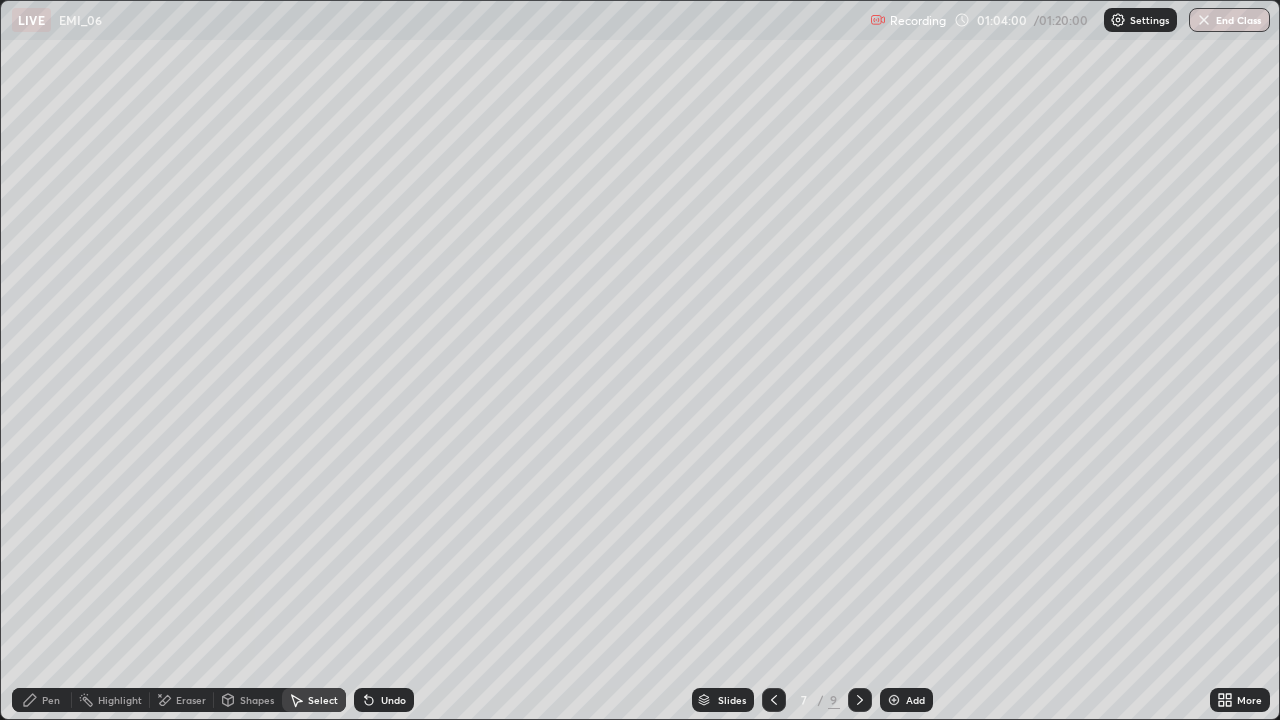 click 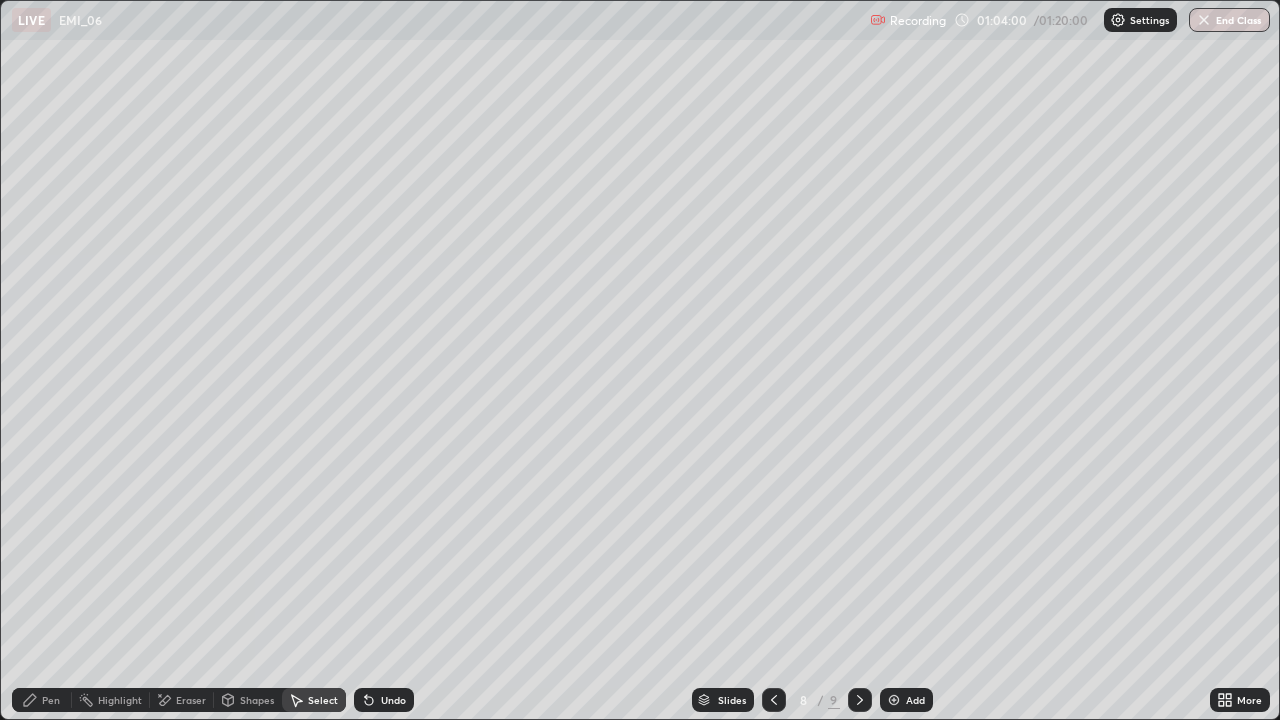 click 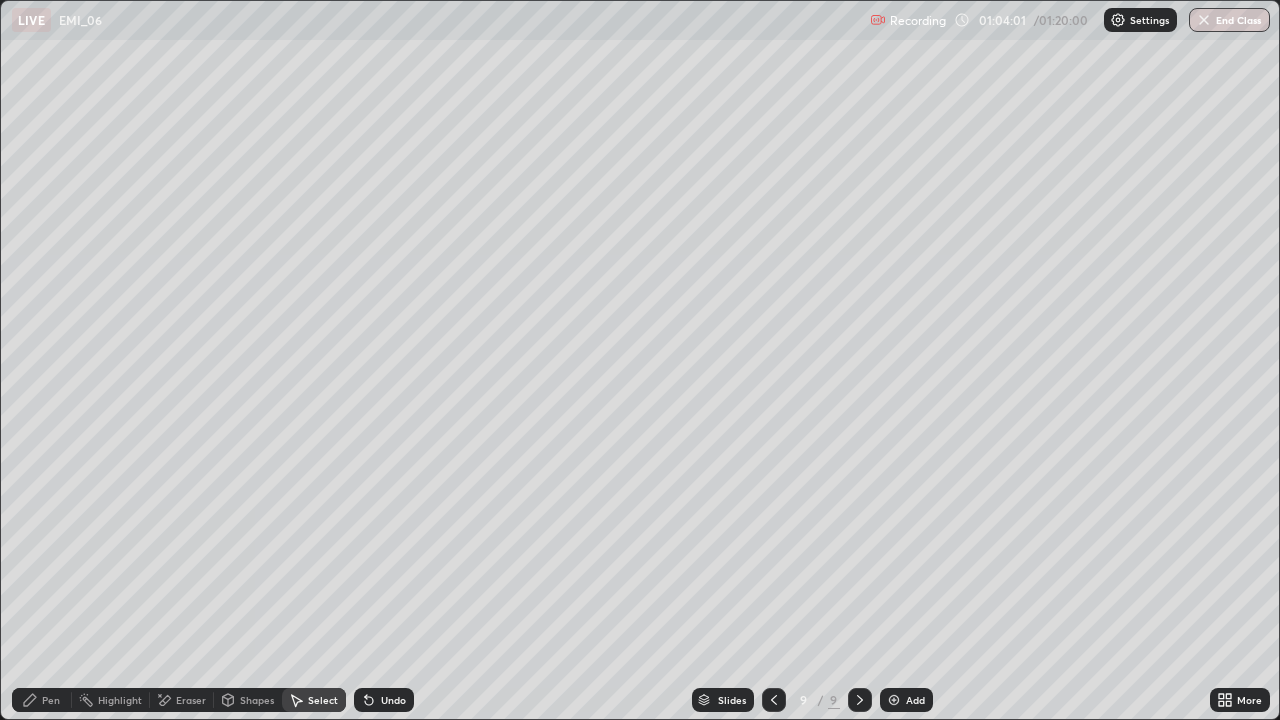 click 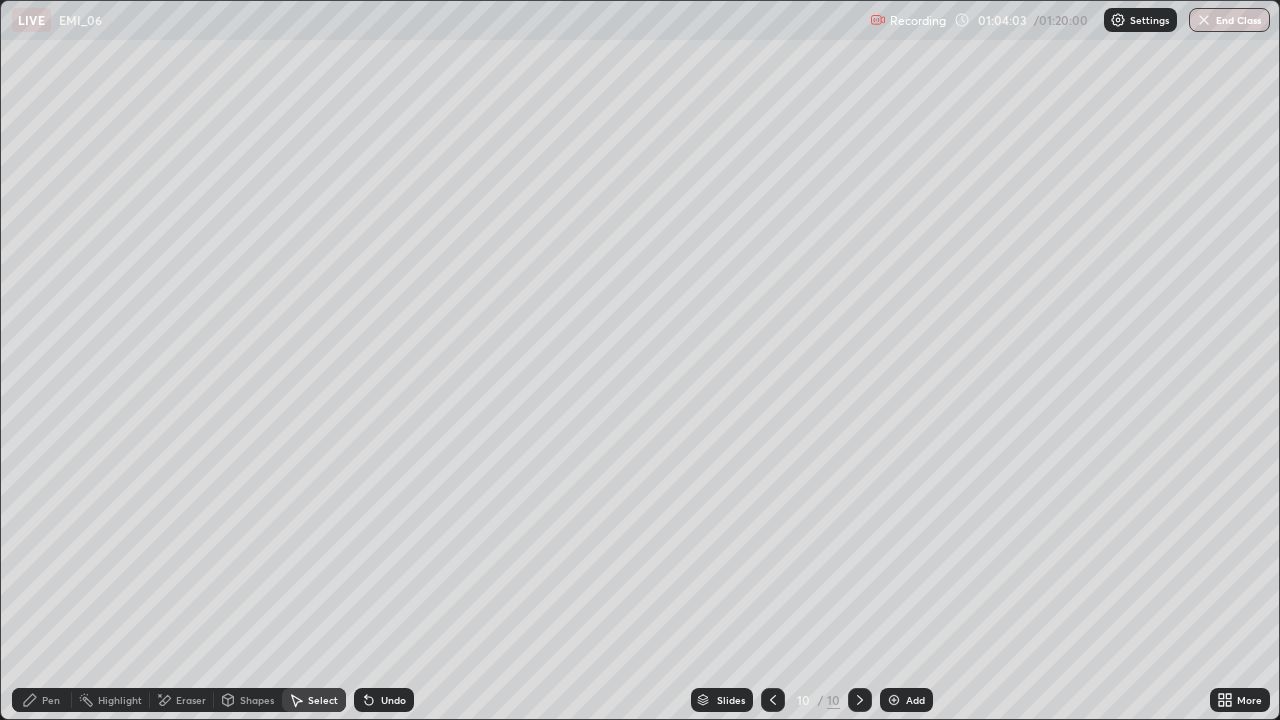 click on "Pen" at bounding box center [42, 700] 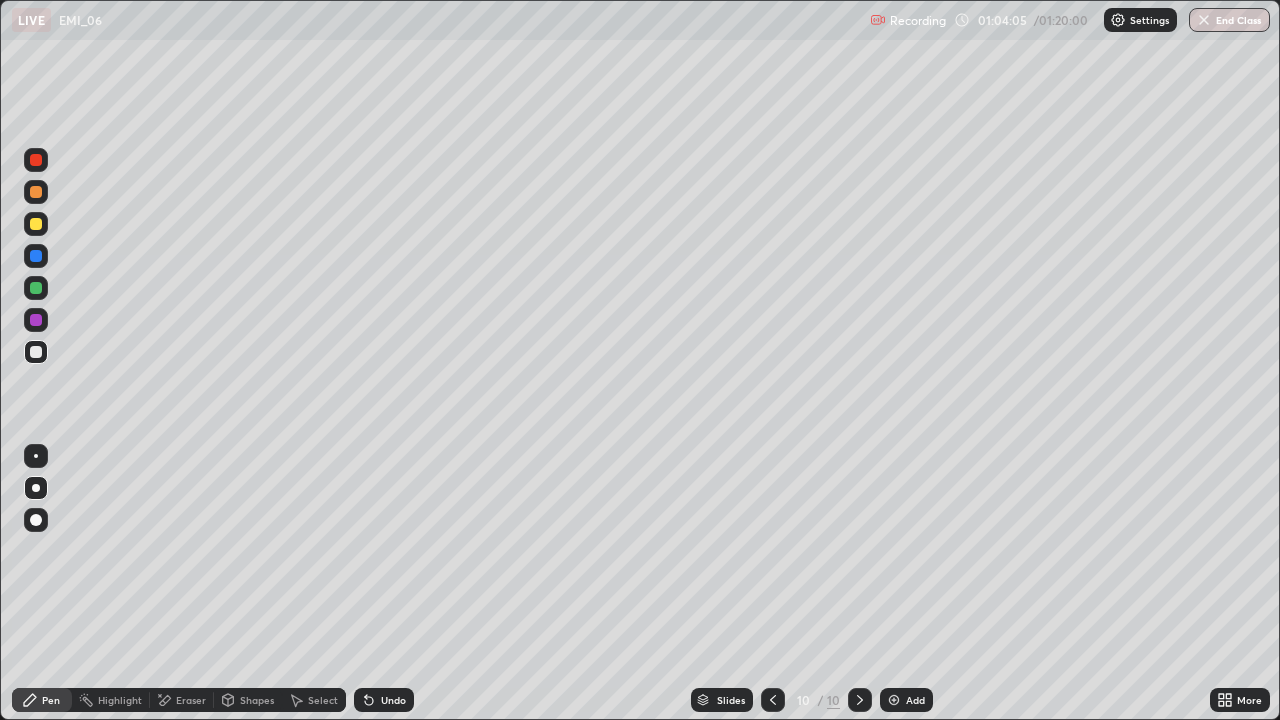 click at bounding box center [36, 488] 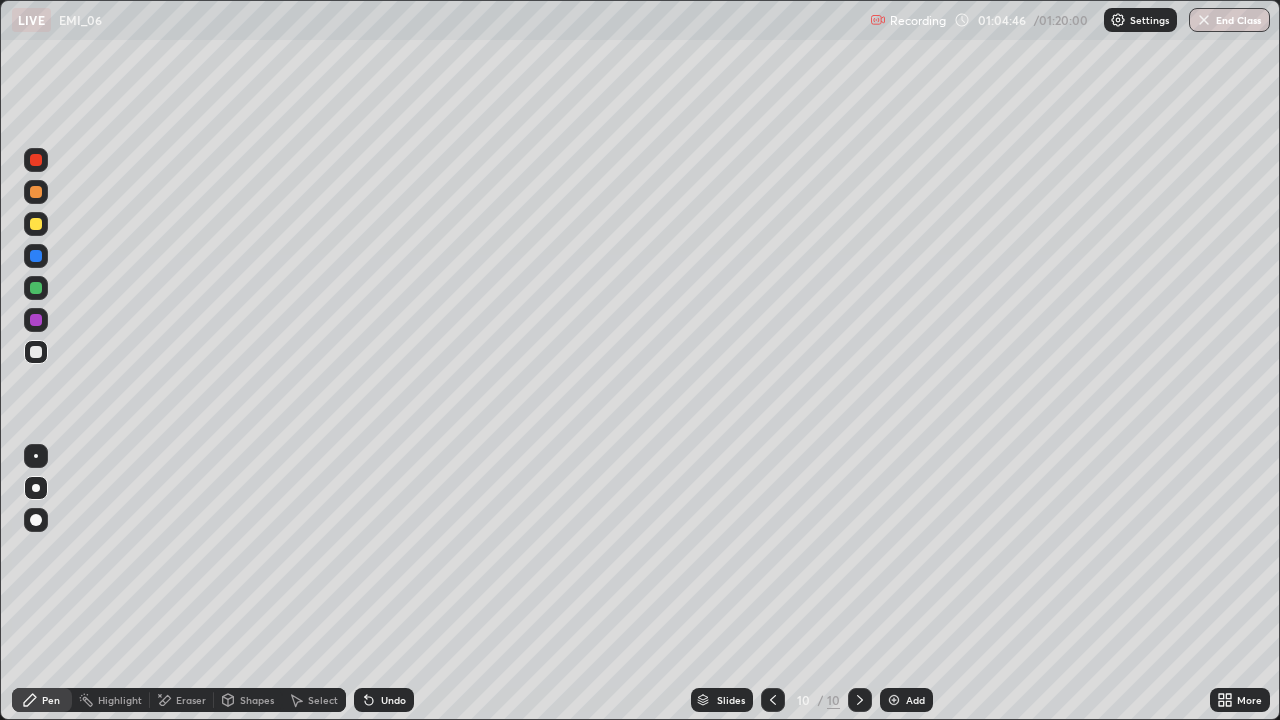 click on "Undo" at bounding box center (393, 700) 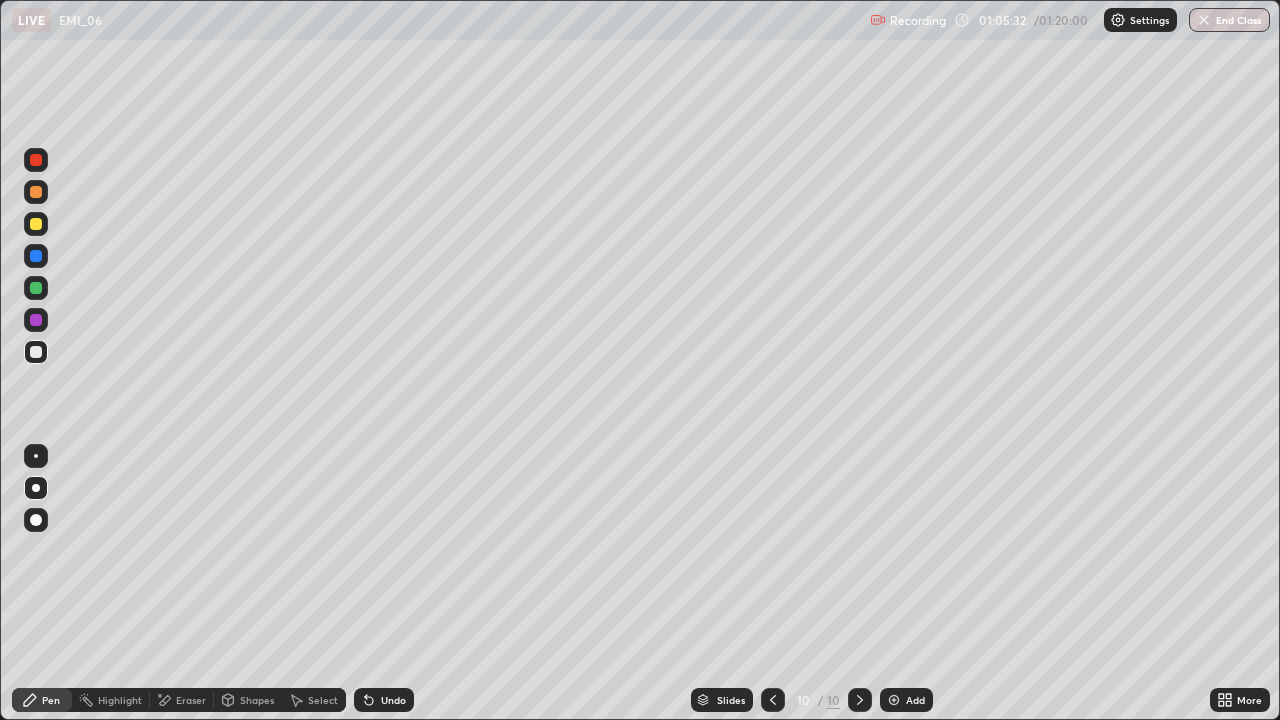 click on "Undo" at bounding box center (393, 700) 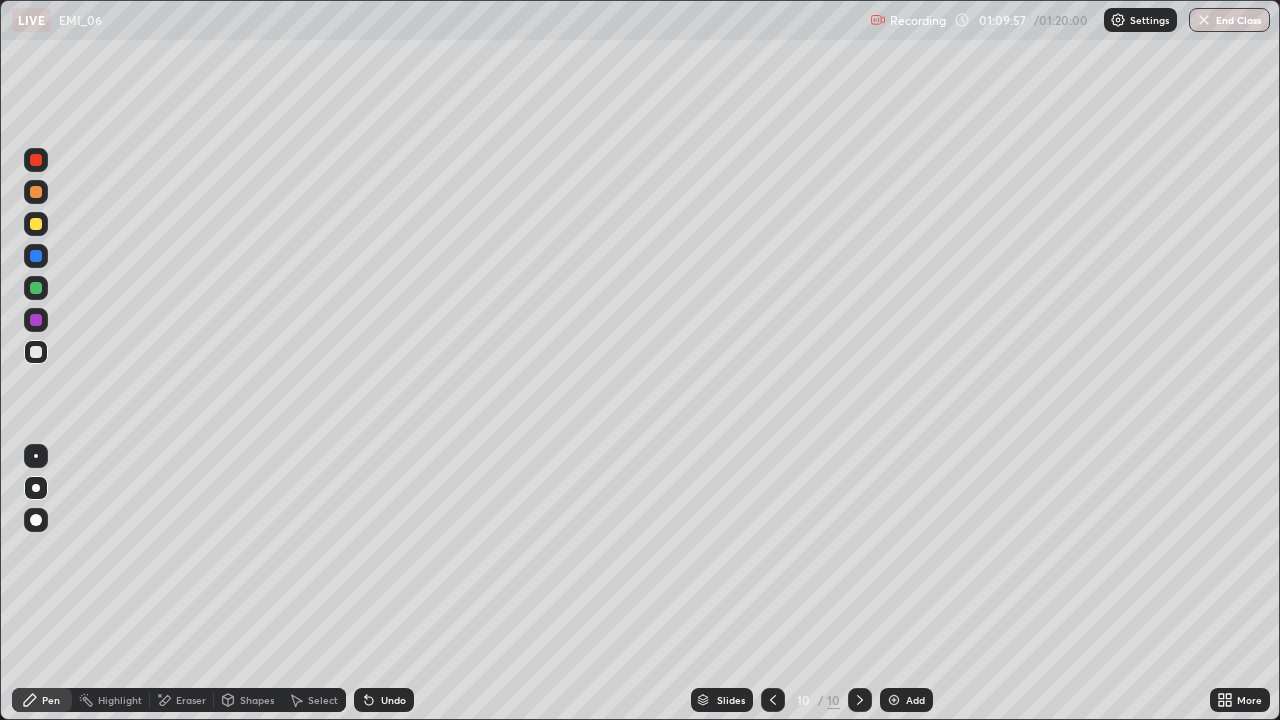 click on "Select" at bounding box center [323, 700] 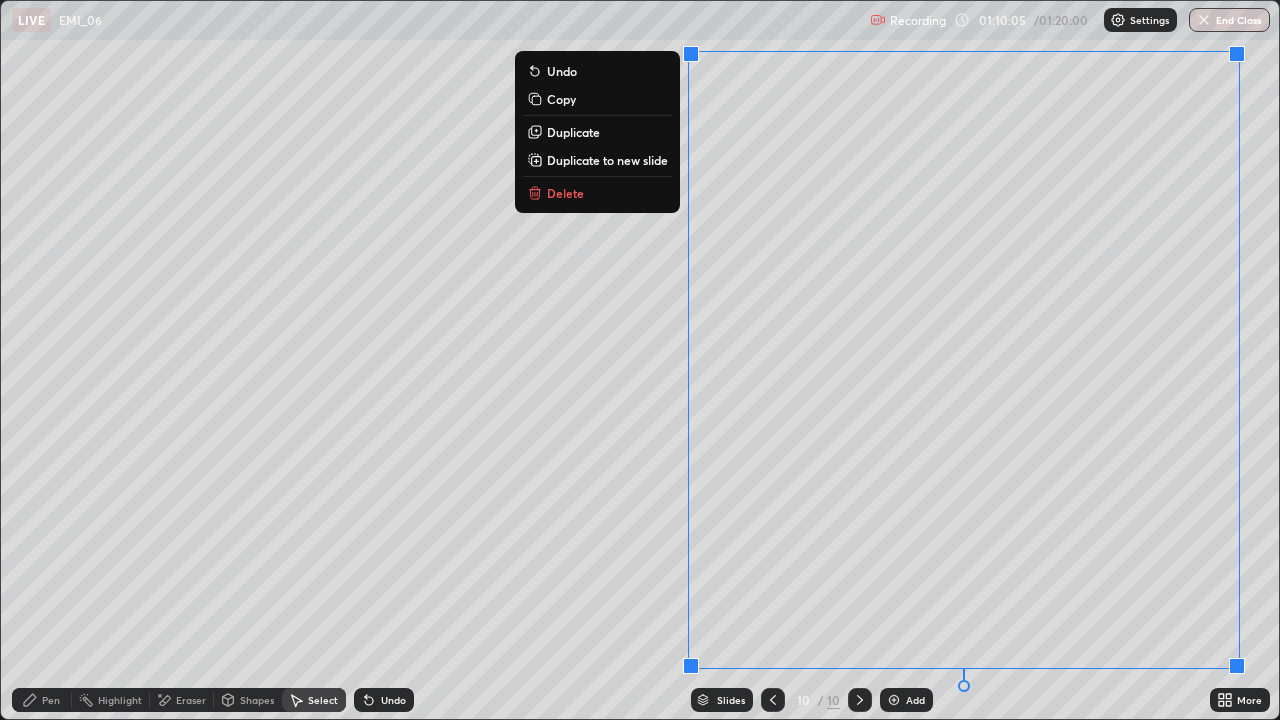click on "Delete" at bounding box center (565, 193) 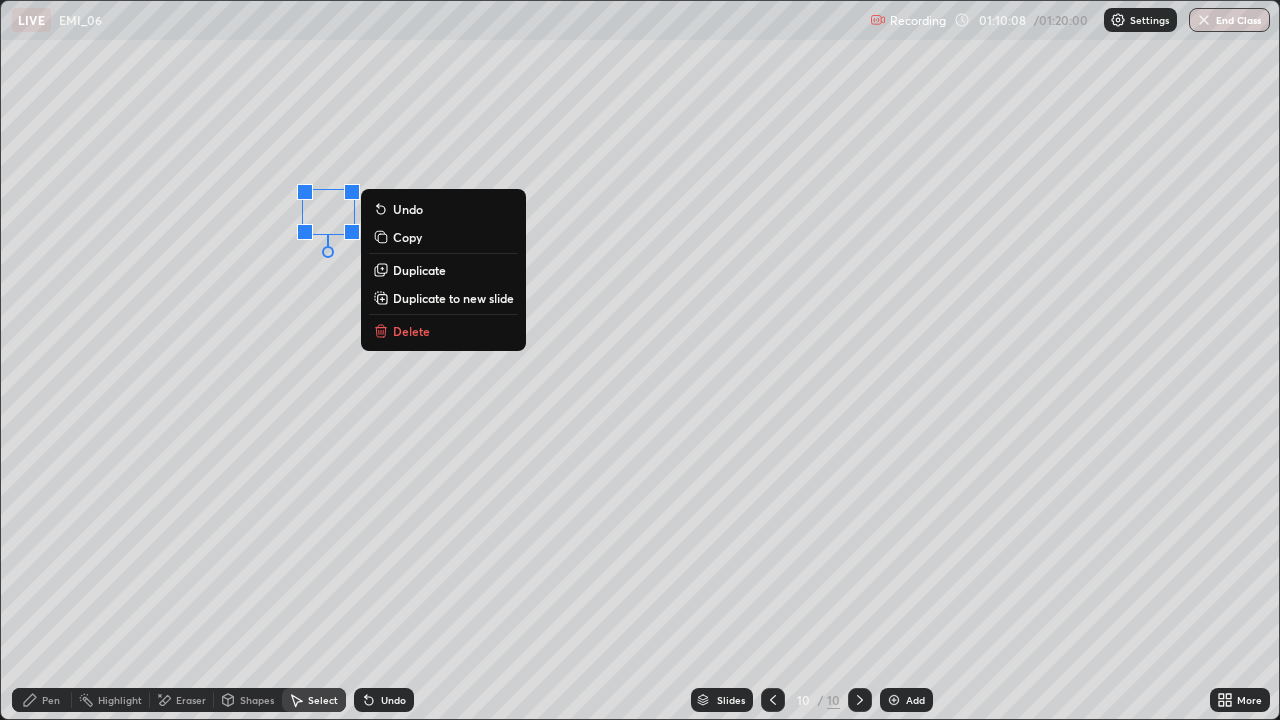 click on "Delete" at bounding box center (443, 331) 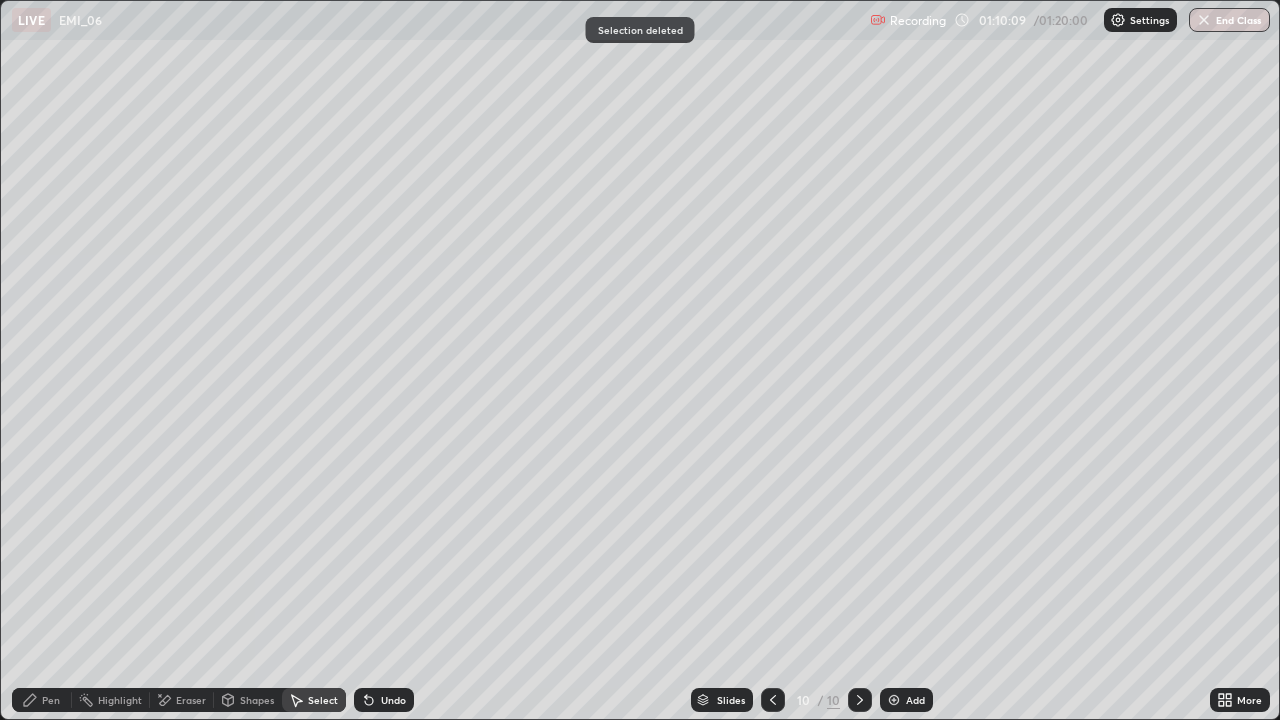 click on "Pen" at bounding box center [51, 700] 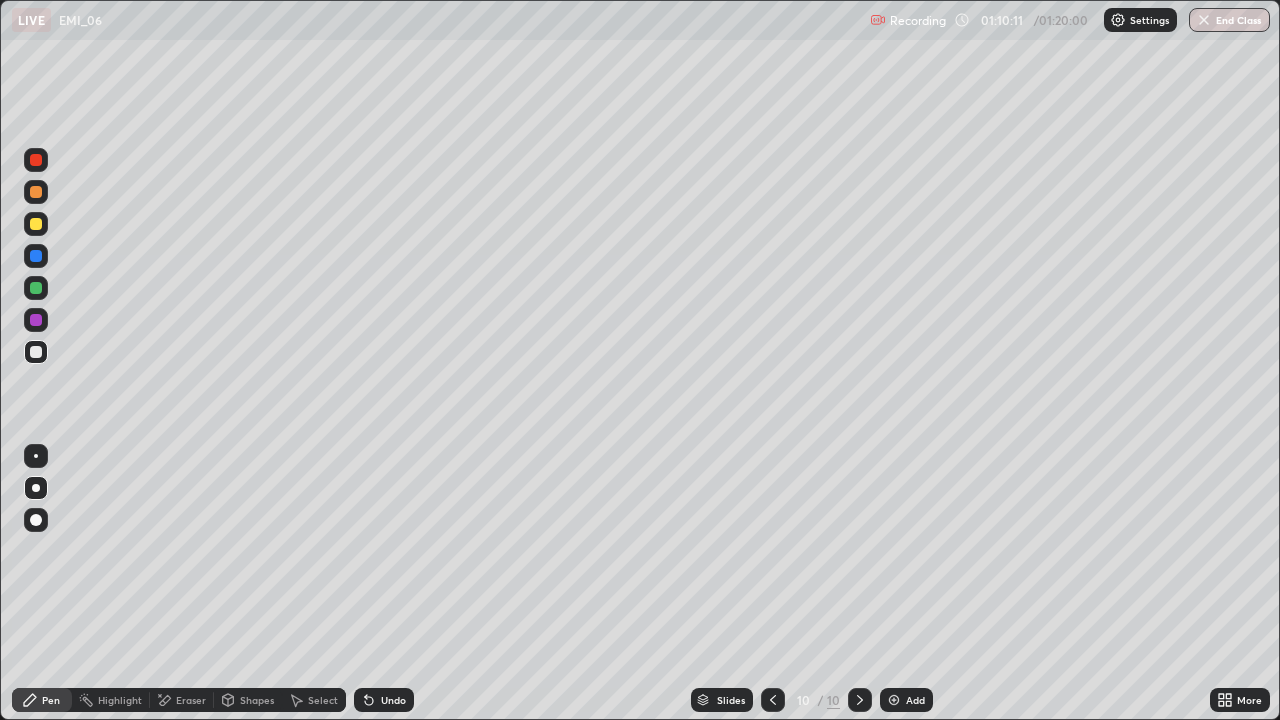 click at bounding box center (36, 288) 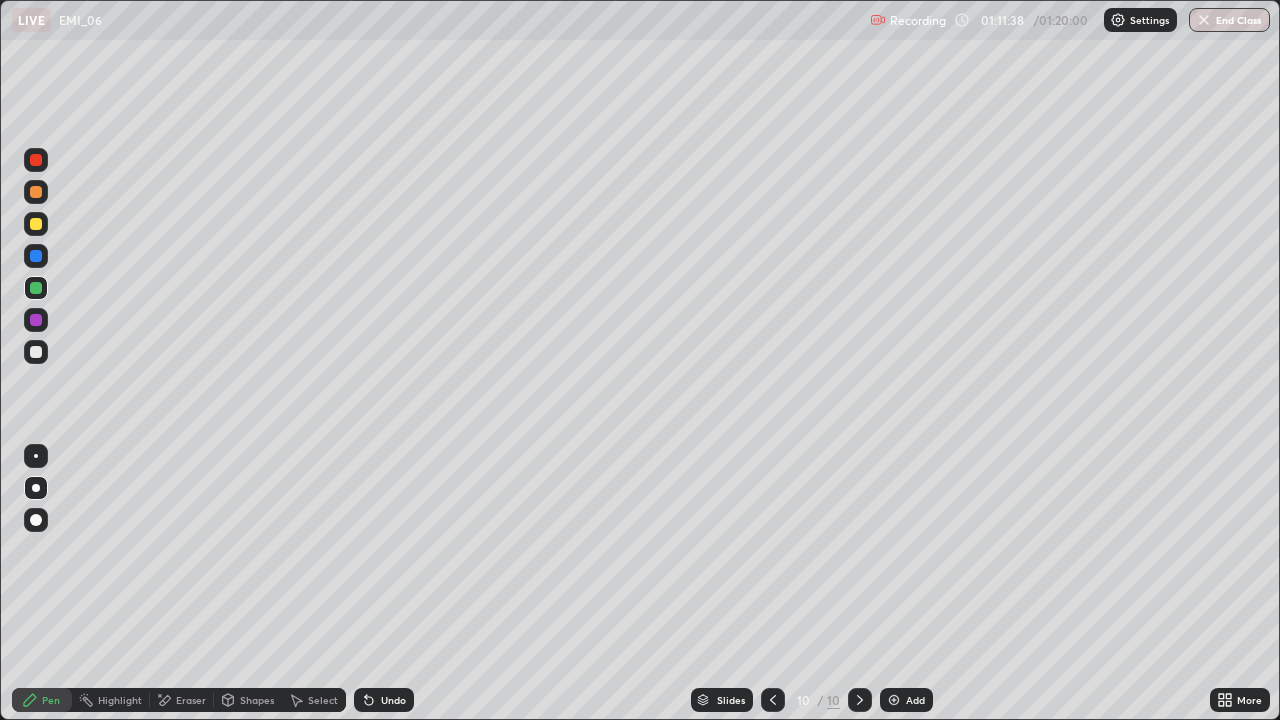 click 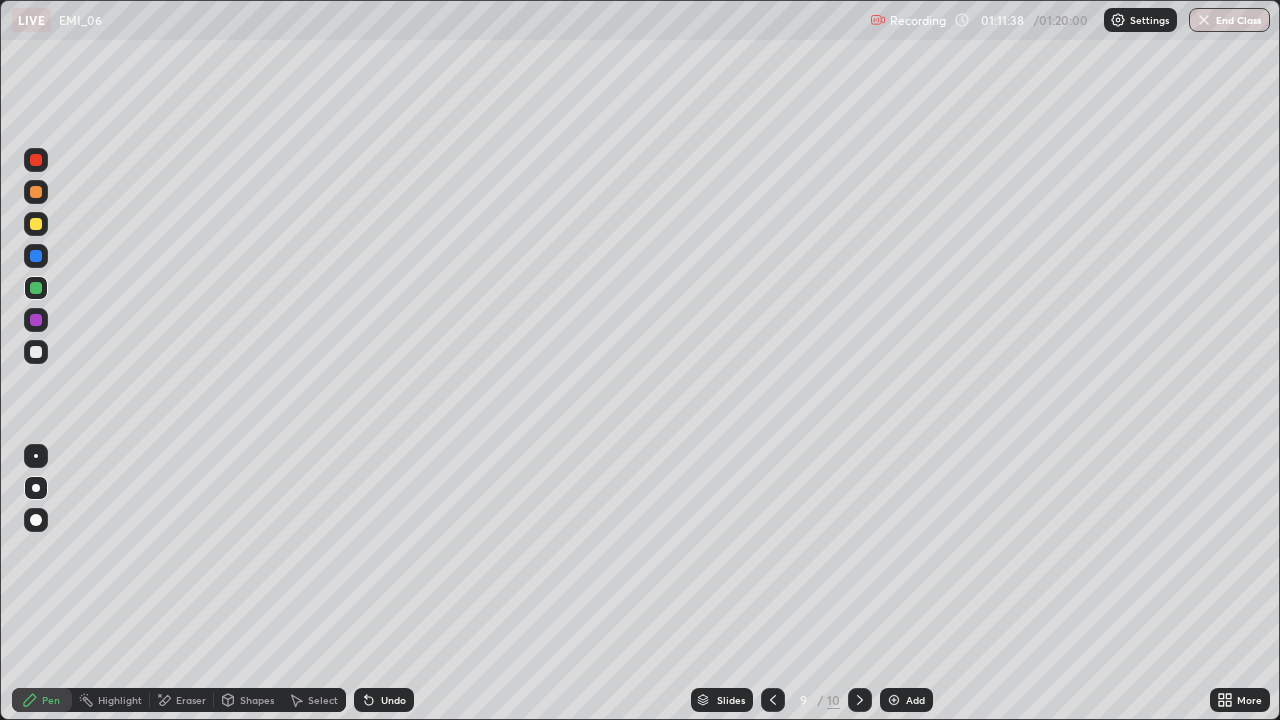 click 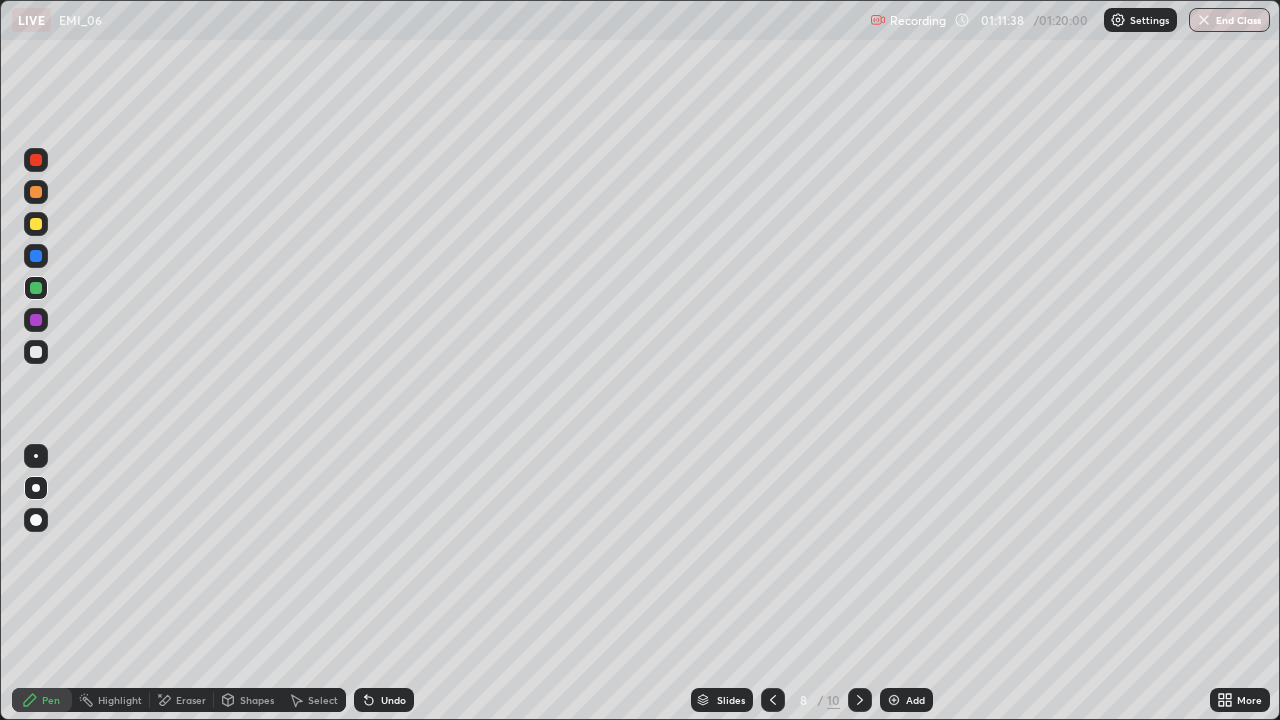 click 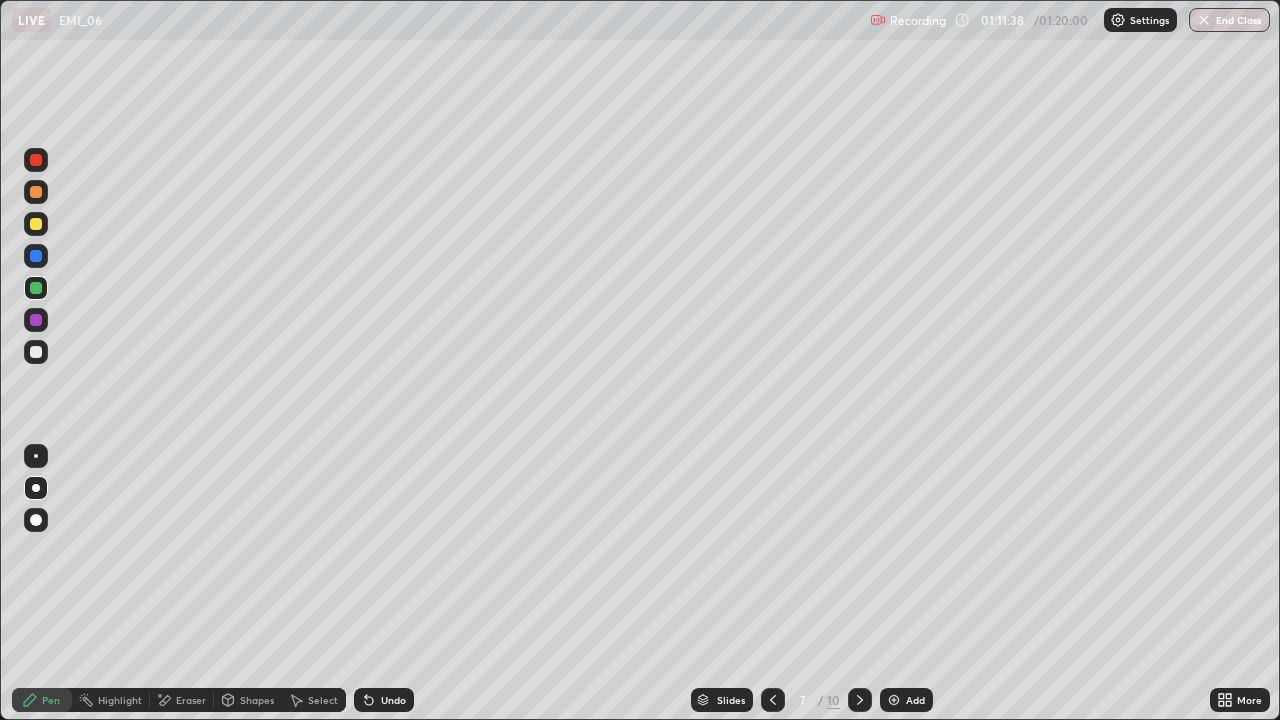 click 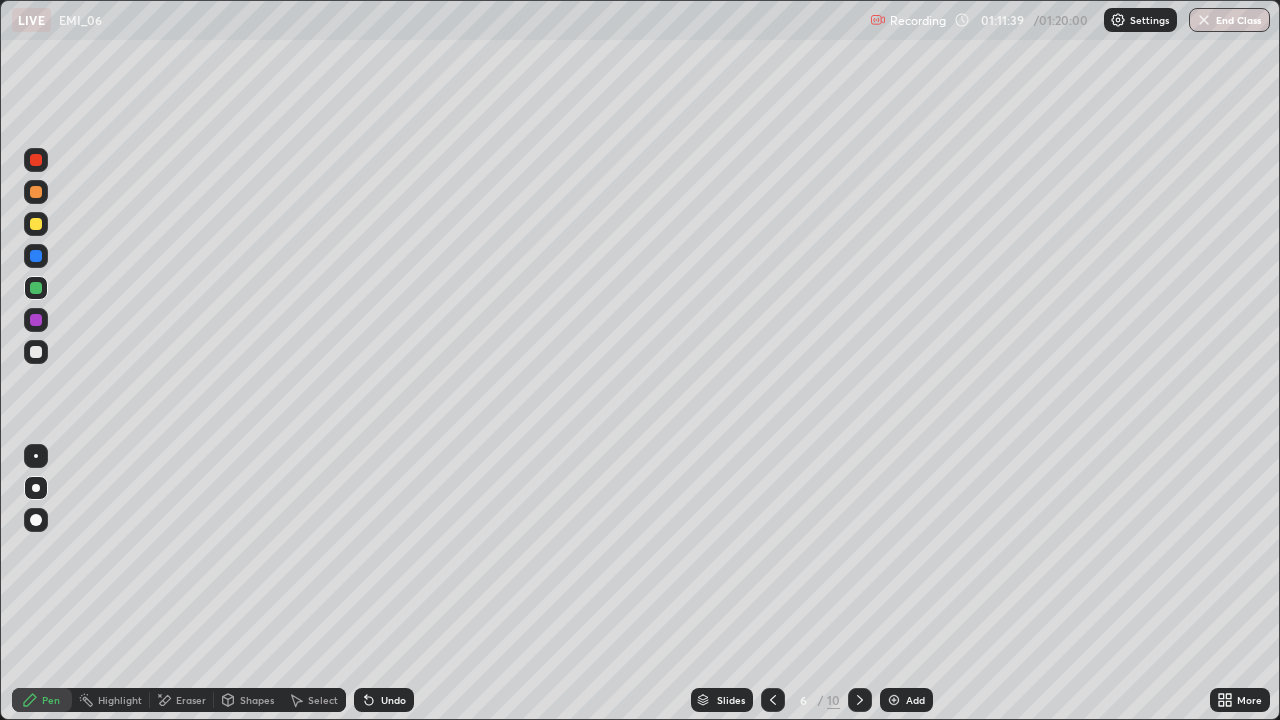 click 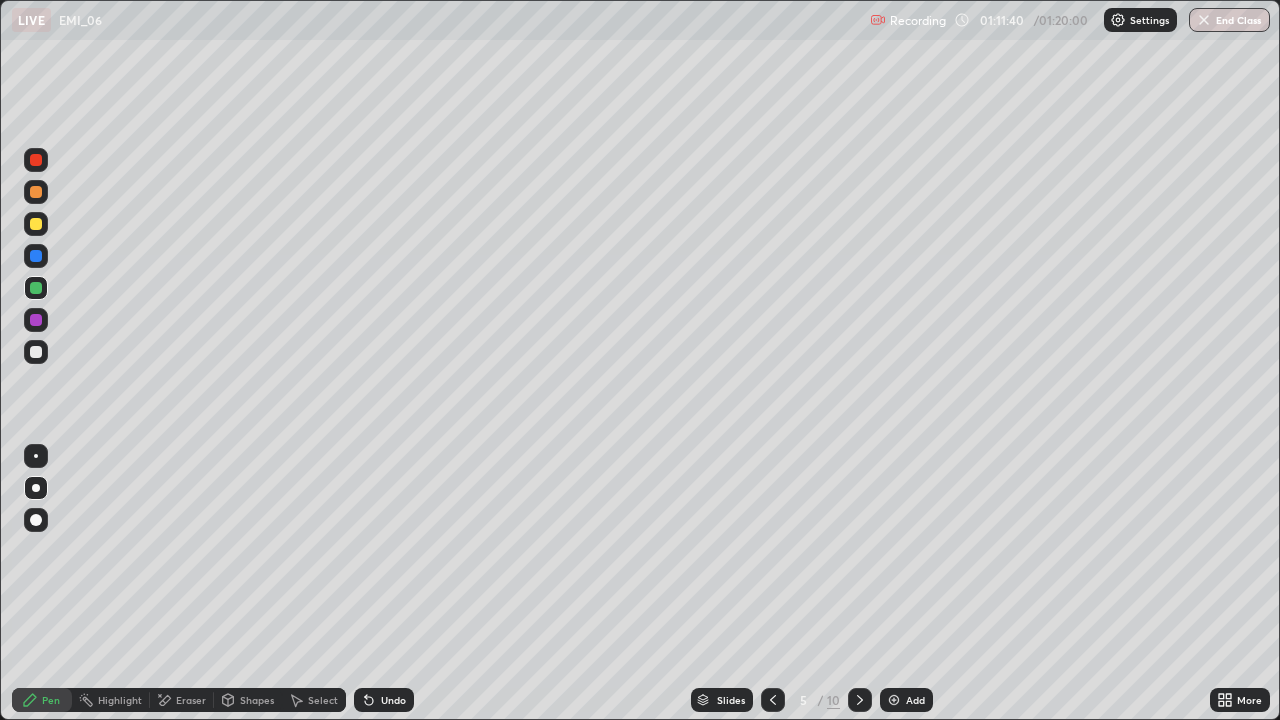 click 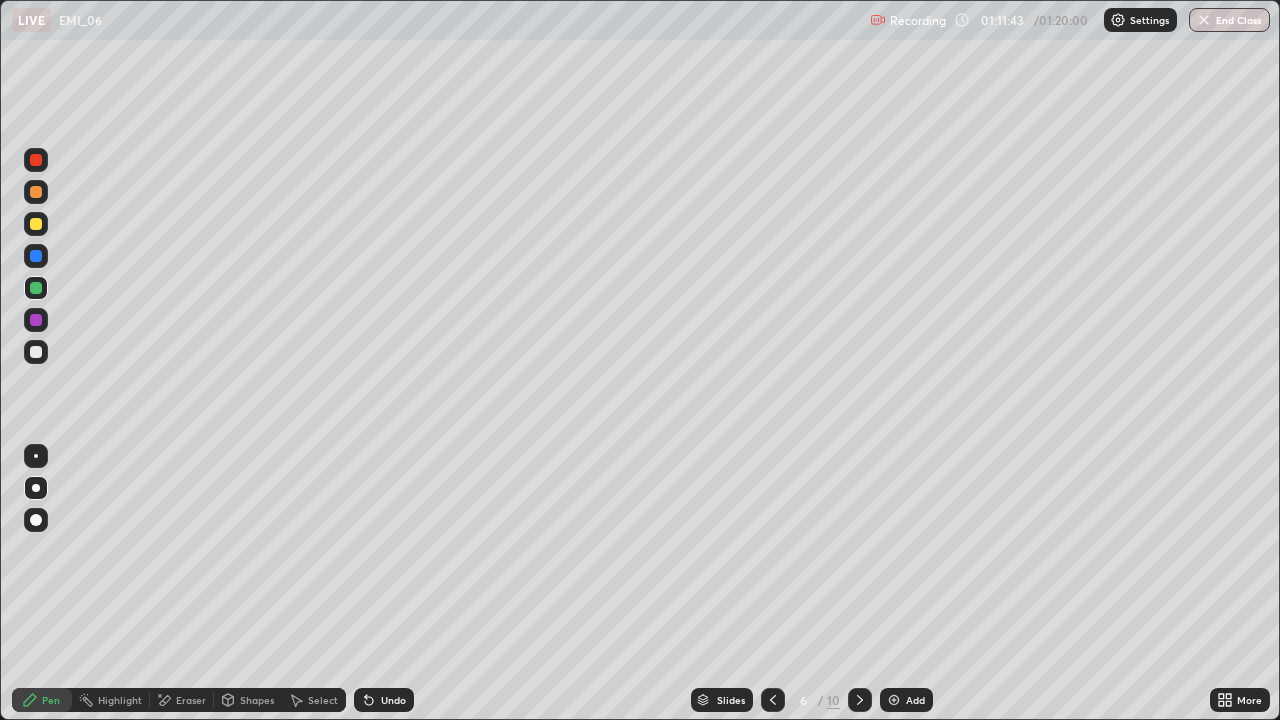 click 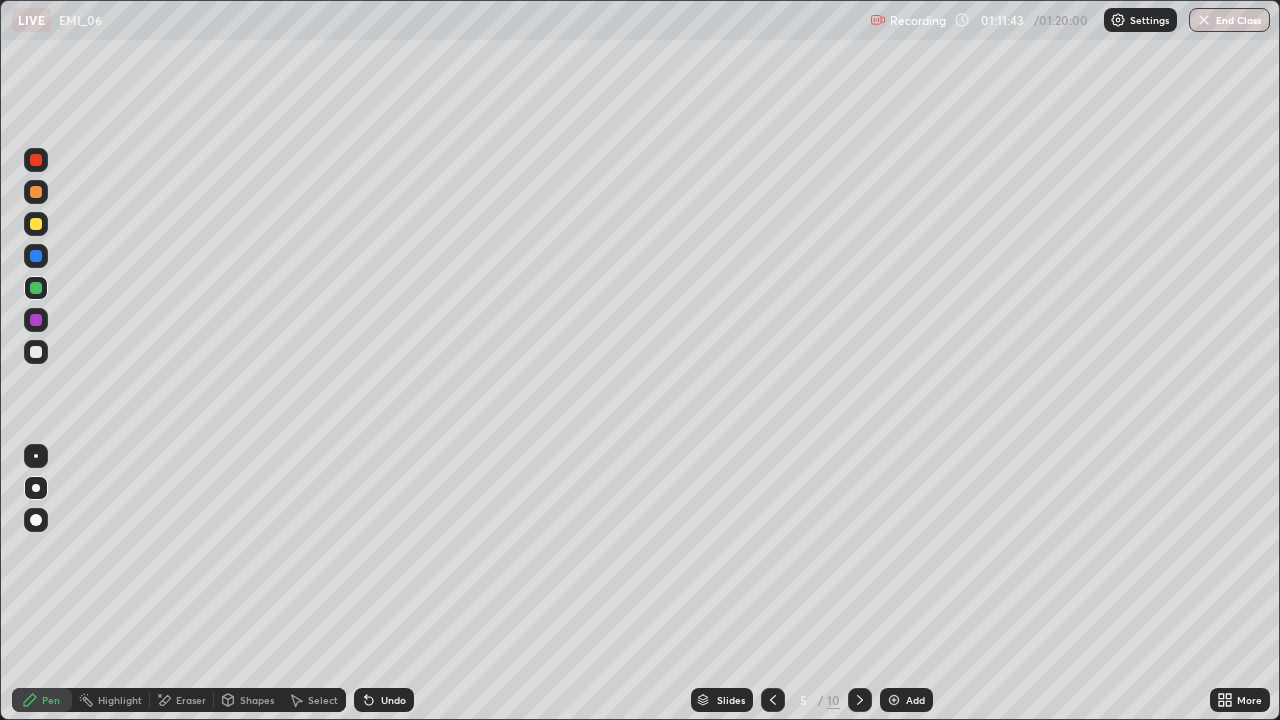 click 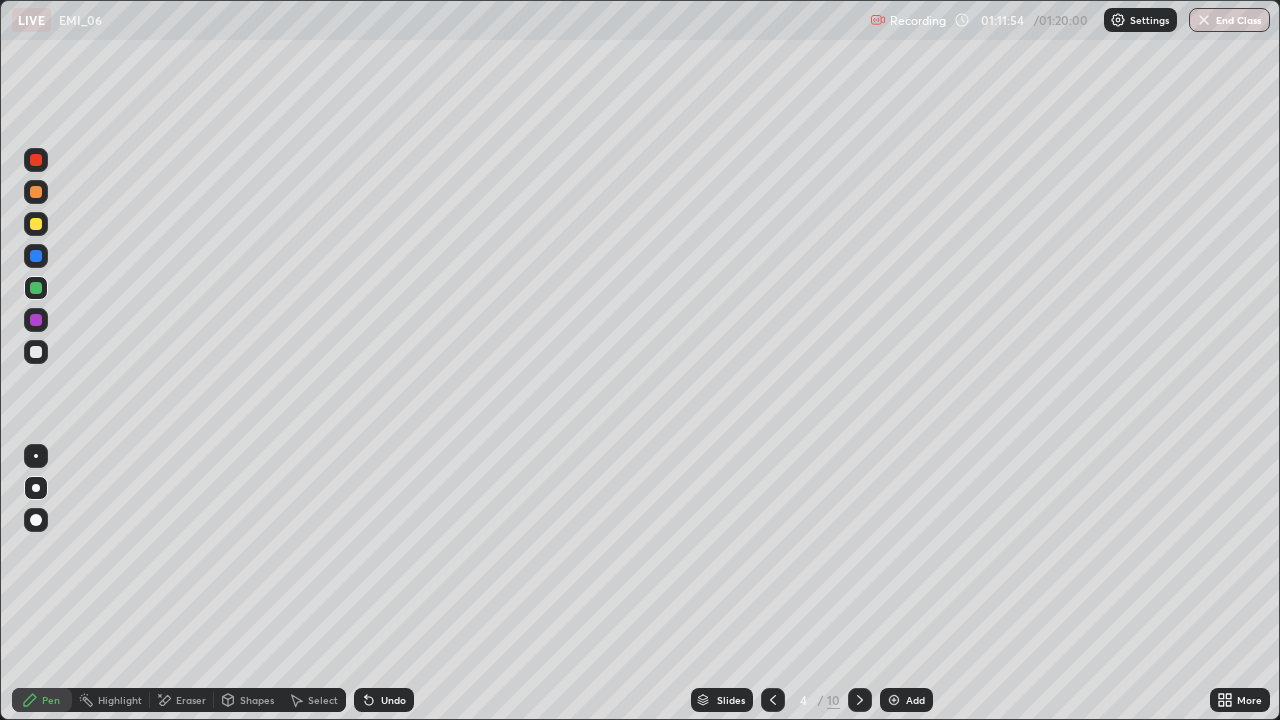 click 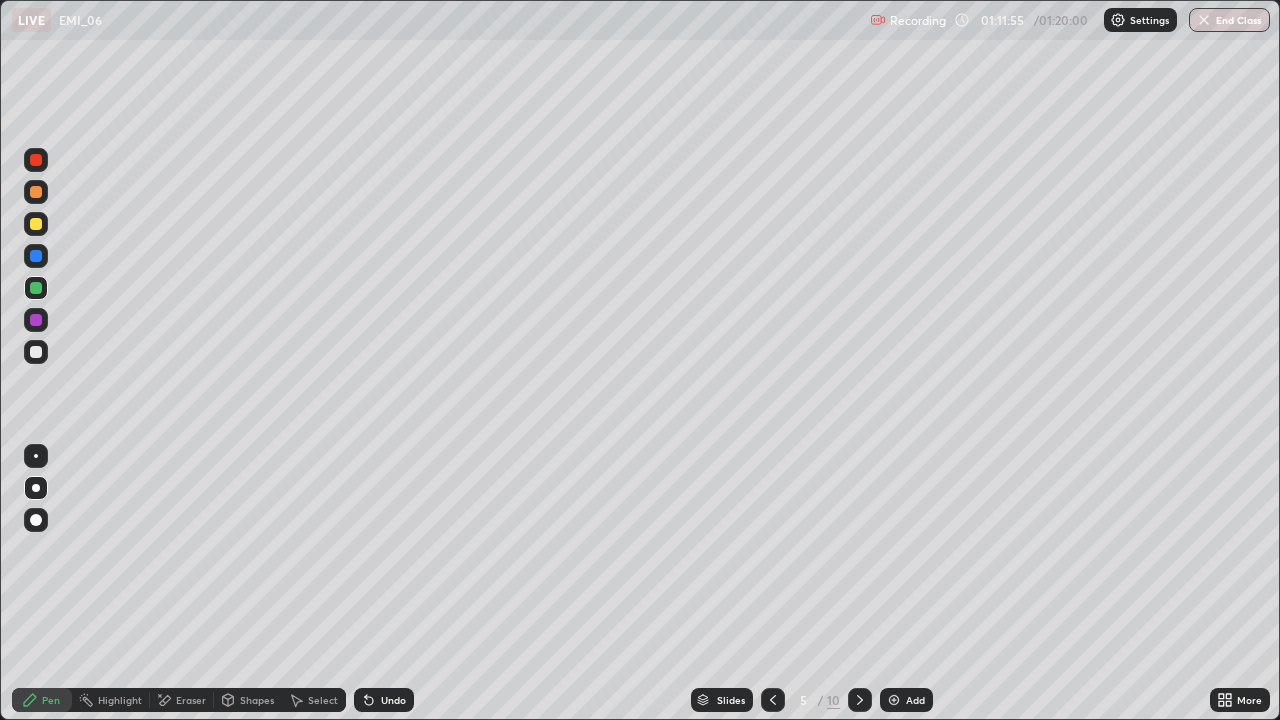 click 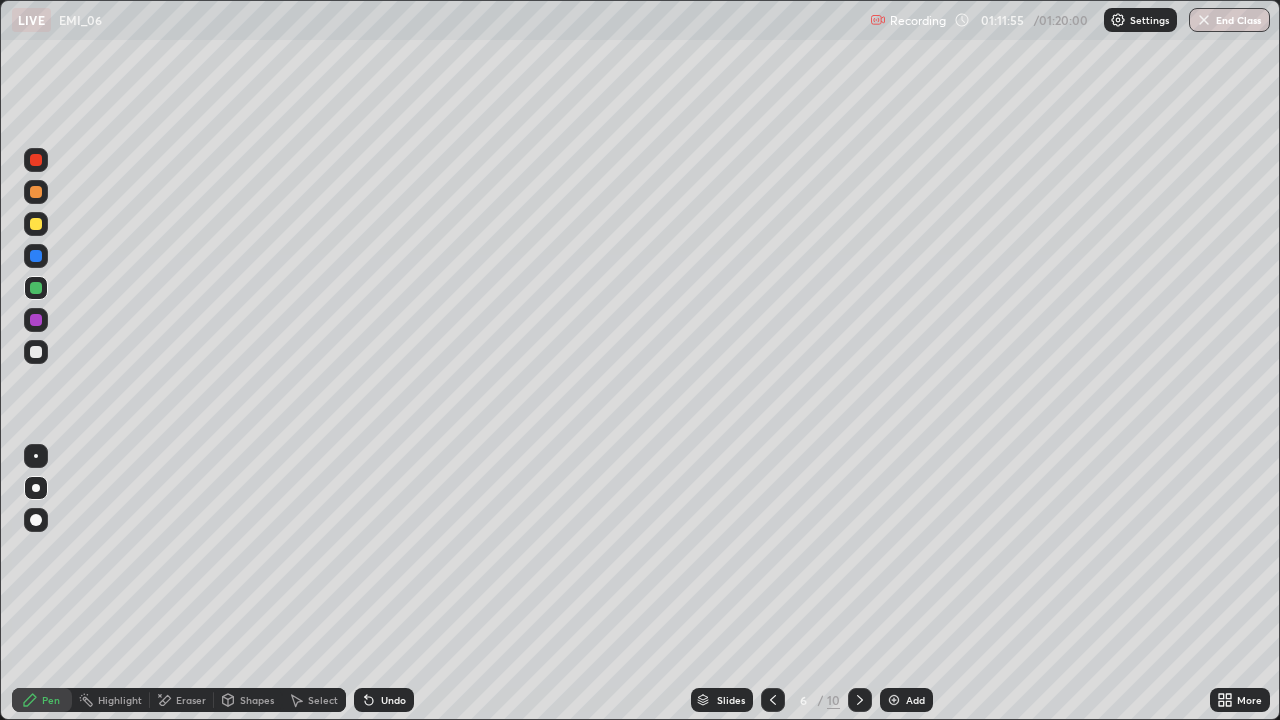 click 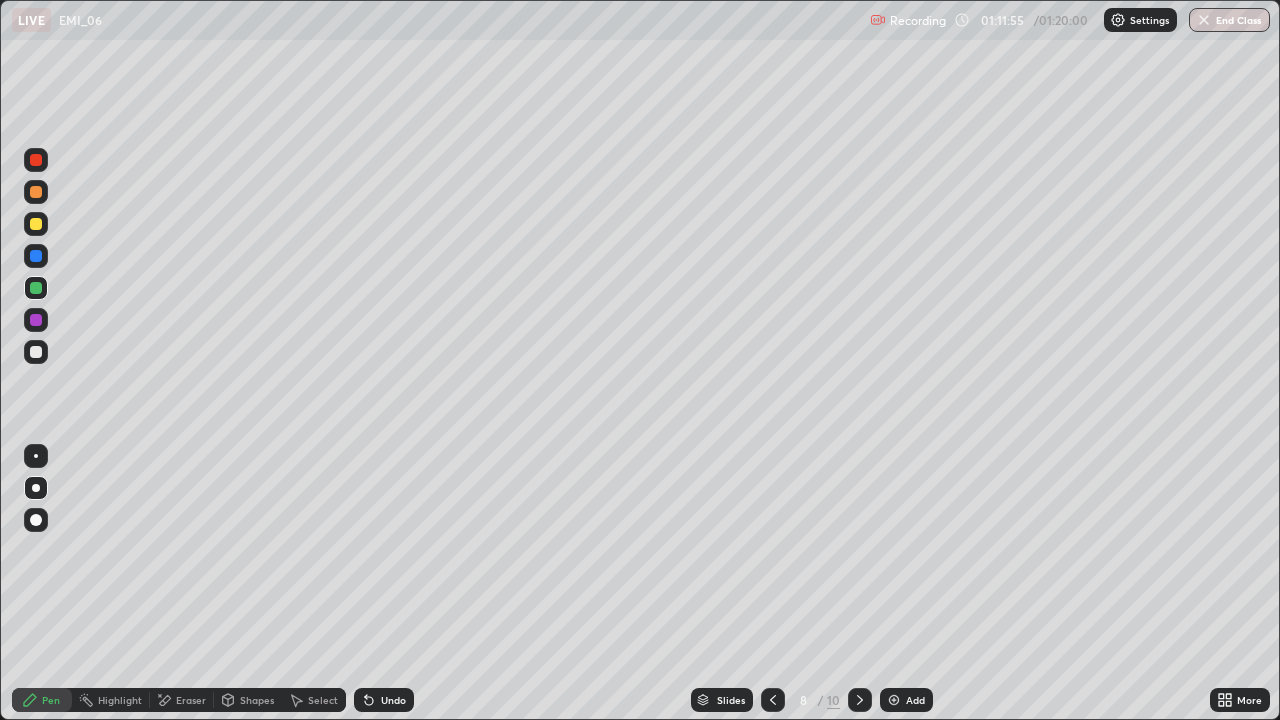 click 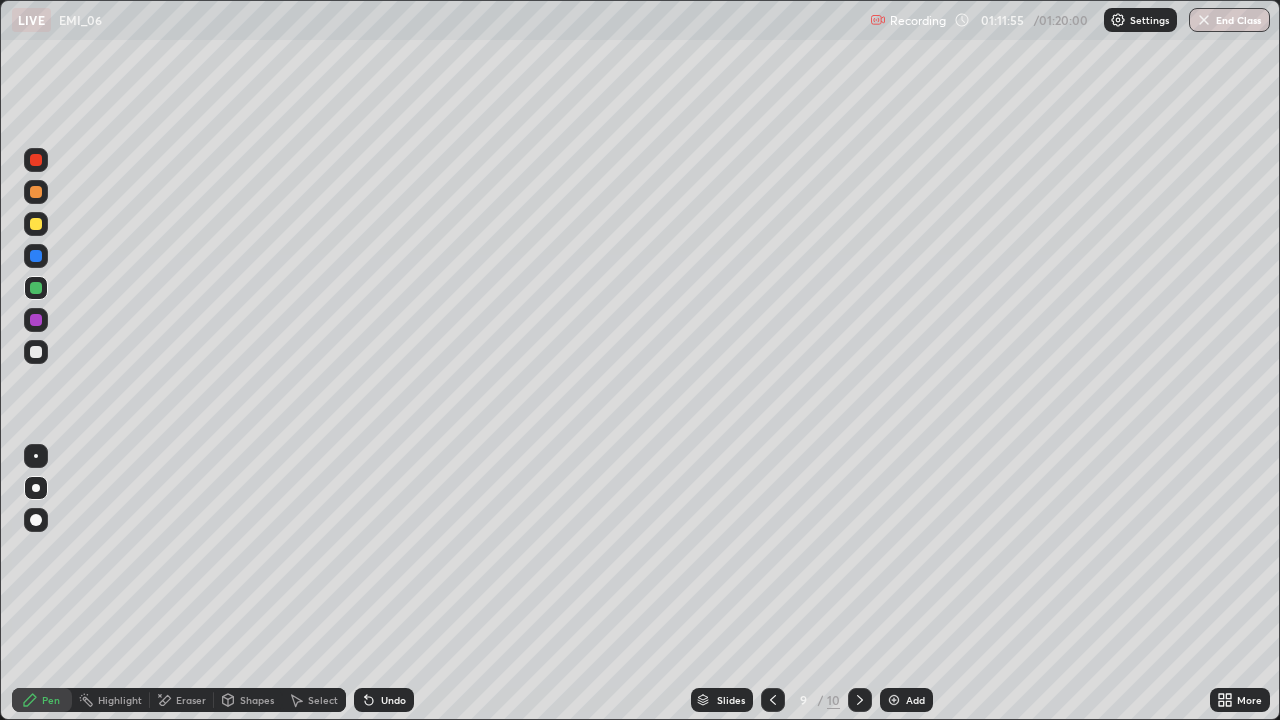 click 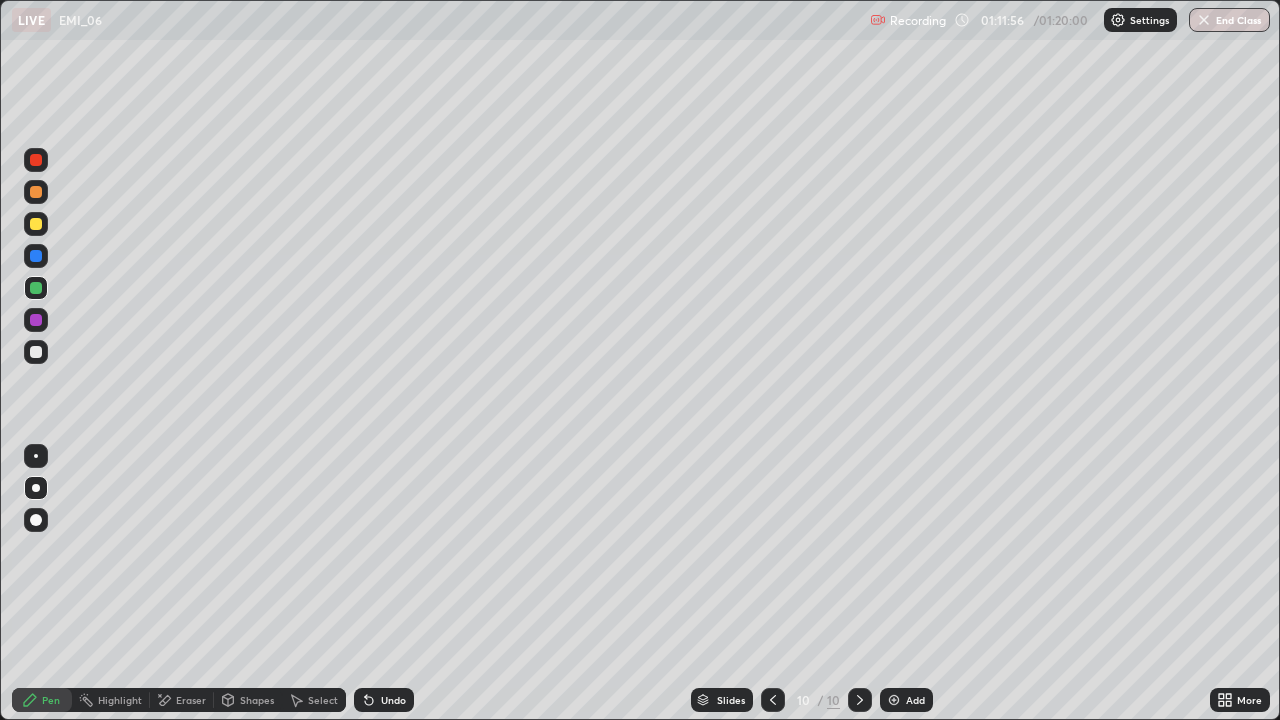 click 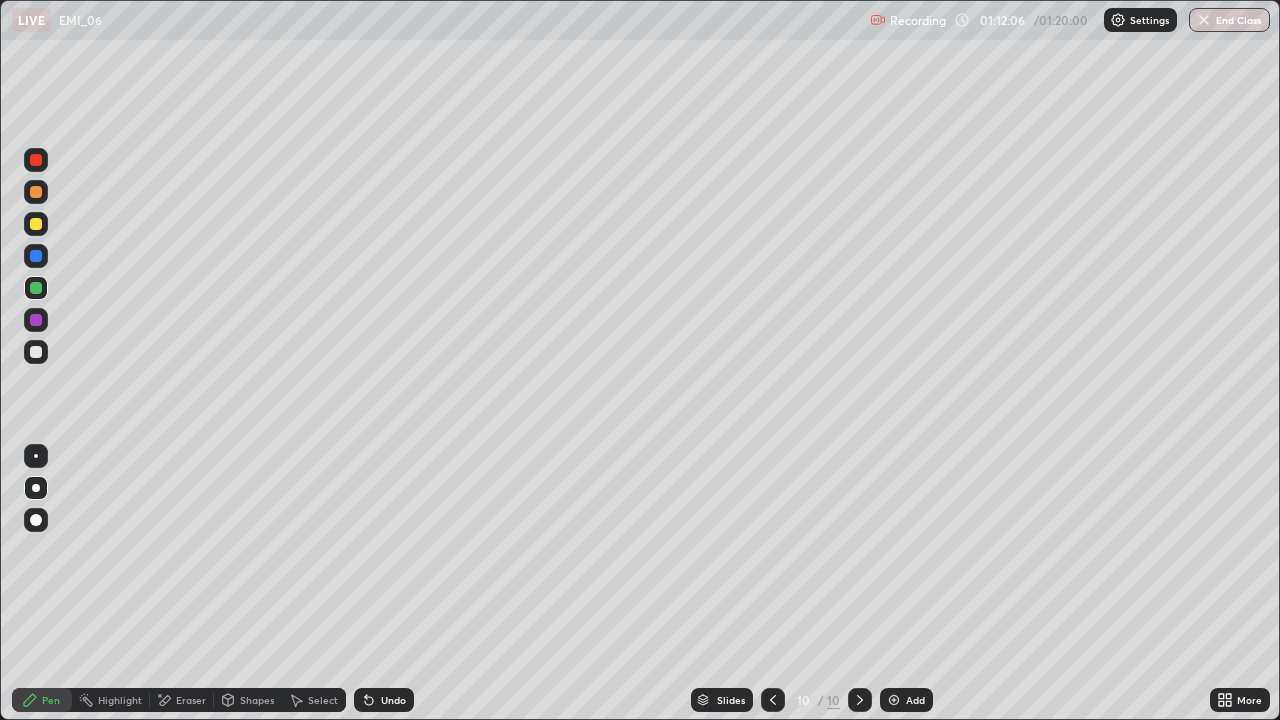 click on "Undo" at bounding box center (384, 700) 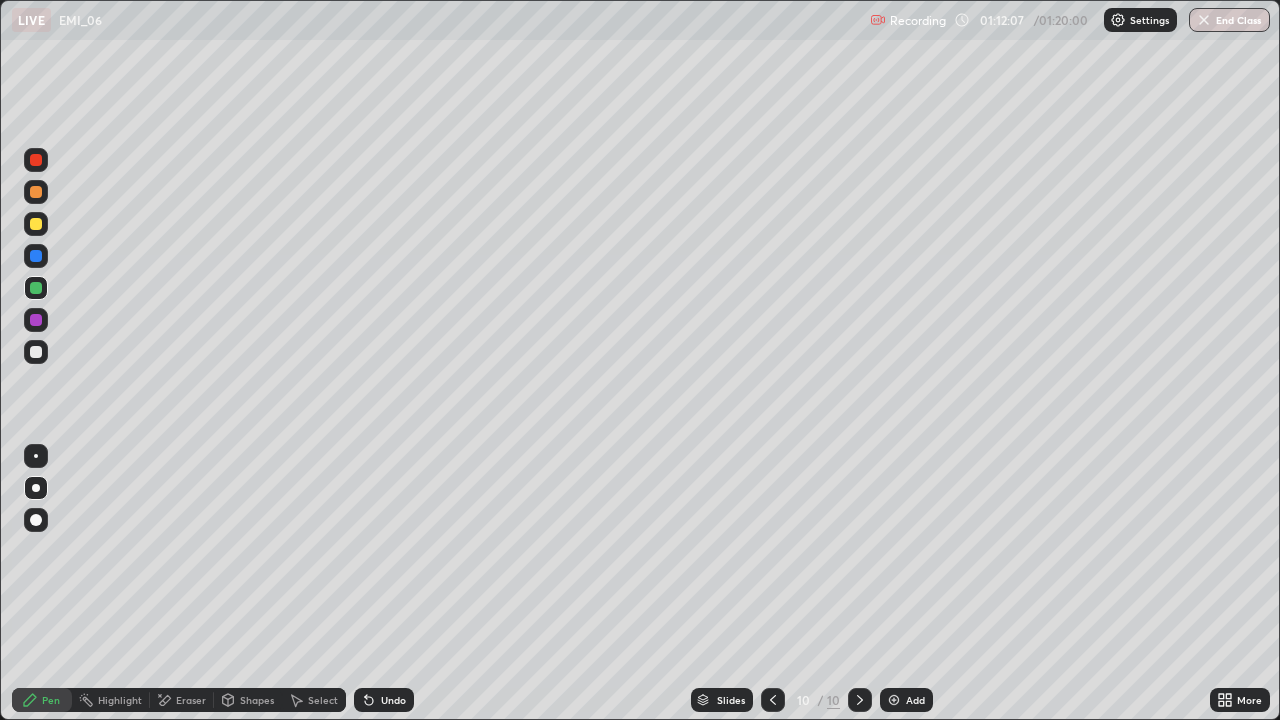 click on "Undo" at bounding box center (393, 700) 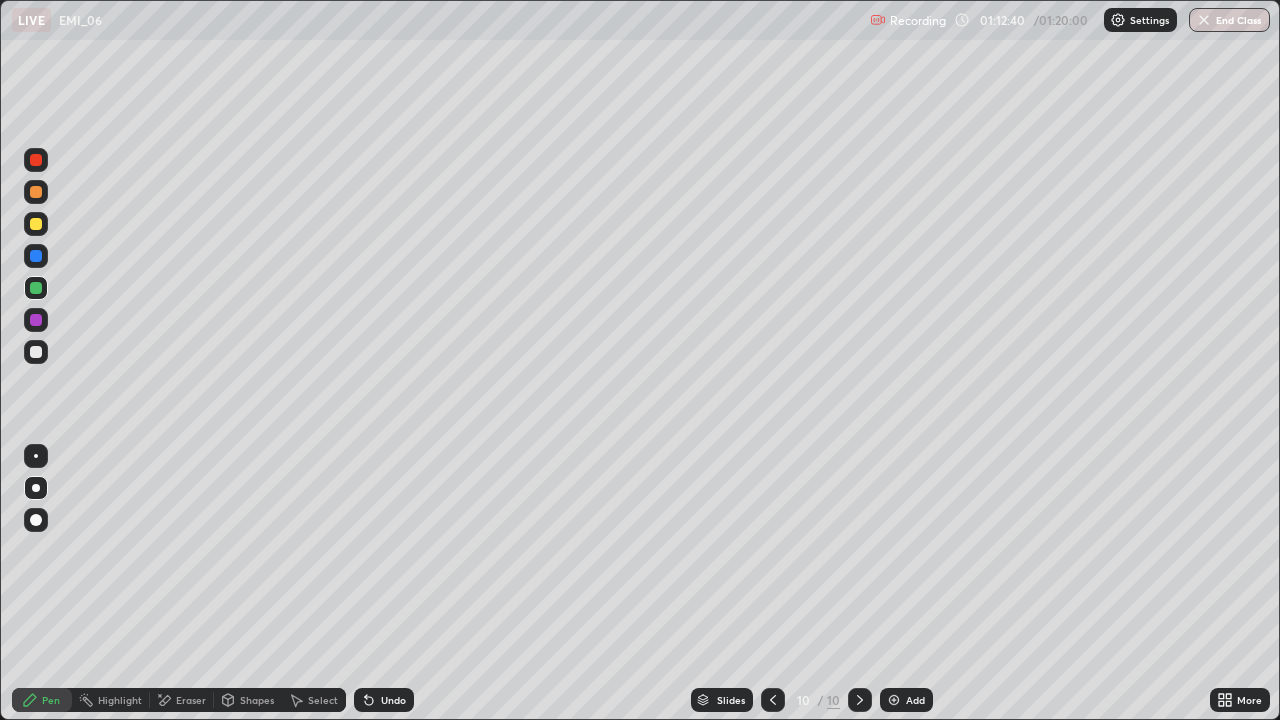click on "Select" at bounding box center [323, 700] 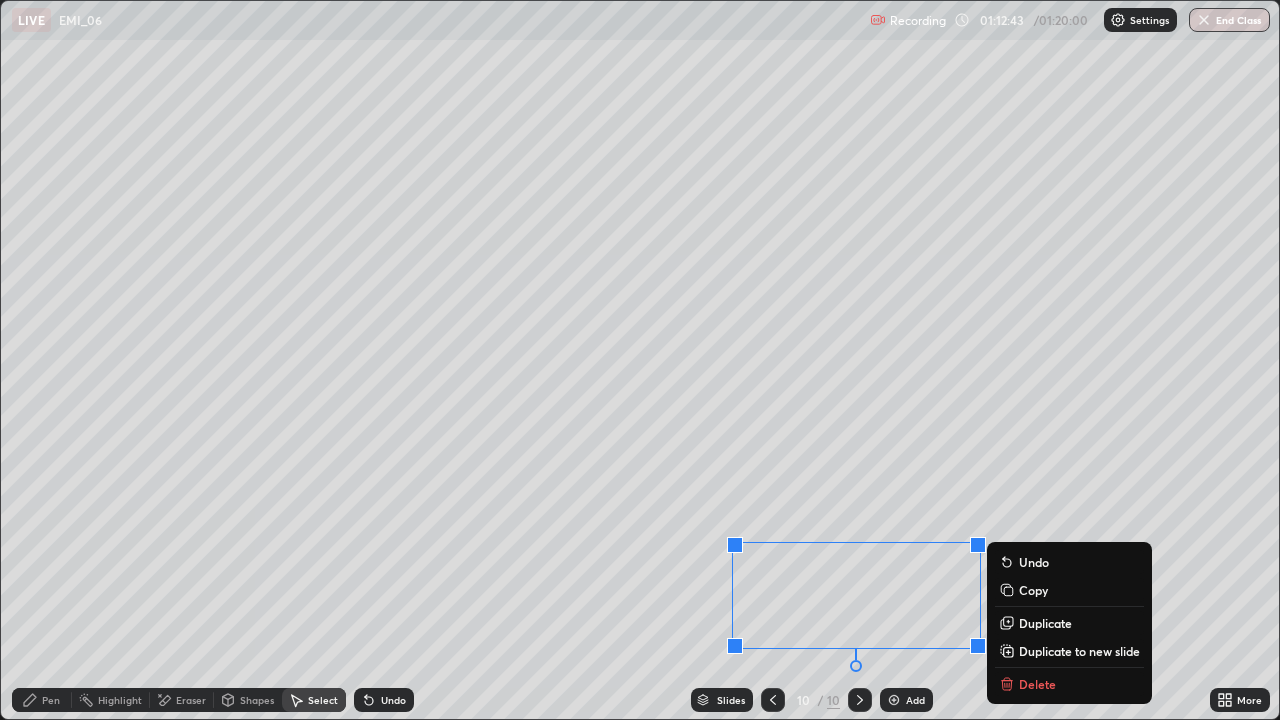 click on "Slides 10 / 10 Add" at bounding box center (812, 700) 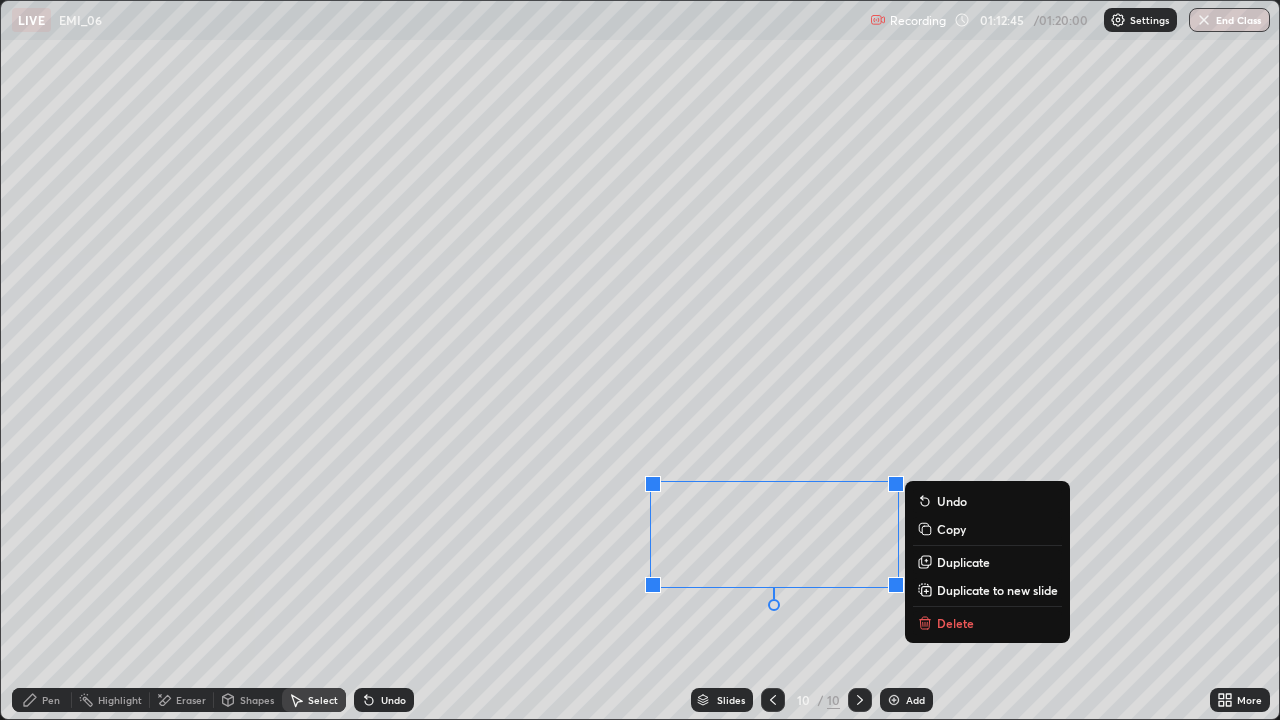click 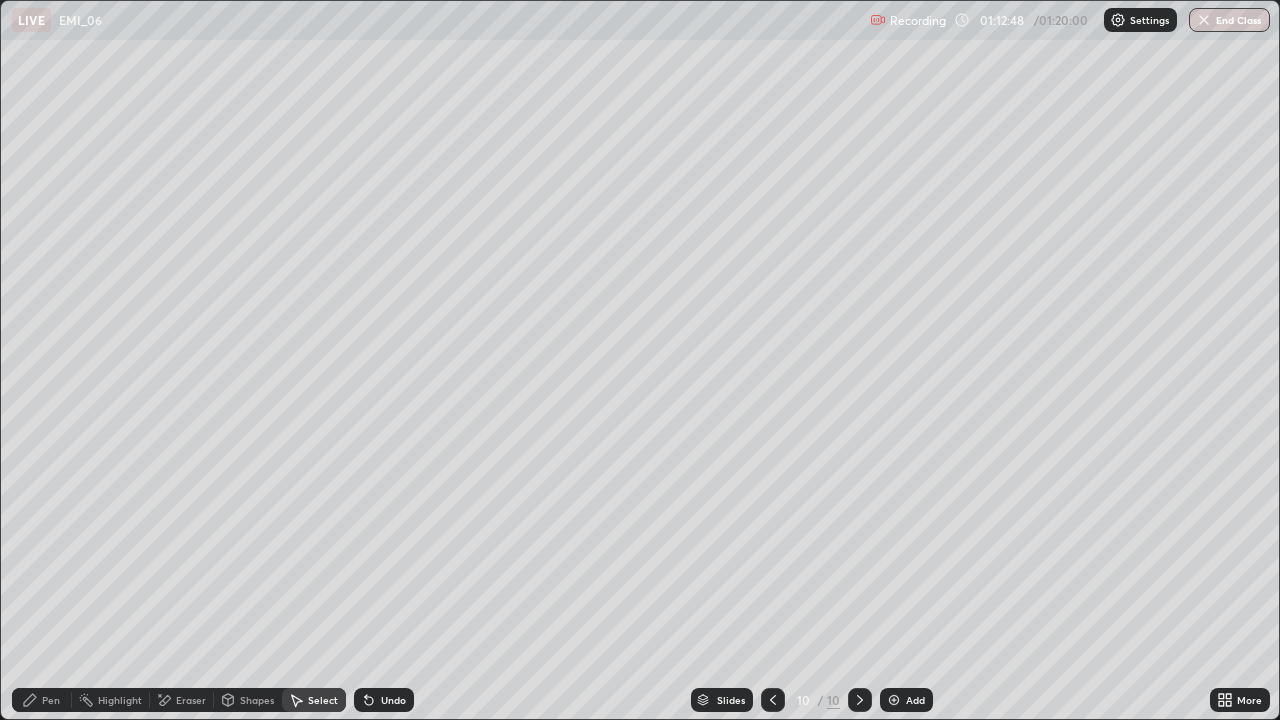 click on "Pen" at bounding box center [51, 700] 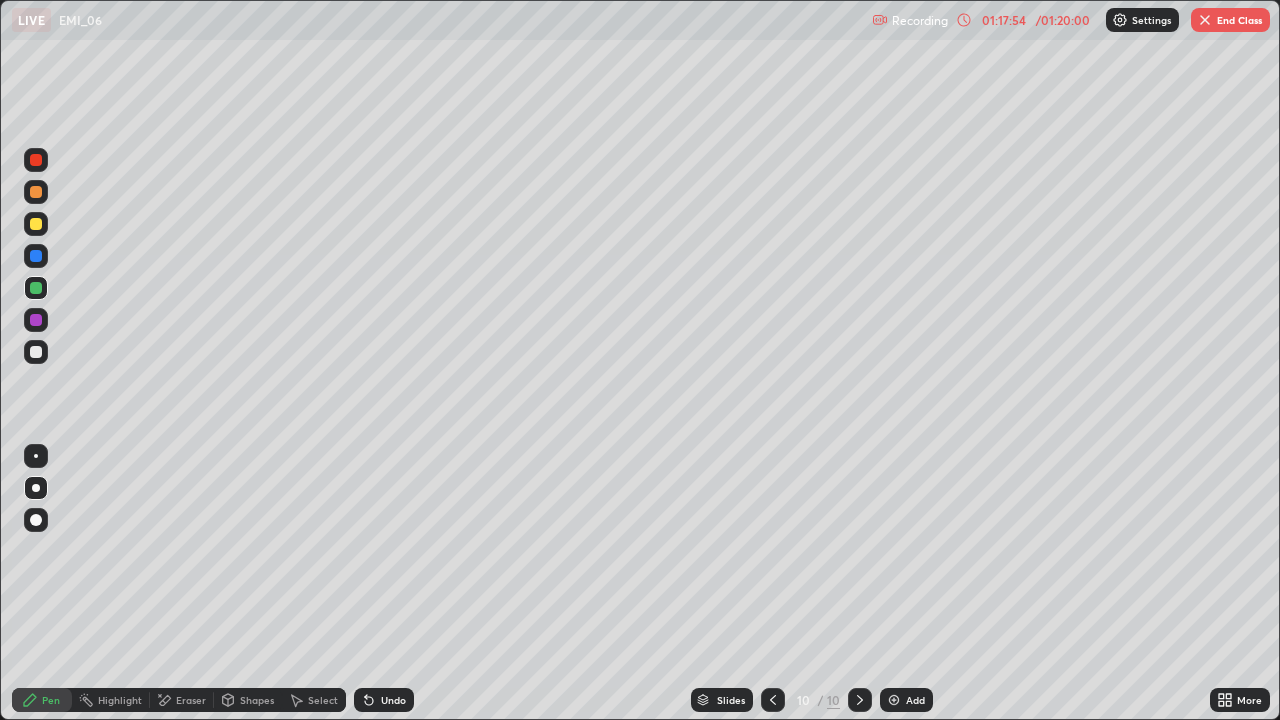 click on "End Class" at bounding box center (1230, 20) 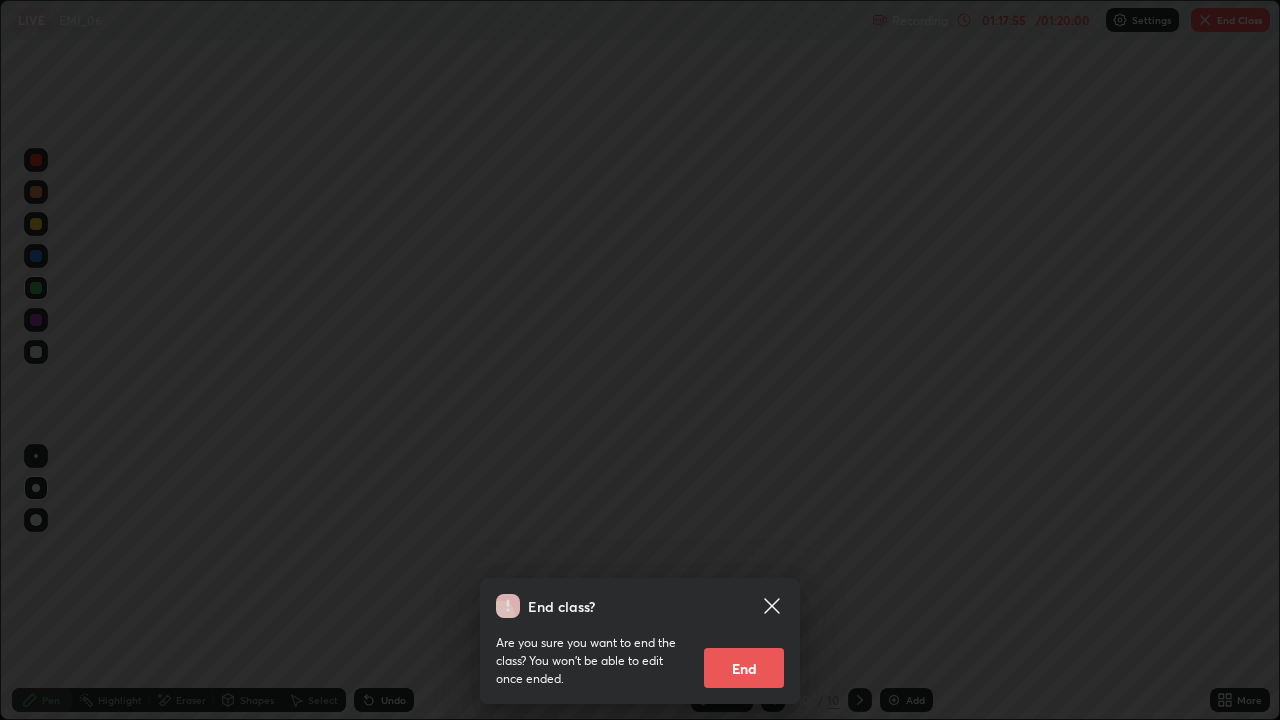 click on "End" at bounding box center [744, 668] 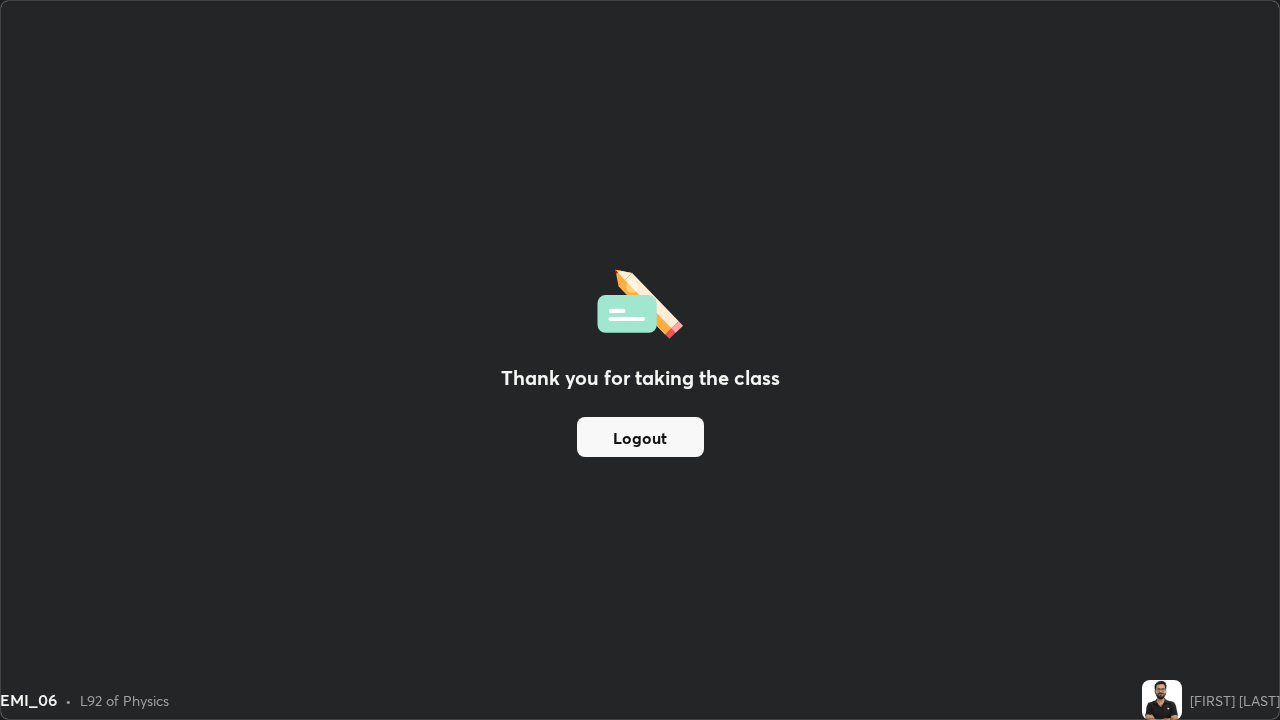 click on "Logout" at bounding box center [640, 437] 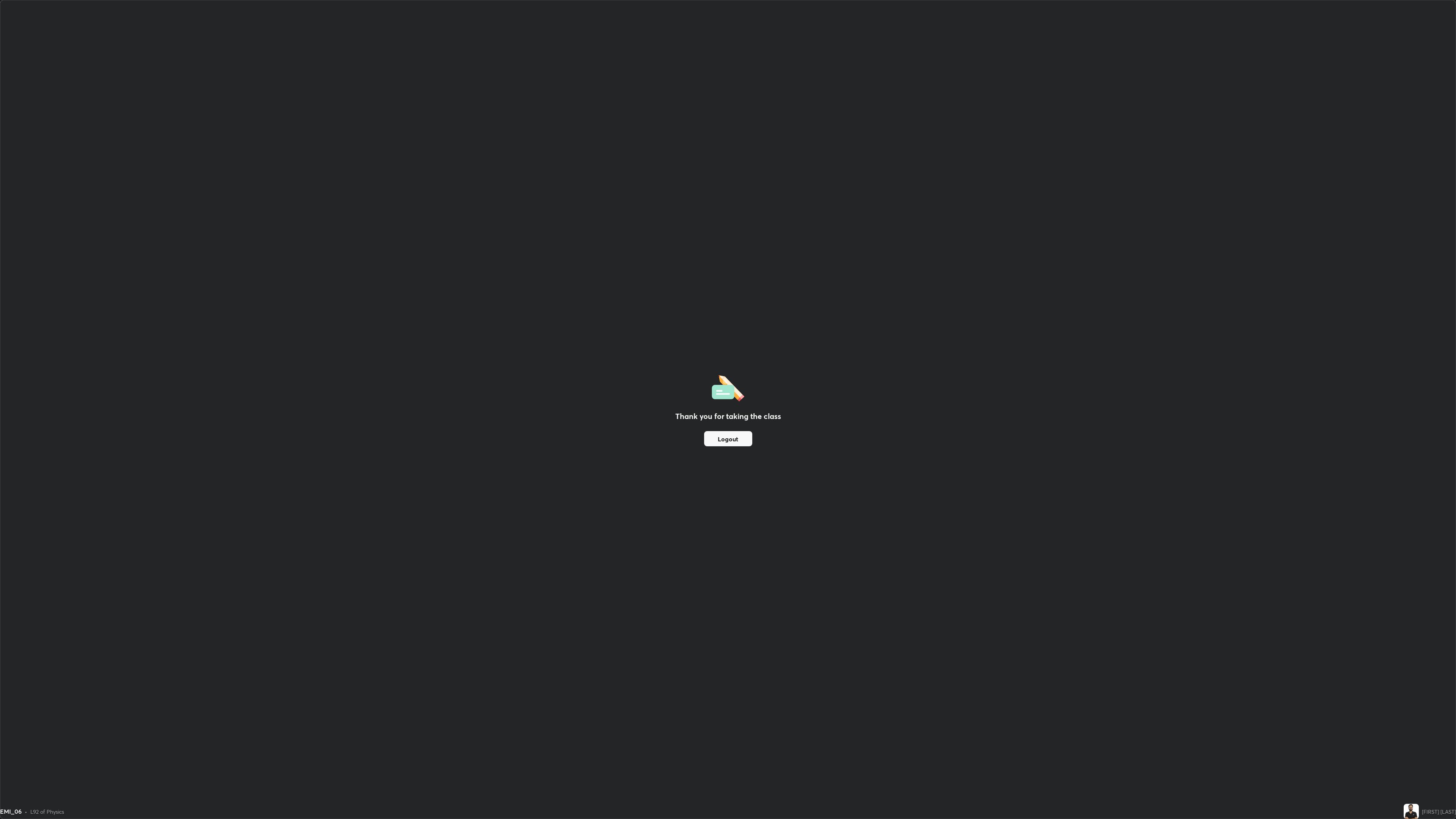 scroll, scrollTop: 37098, scrollLeft: 36461, axis: both 